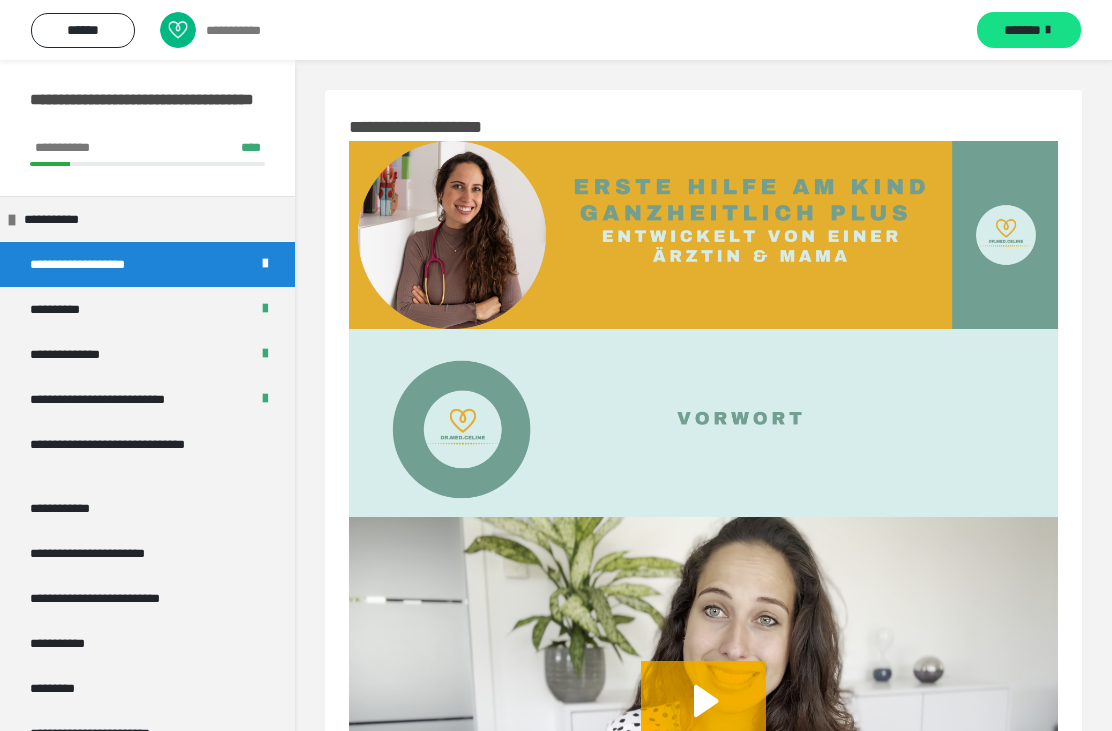 scroll, scrollTop: 0, scrollLeft: 0, axis: both 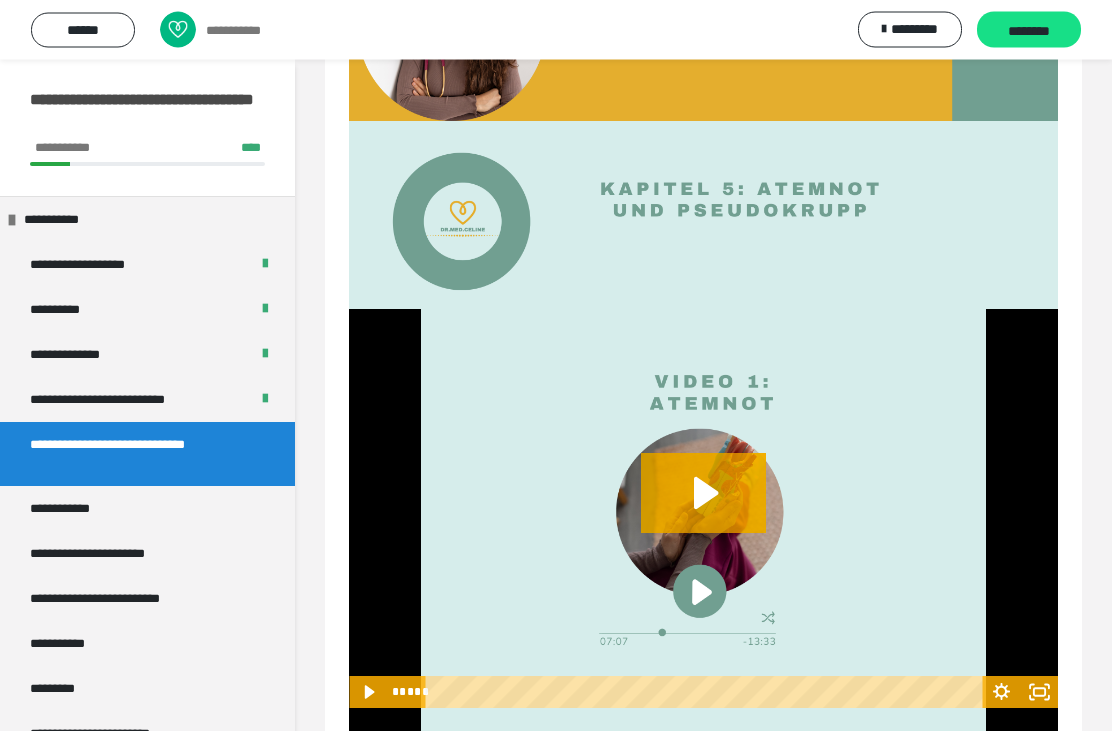 click at bounding box center (703, 509) 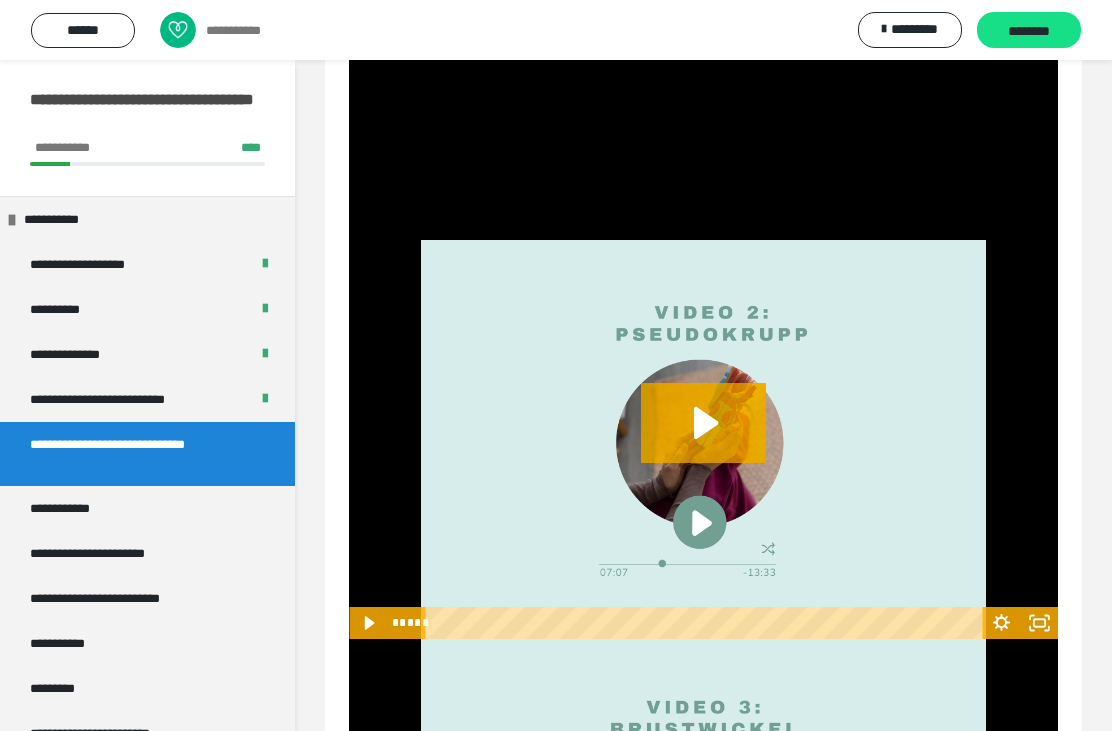 scroll, scrollTop: 683, scrollLeft: 0, axis: vertical 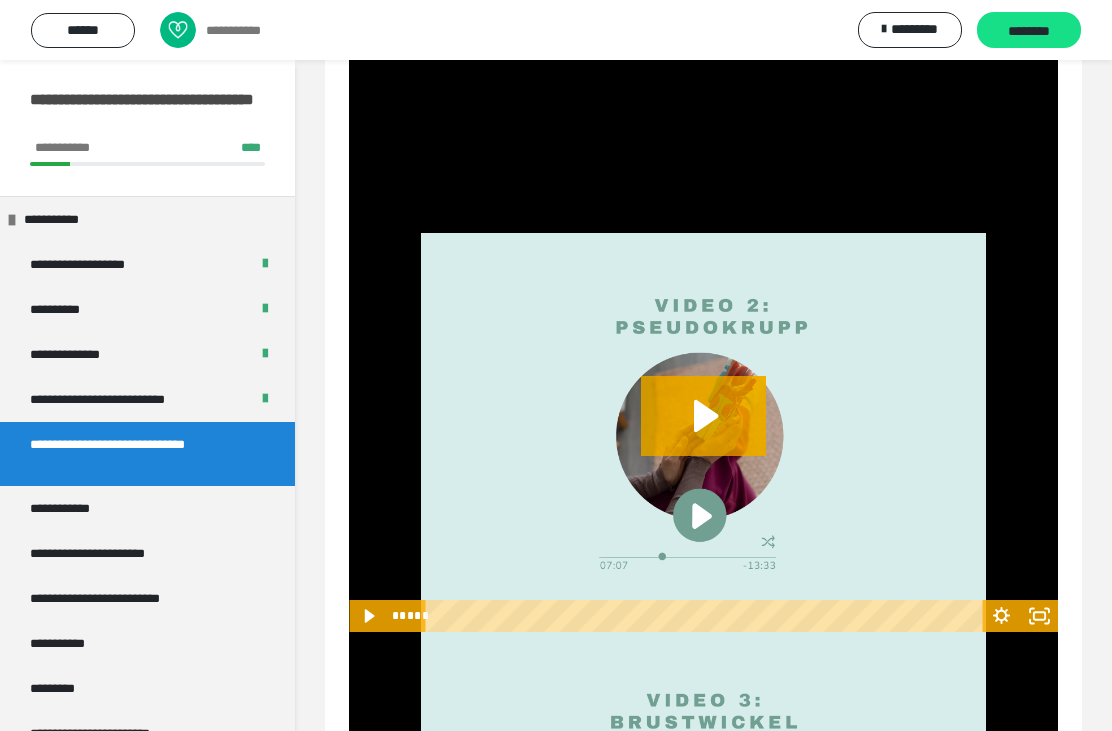 click at bounding box center (703, 432) 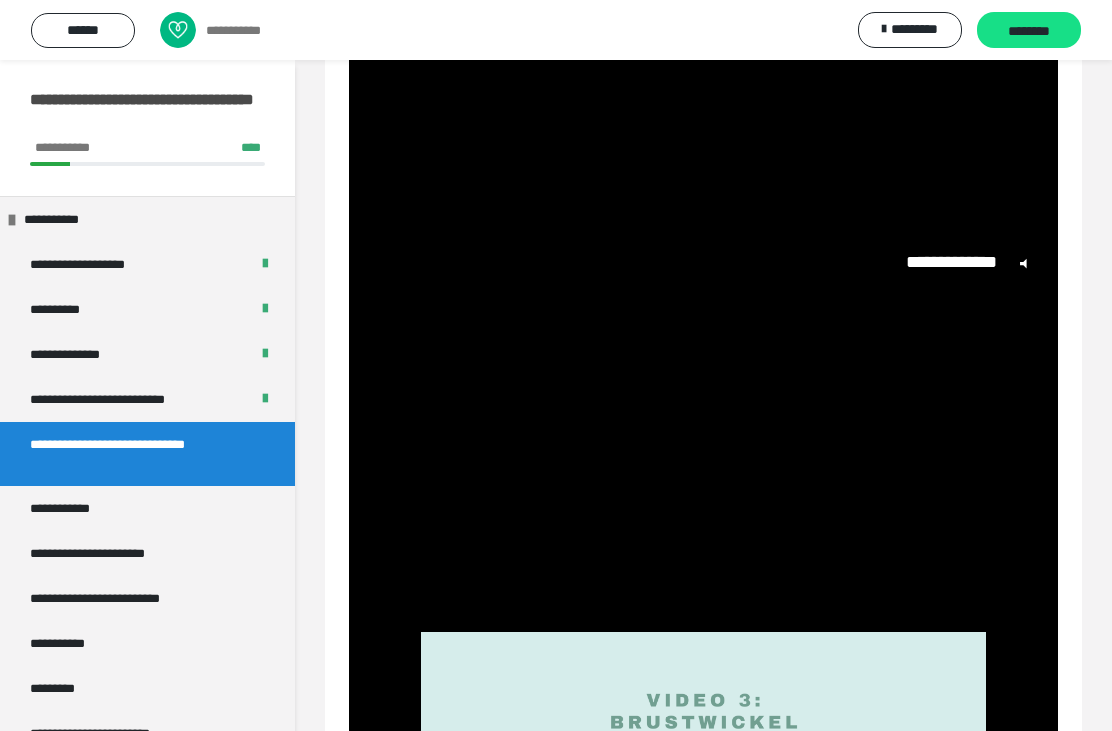 click on "**********" at bounding box center [703, 416] 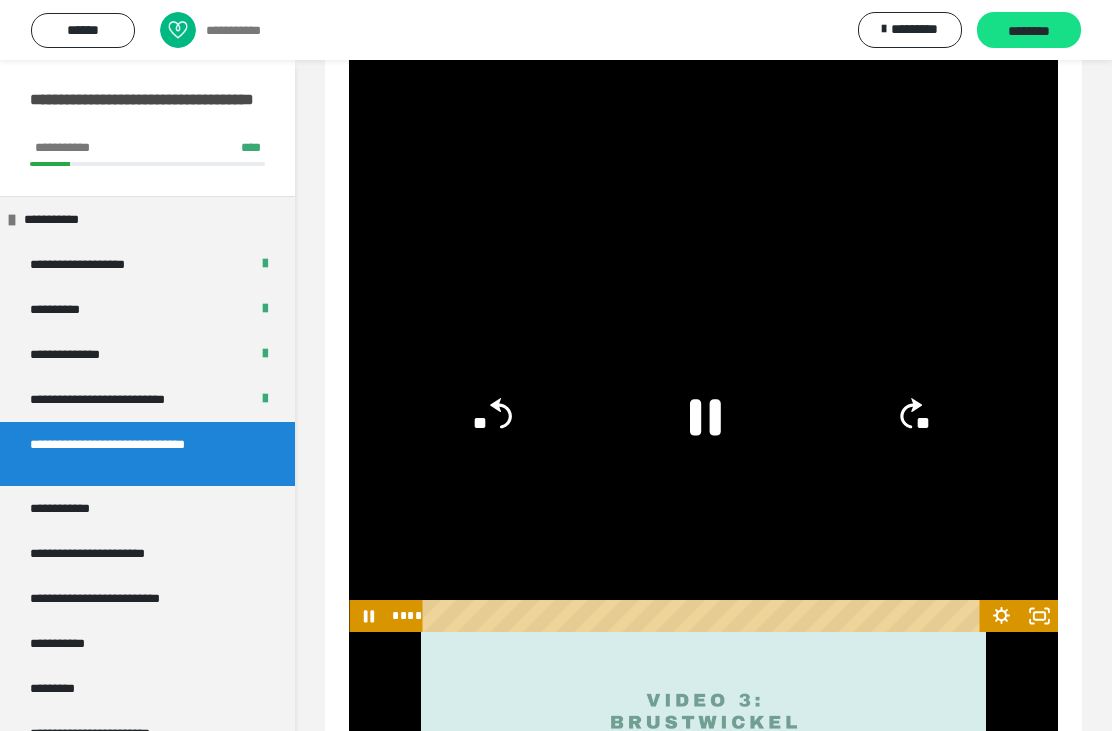 click 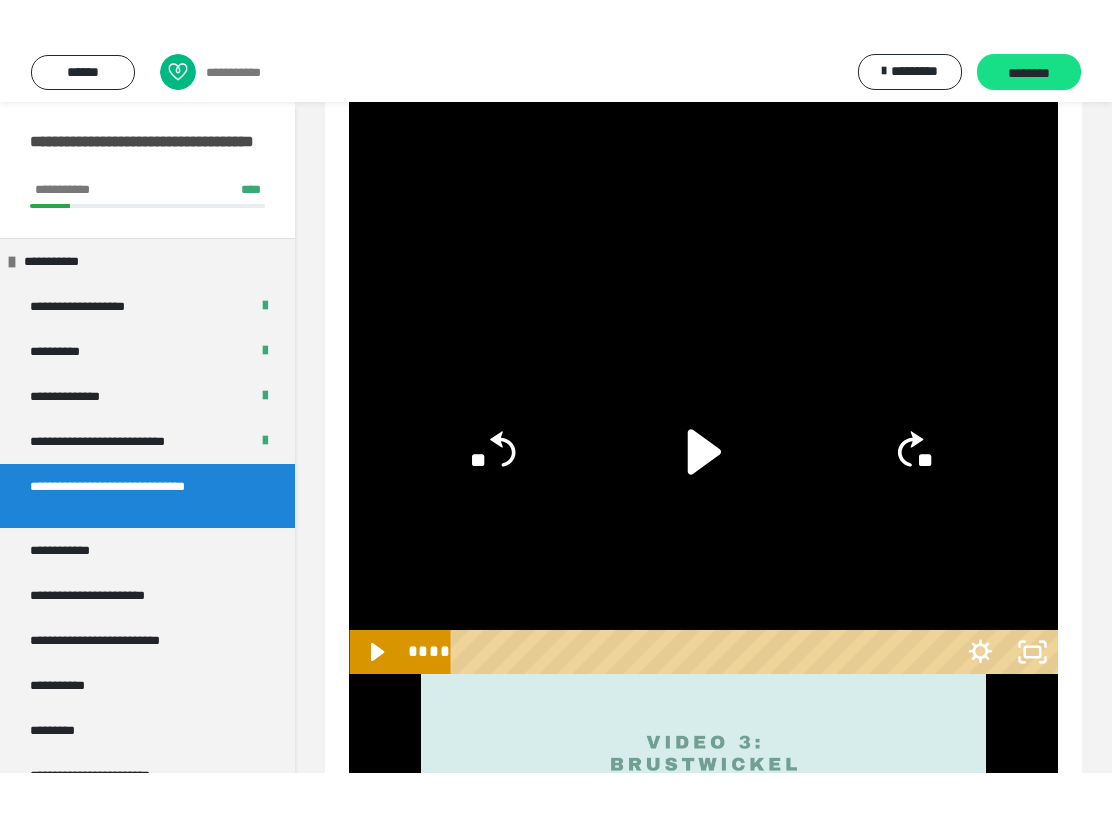 scroll, scrollTop: 0, scrollLeft: 0, axis: both 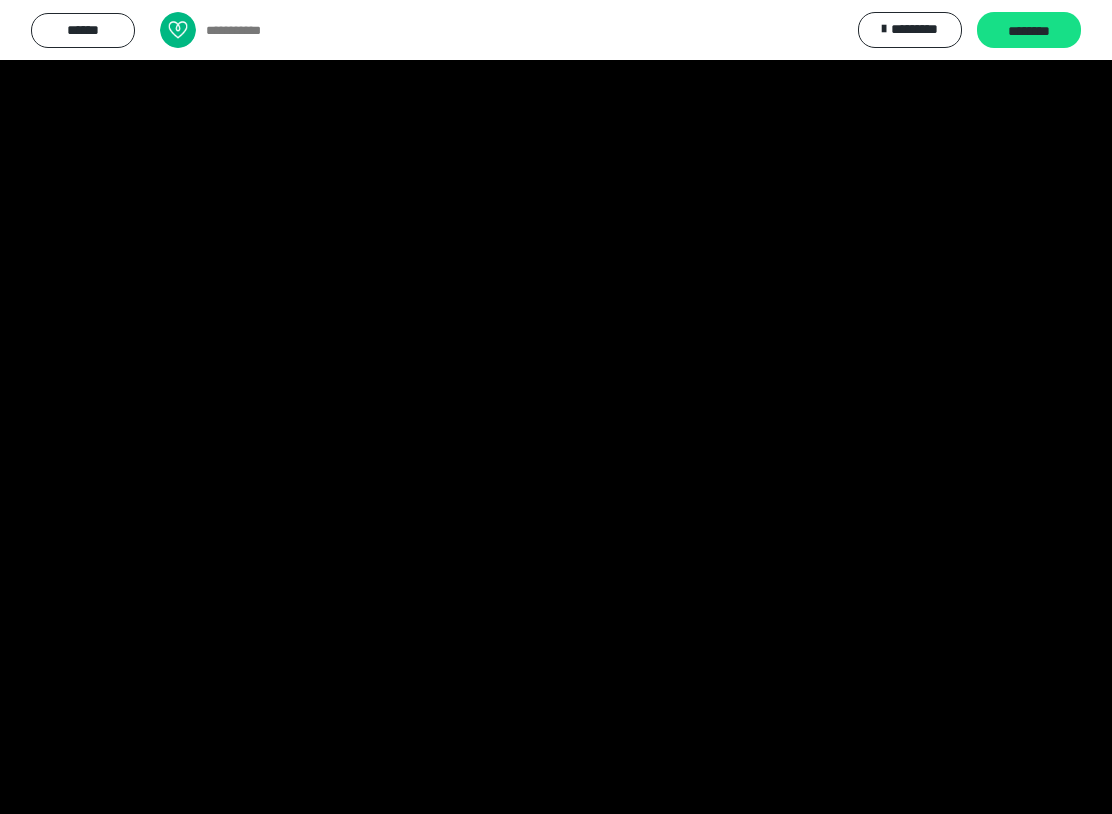 click at bounding box center [556, 407] 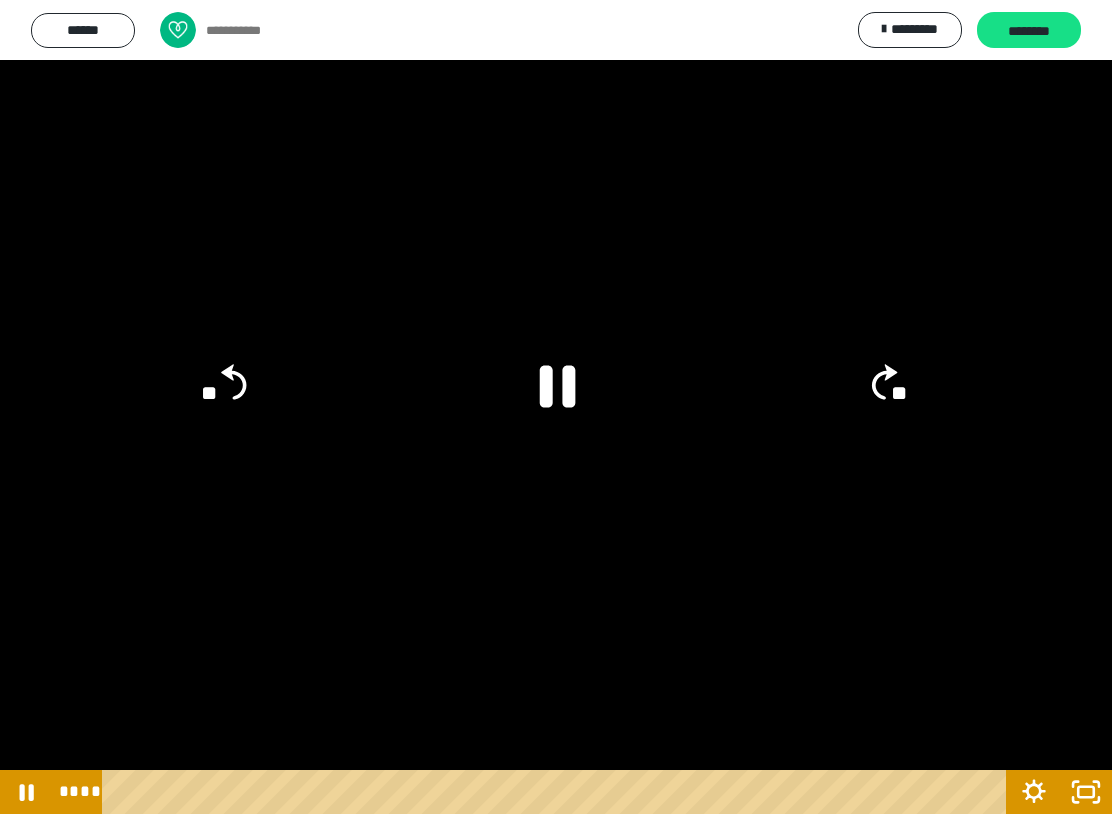 click 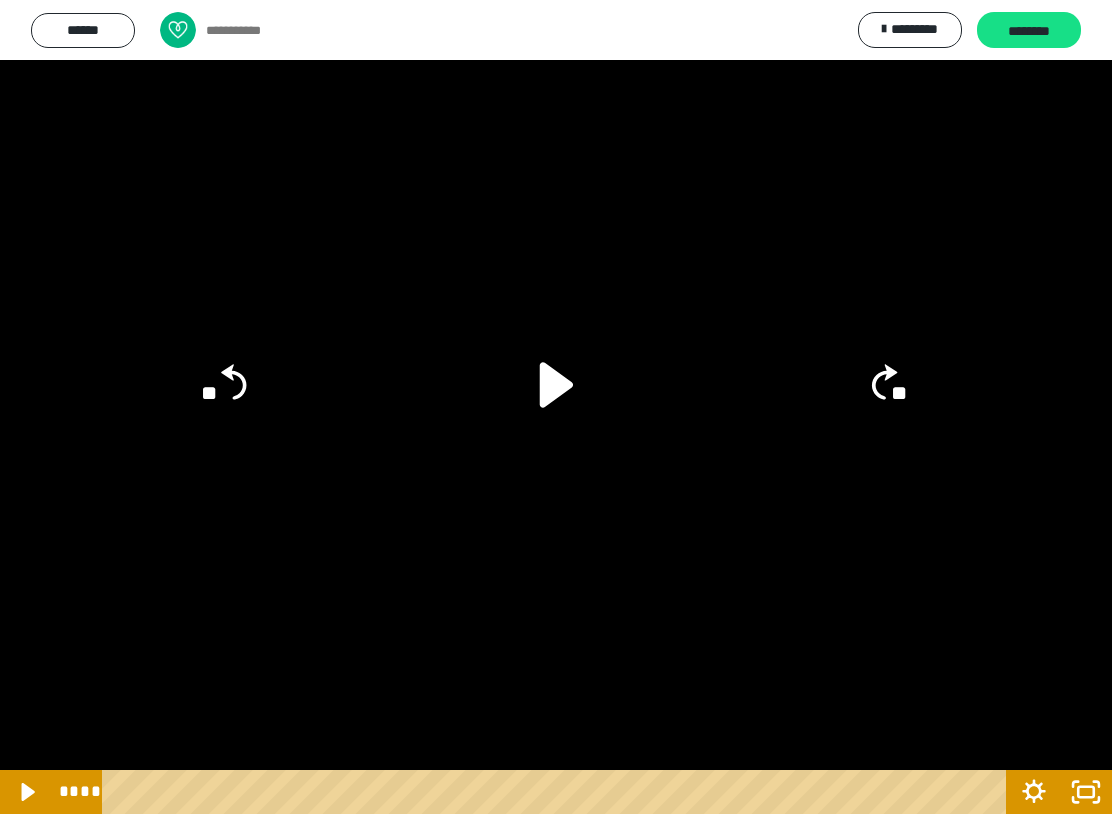 click 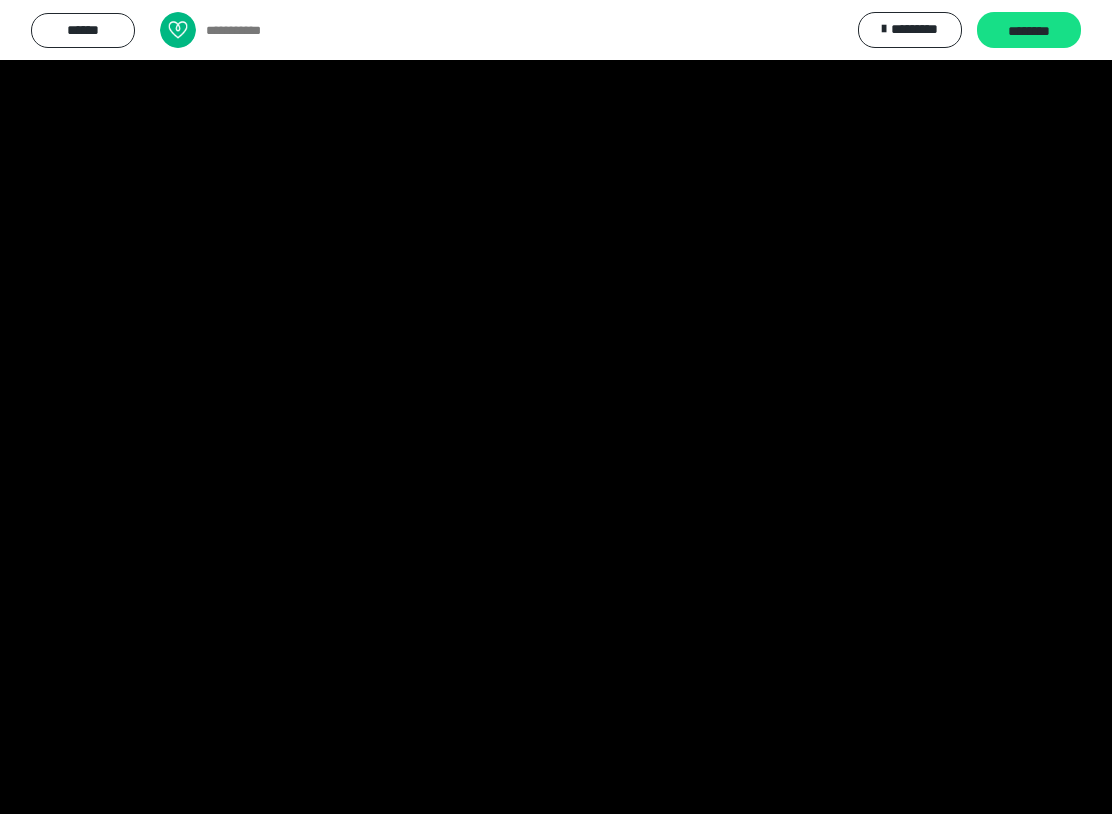 click at bounding box center [556, 407] 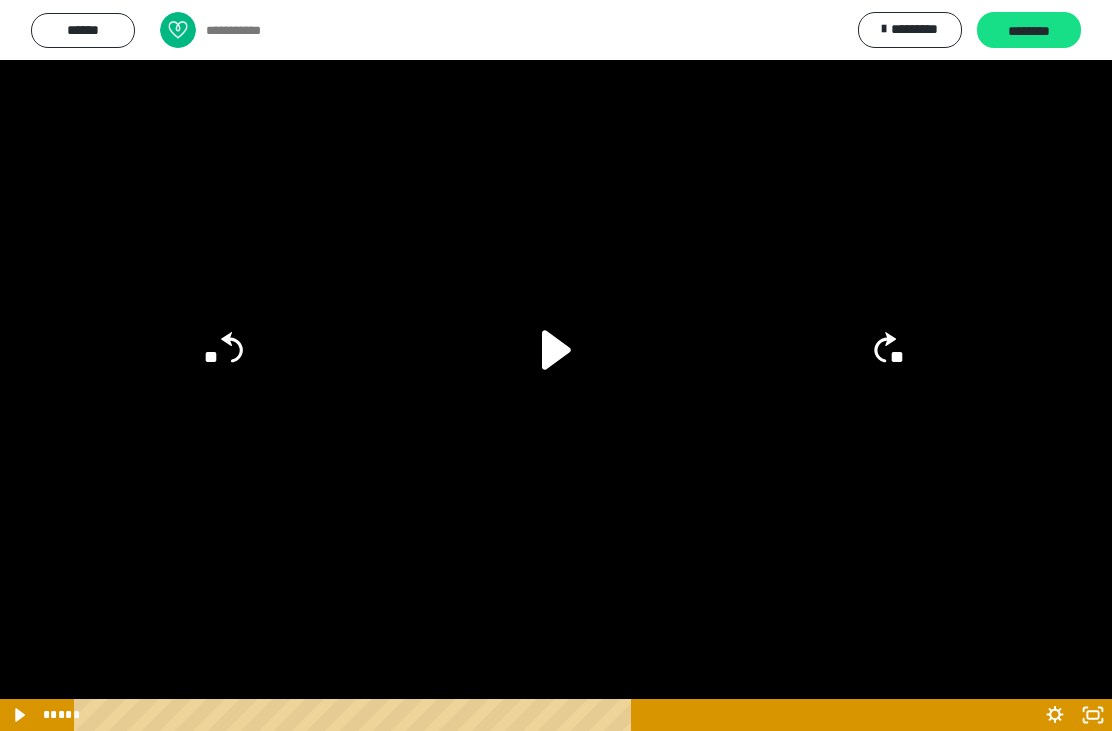 scroll, scrollTop: 339, scrollLeft: 0, axis: vertical 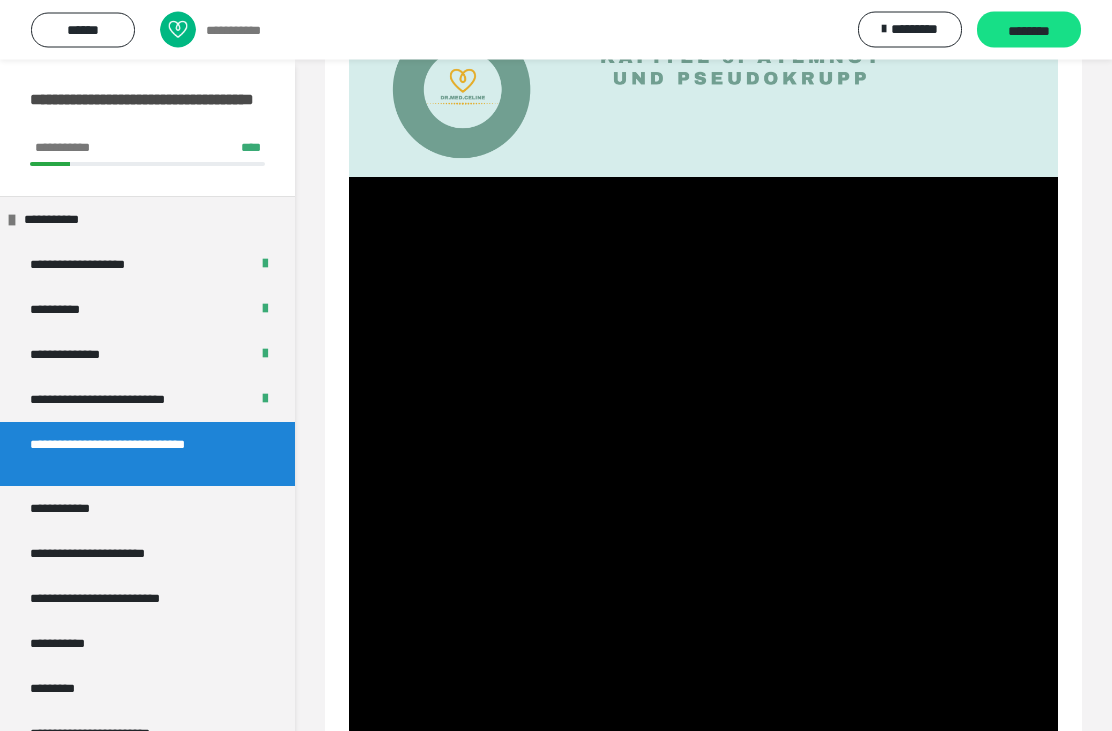 click at bounding box center [703, 377] 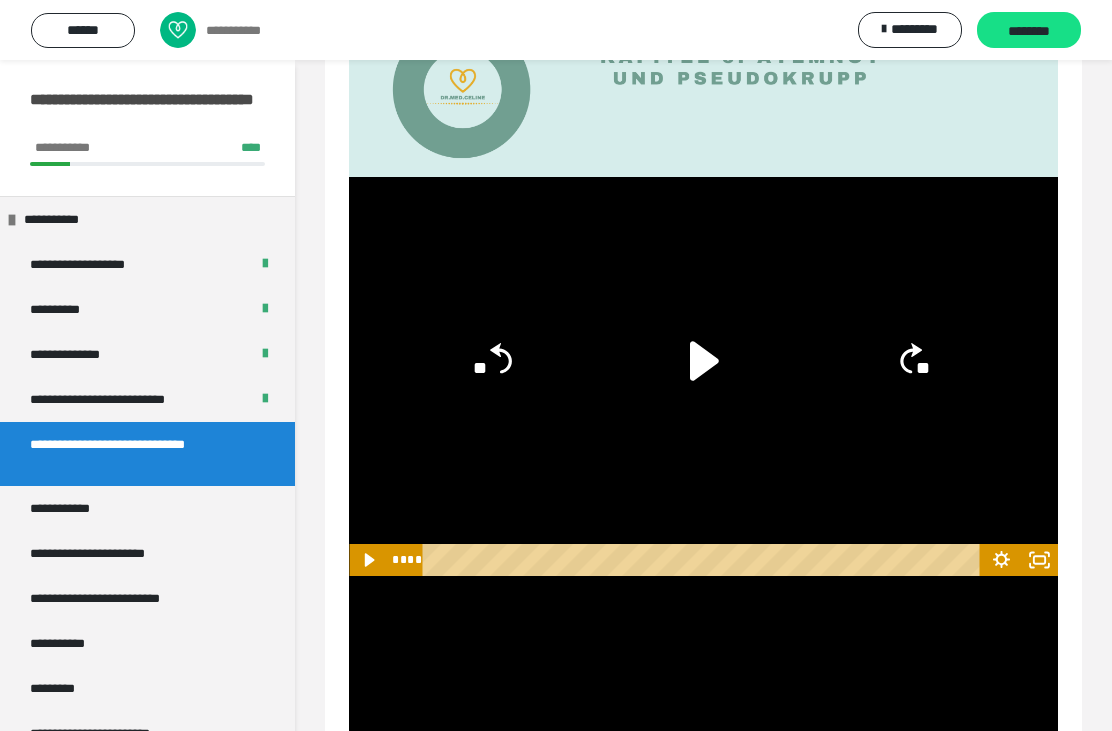 click at bounding box center [703, 376] 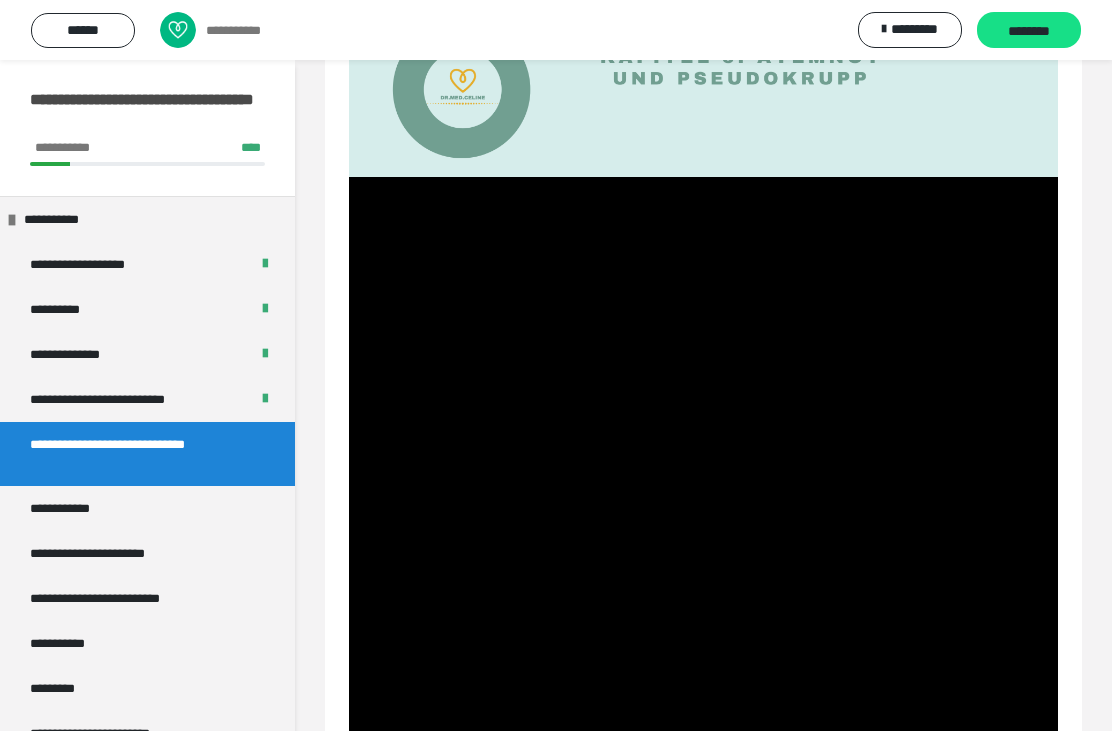 click at bounding box center [703, 376] 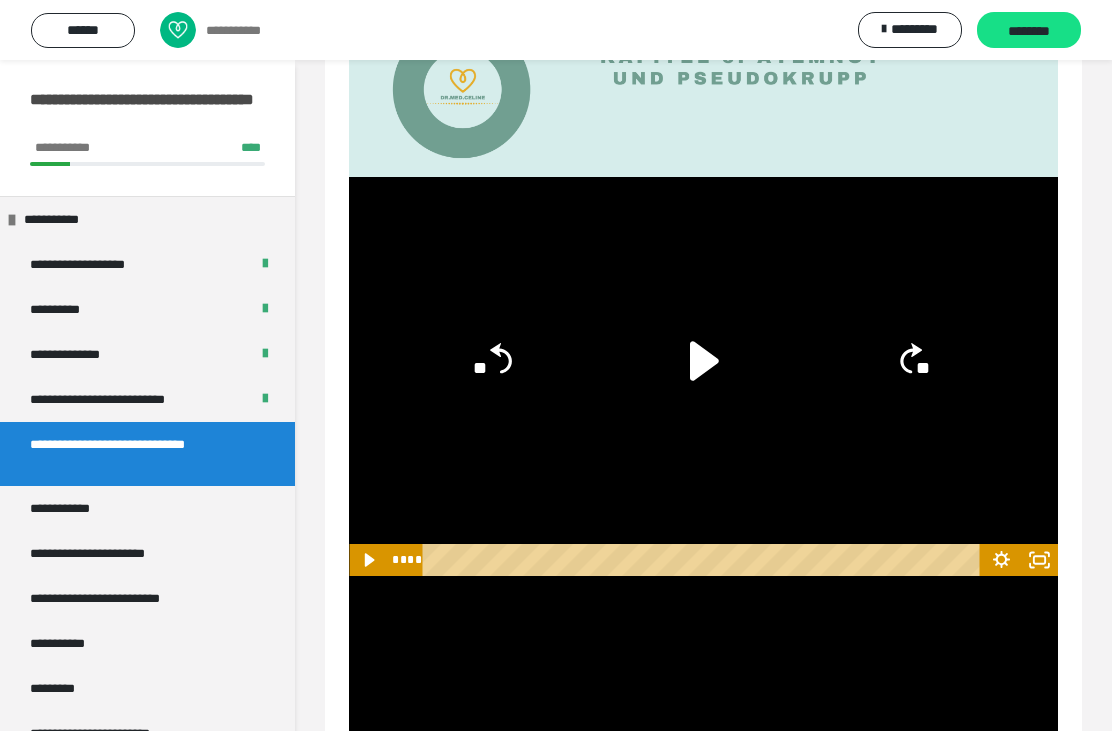 click 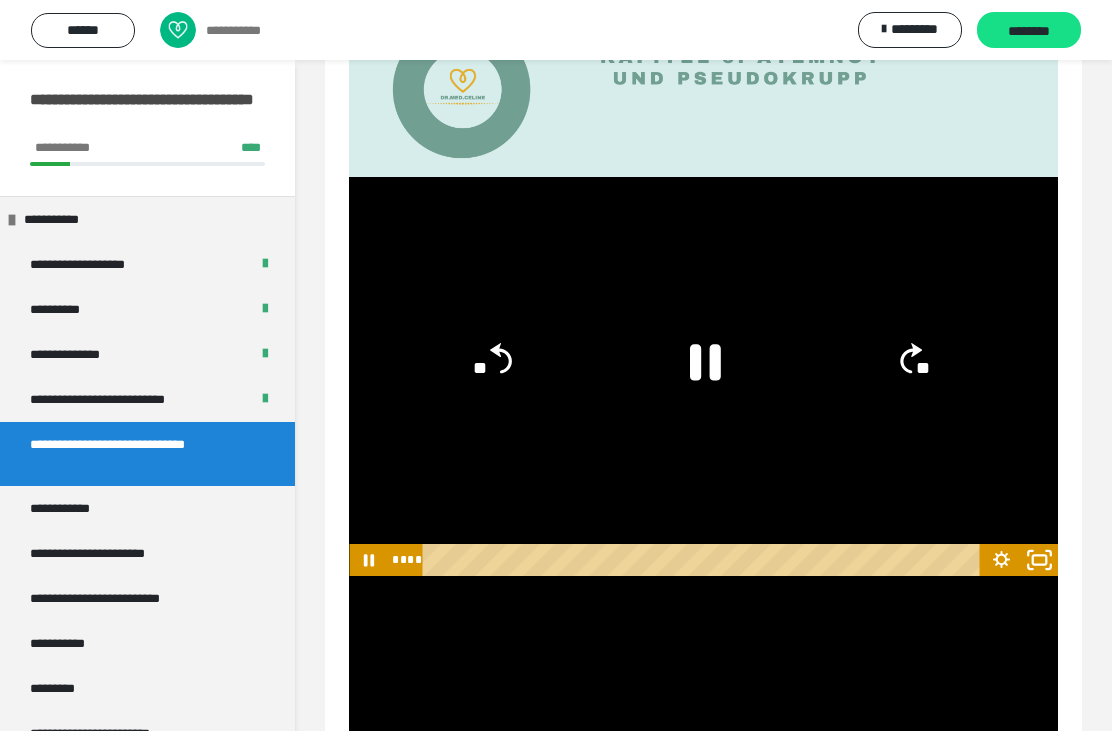 click 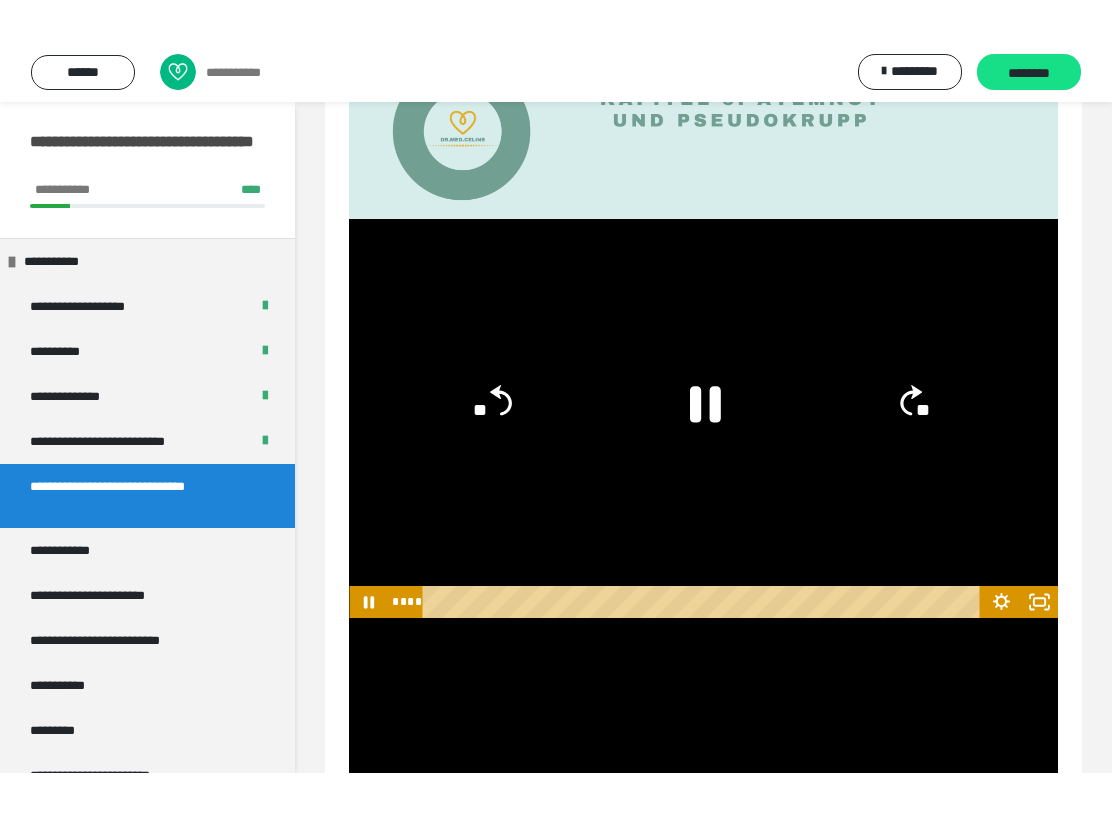 scroll, scrollTop: 0, scrollLeft: 0, axis: both 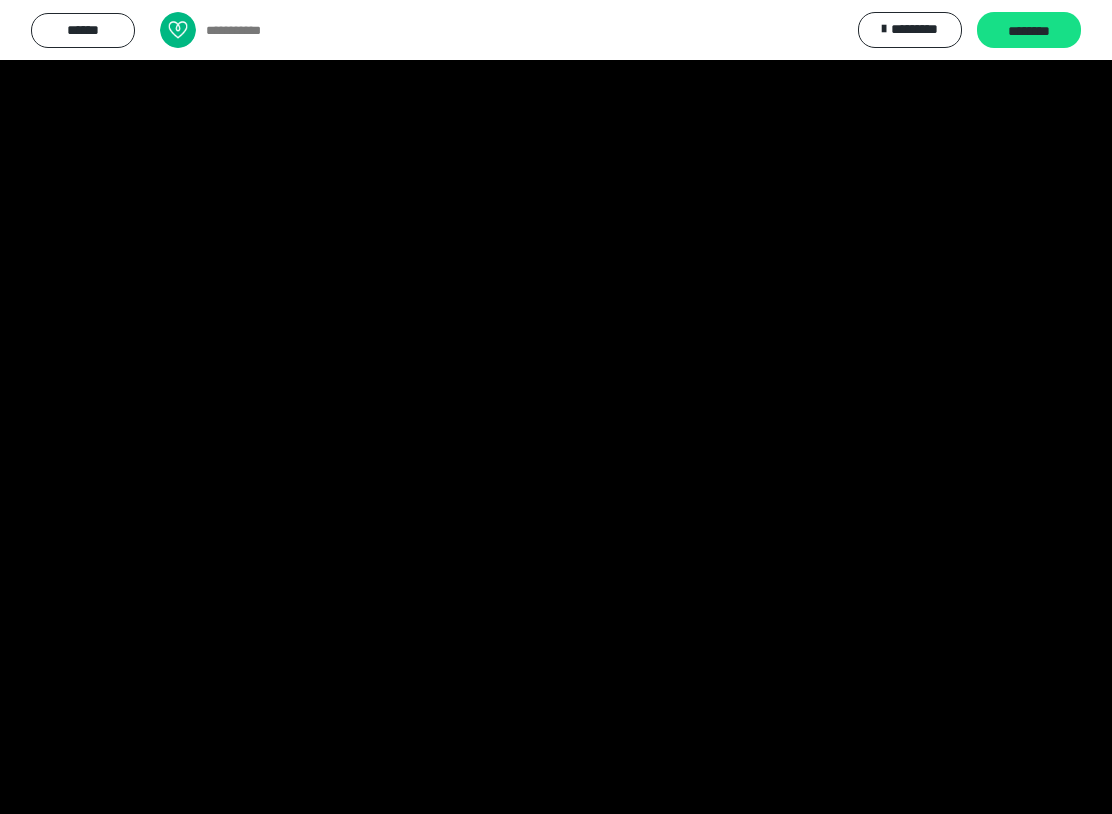 click at bounding box center [556, 407] 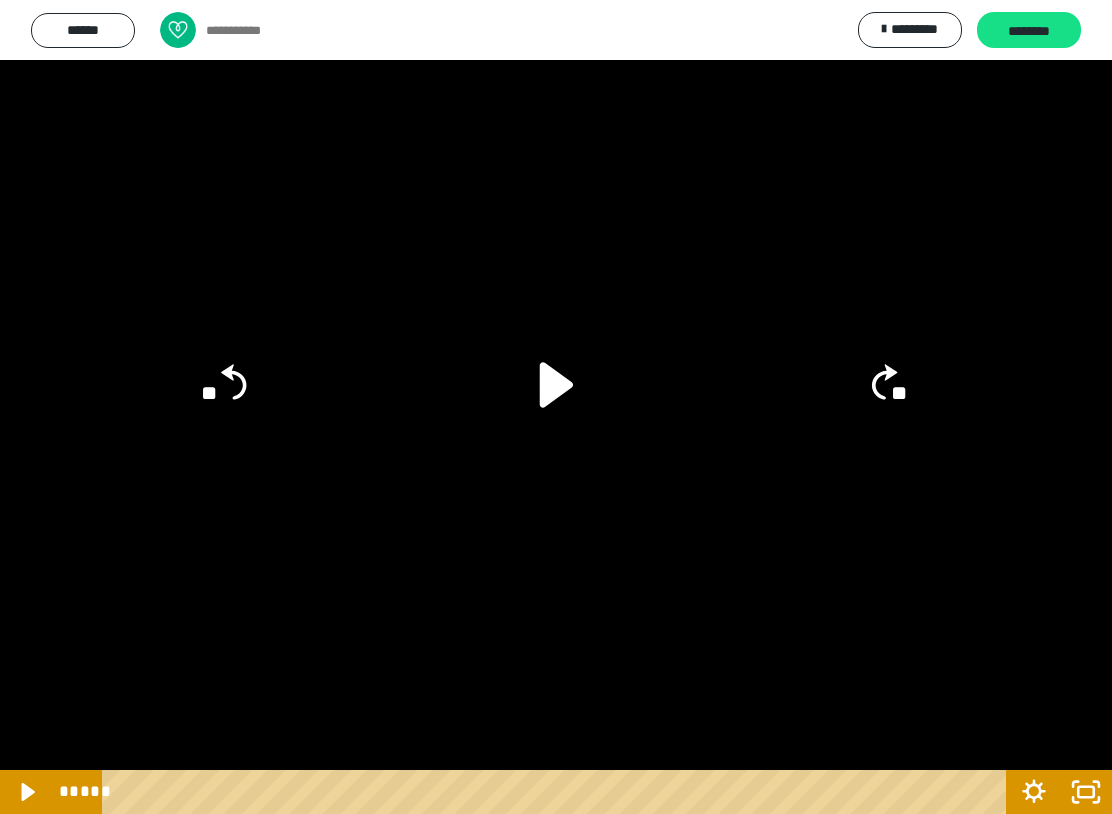 click at bounding box center [556, 407] 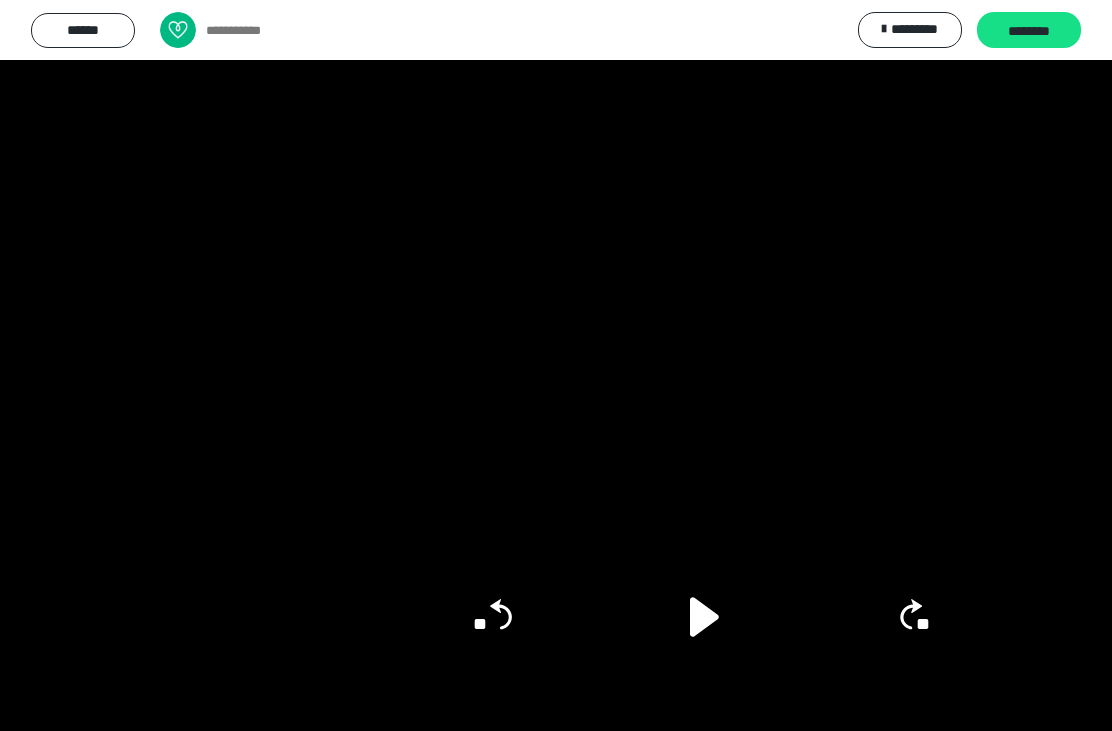 scroll, scrollTop: 480, scrollLeft: 0, axis: vertical 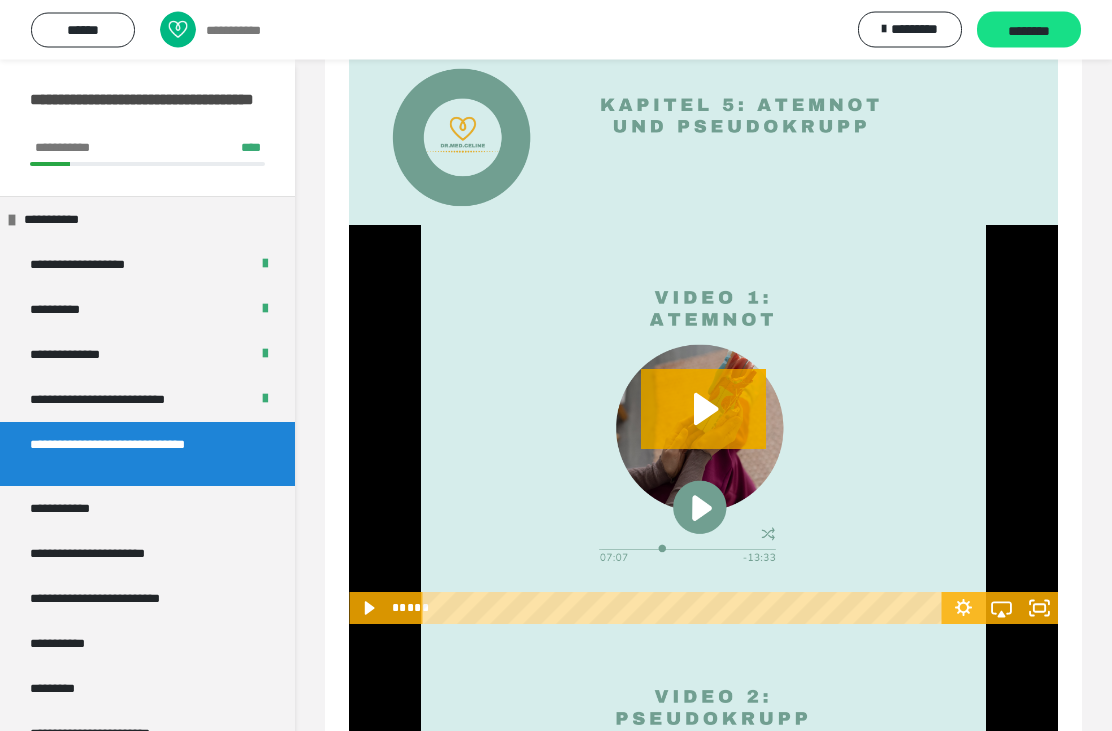 click at bounding box center (703, 425) 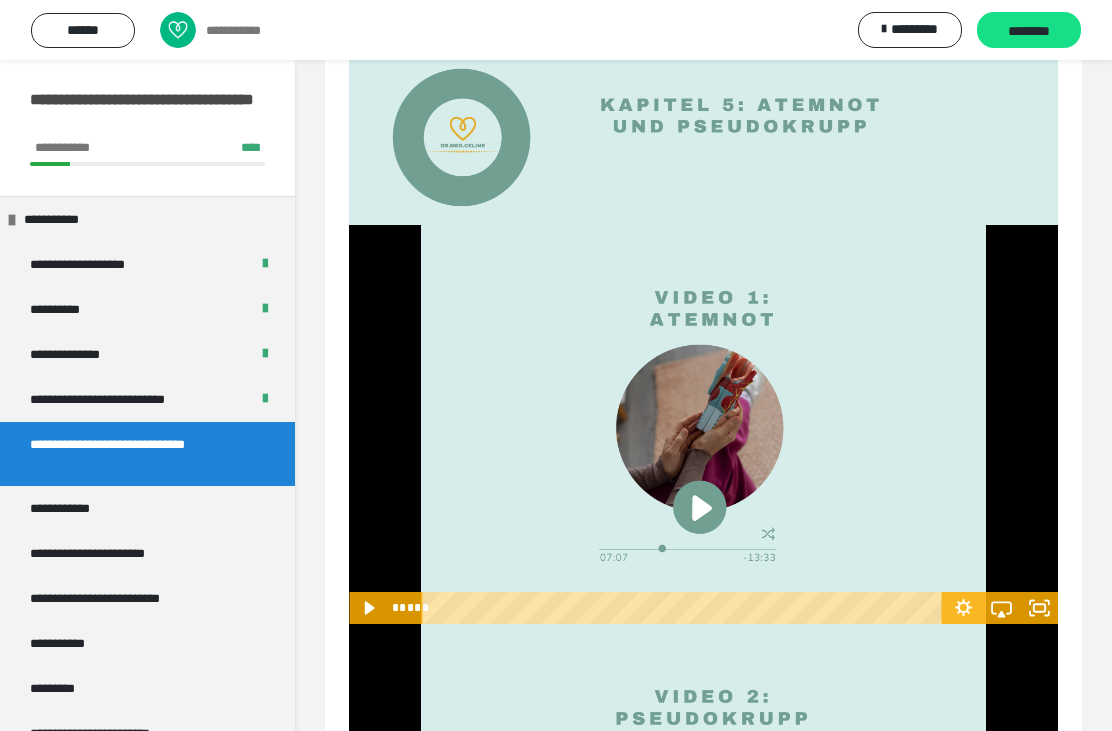 click at bounding box center [703, 424] 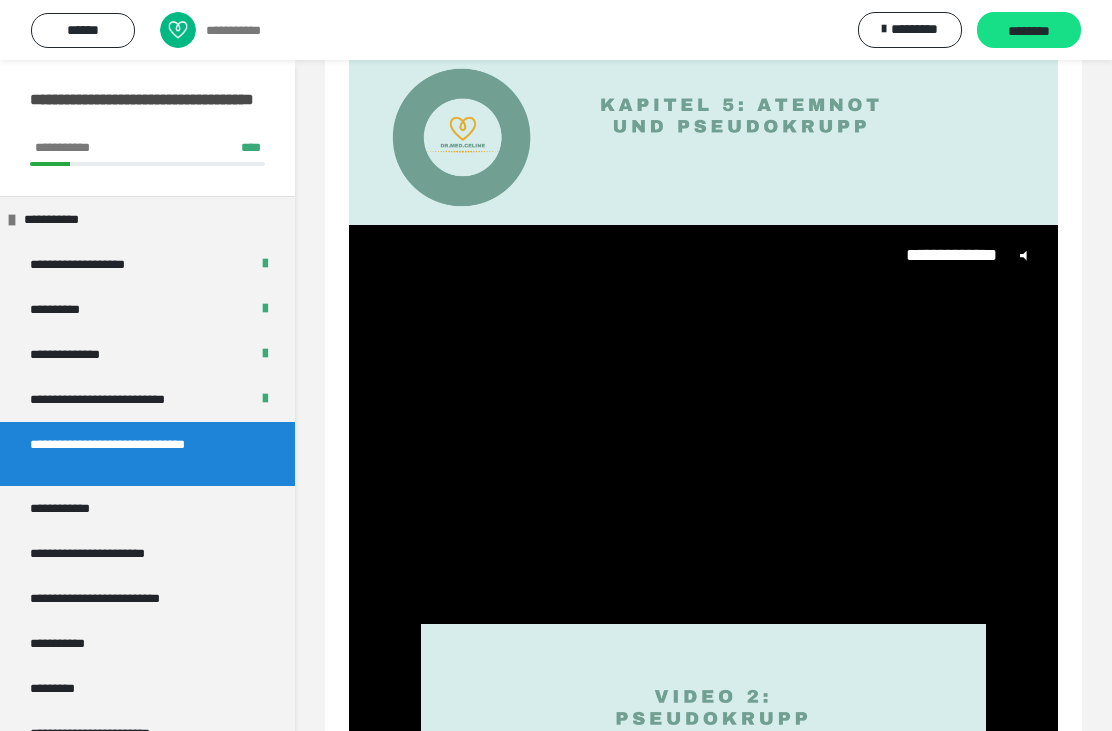 click on "**********" at bounding box center (703, 408) 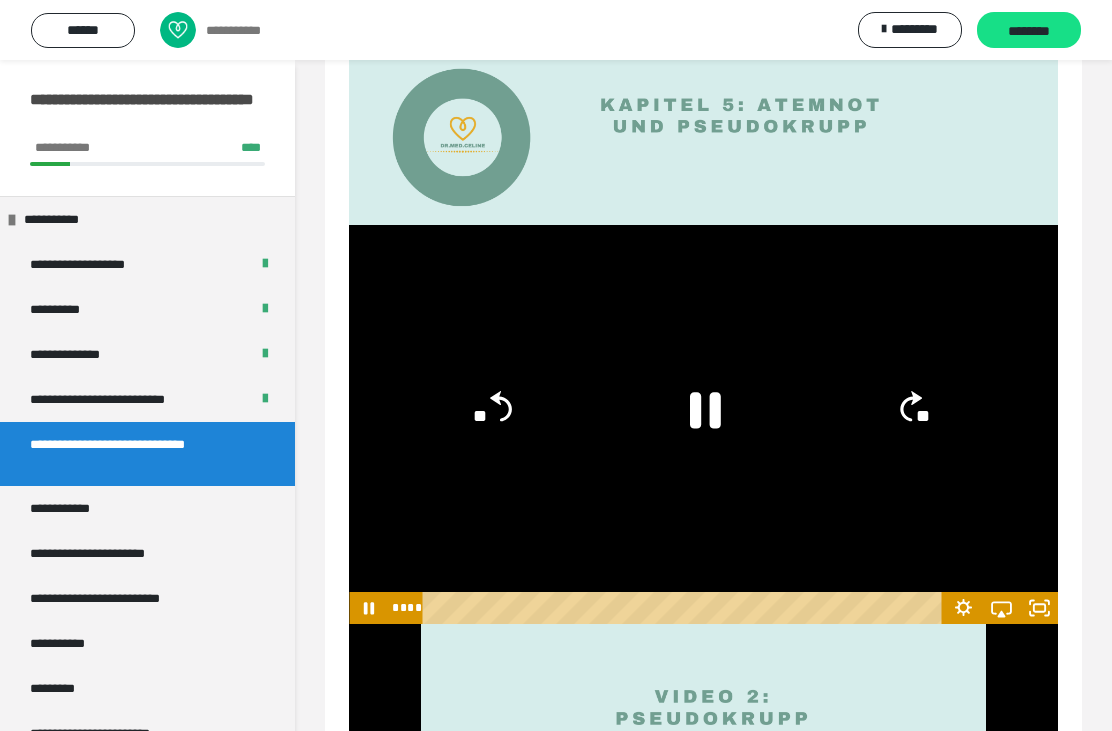 click 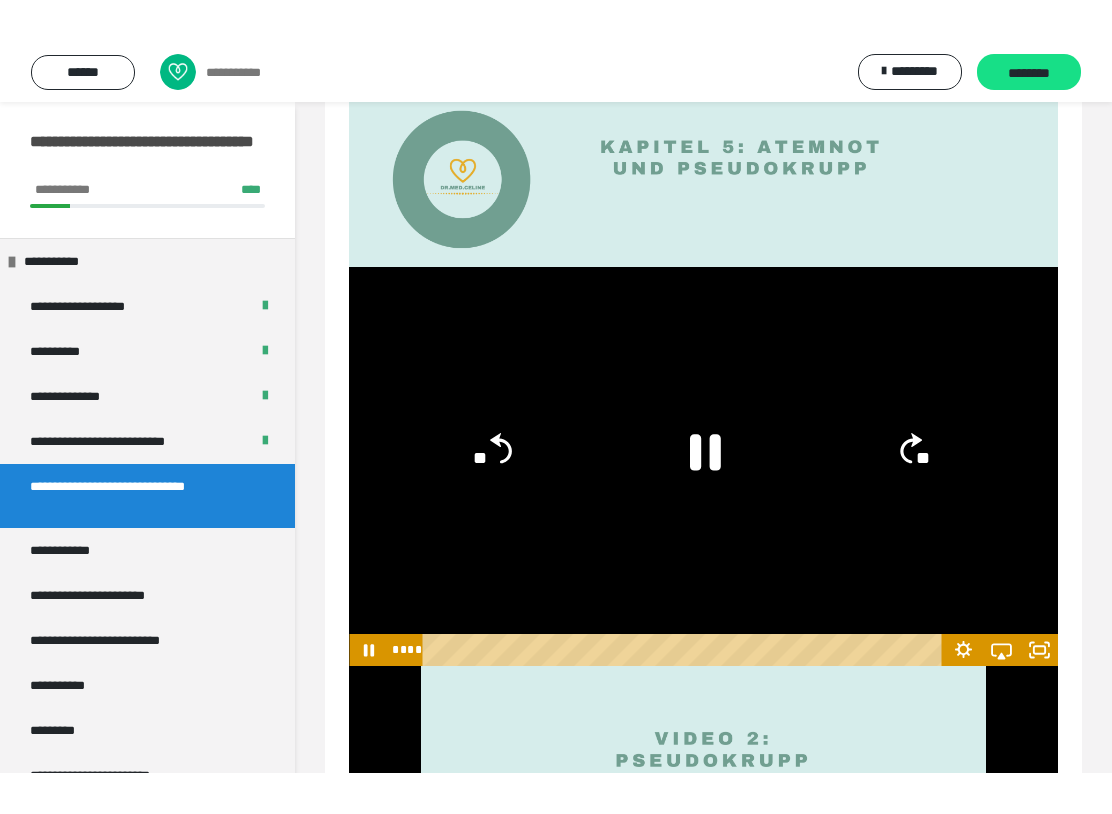 scroll, scrollTop: 0, scrollLeft: 0, axis: both 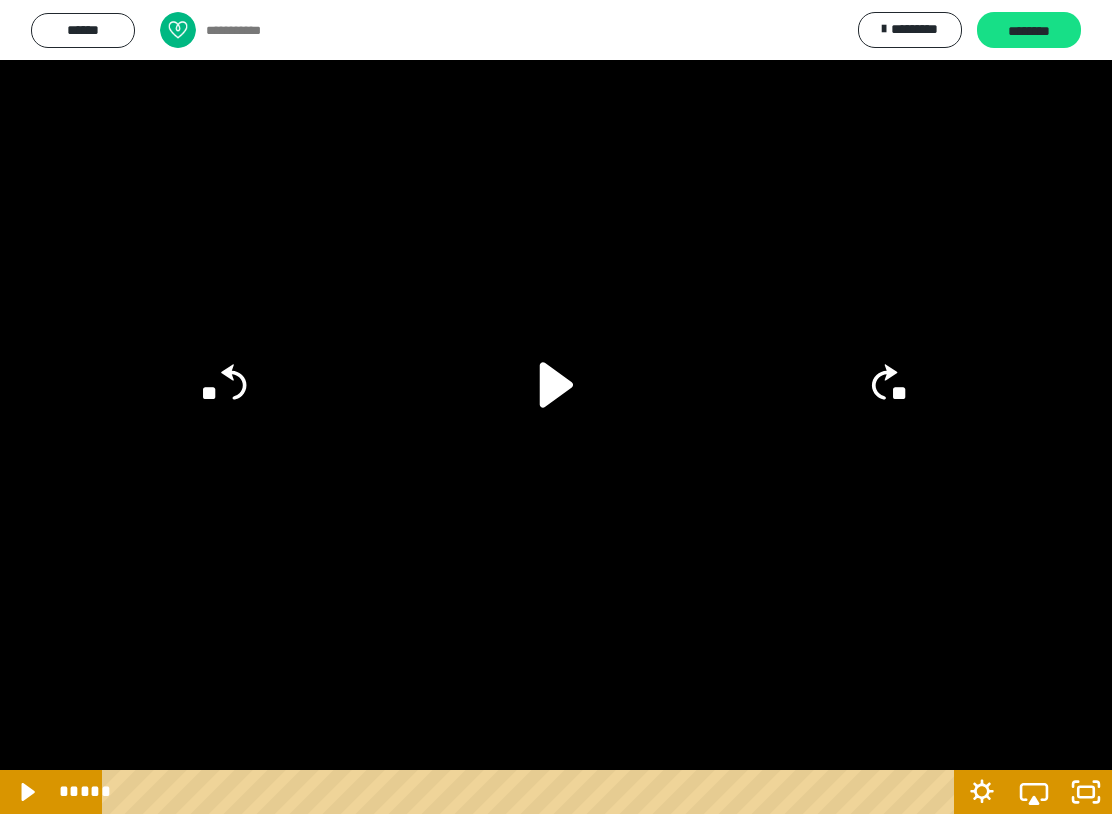 click 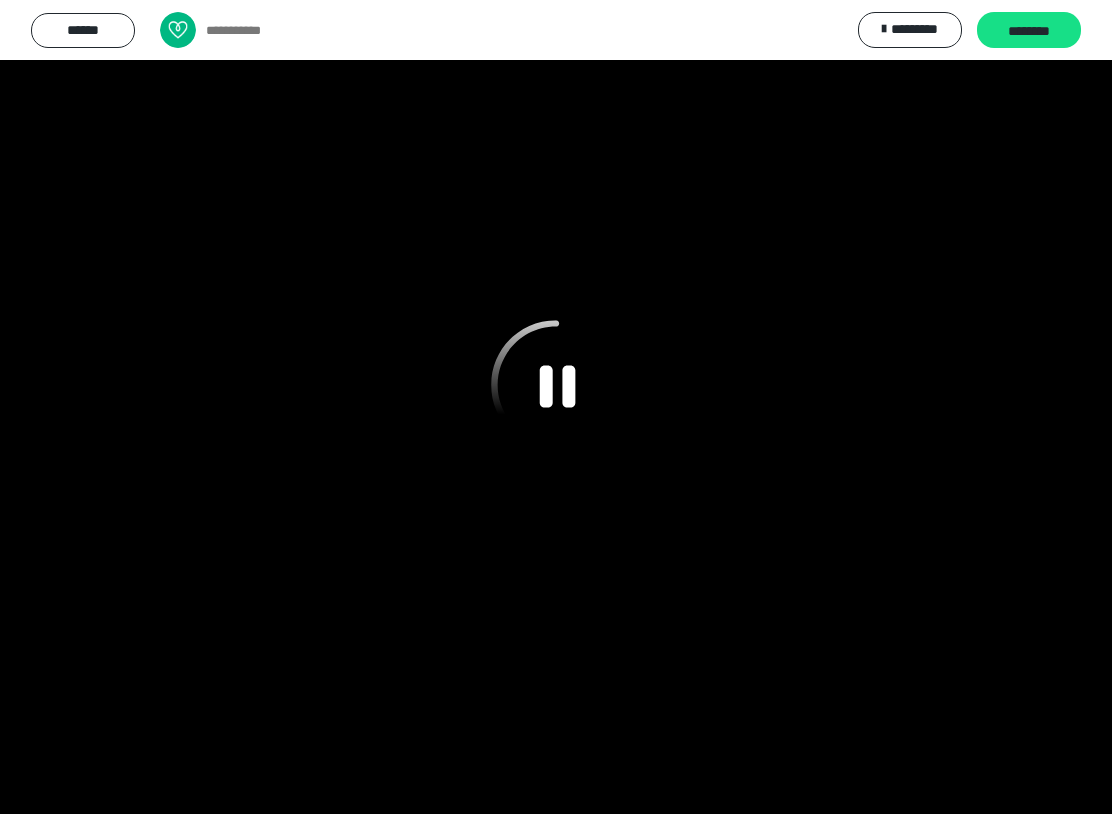 click at bounding box center [556, 407] 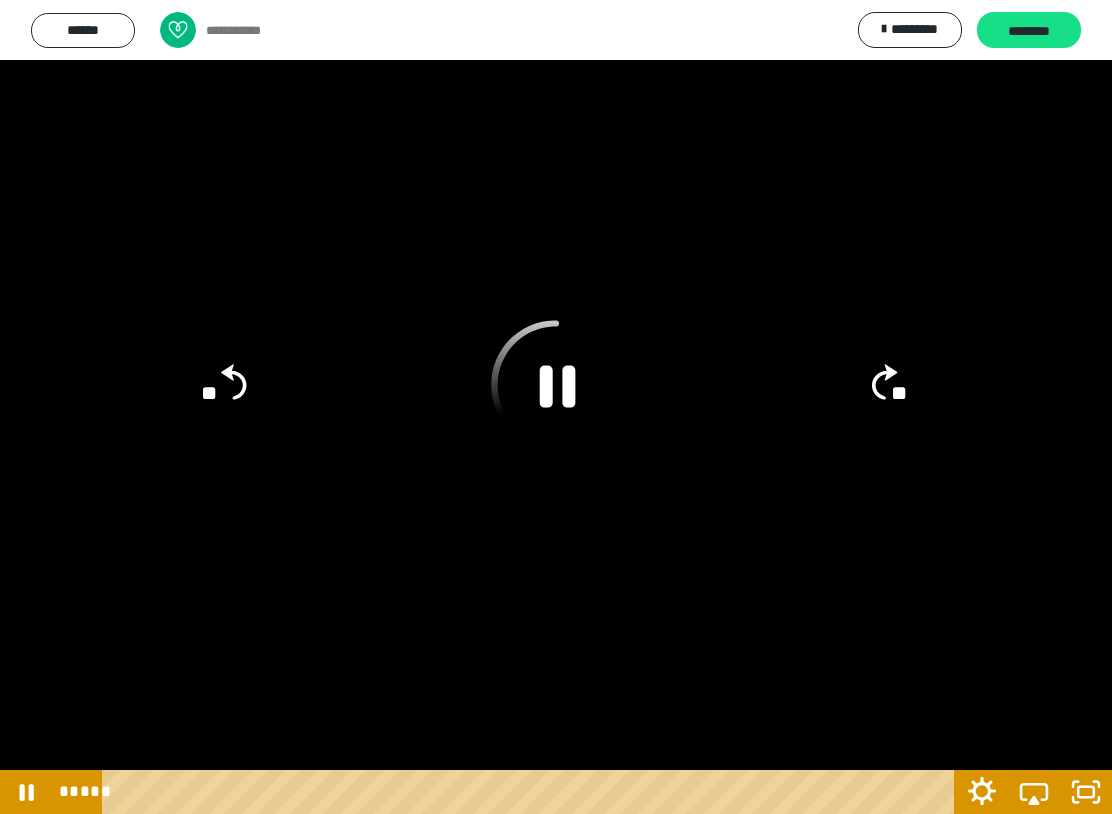 click 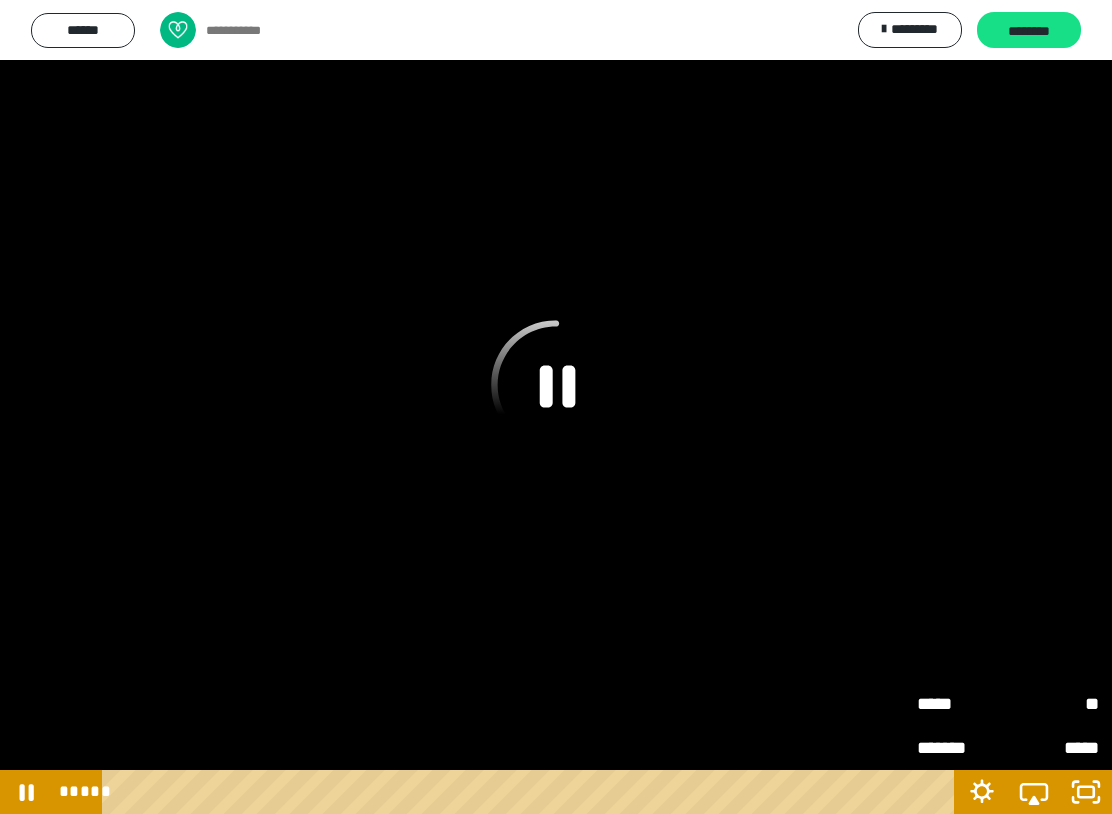click at bounding box center (556, 407) 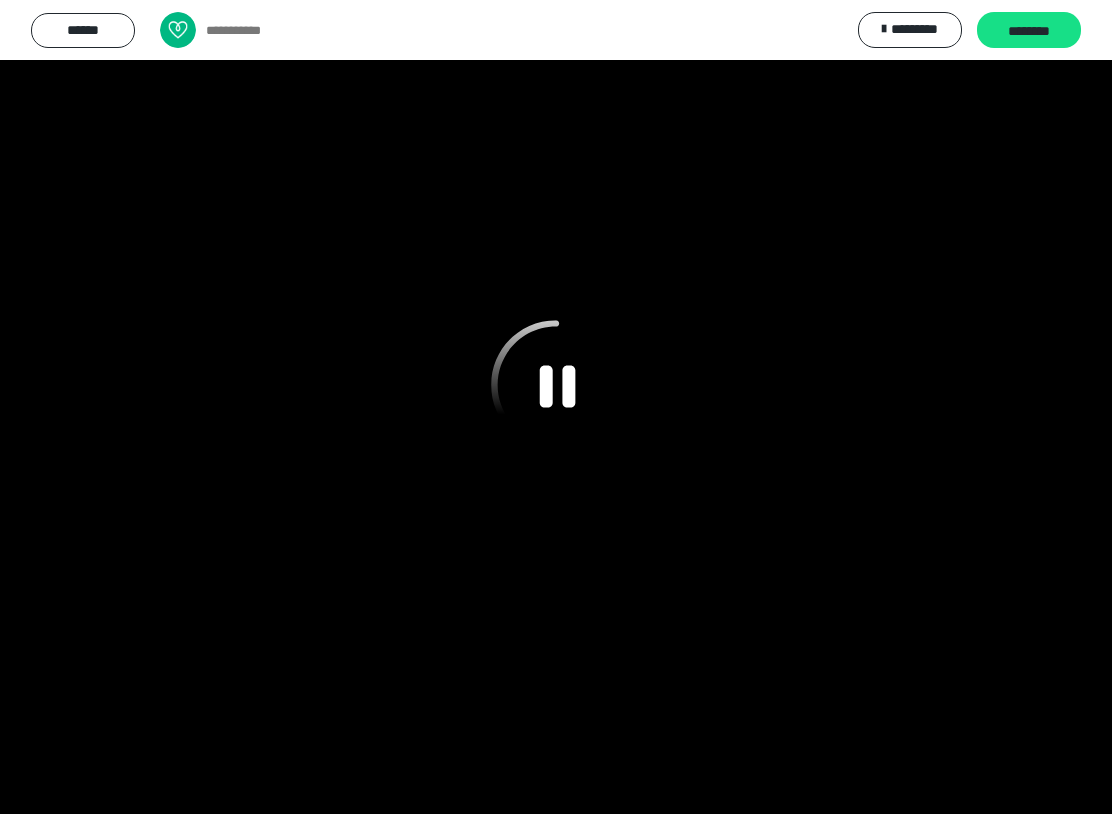 click at bounding box center (556, 407) 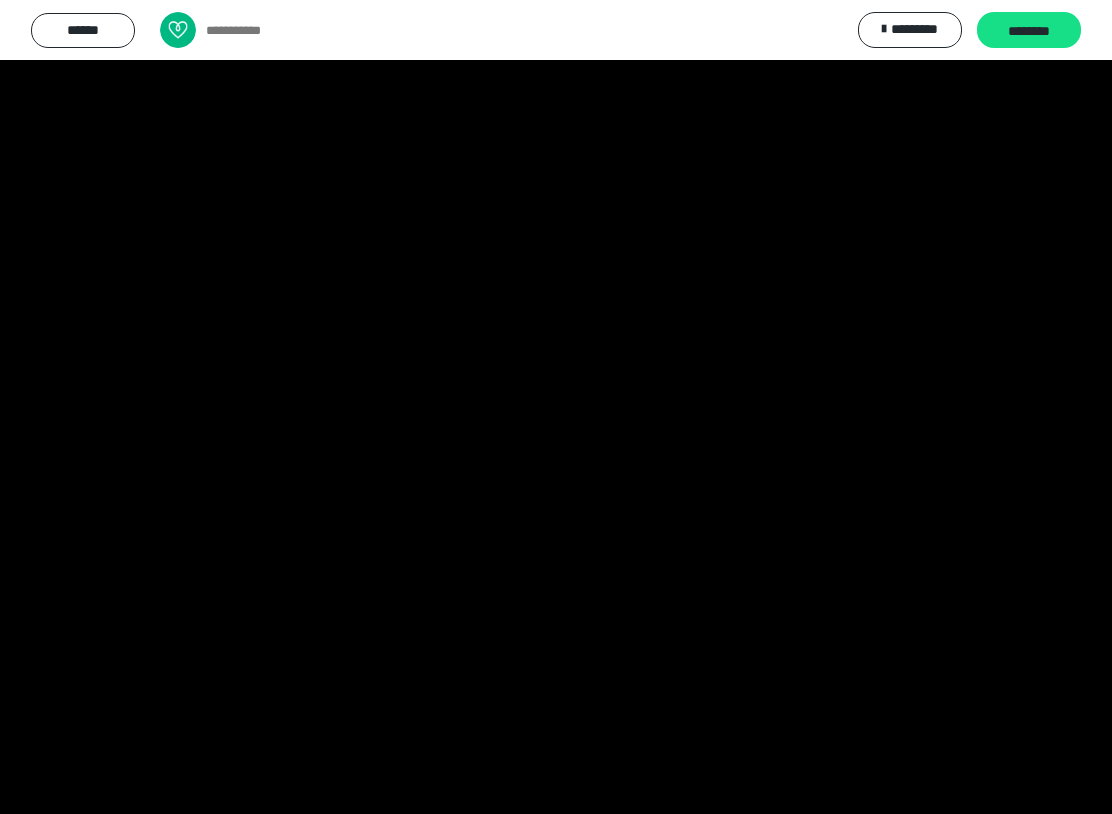 click at bounding box center (556, 407) 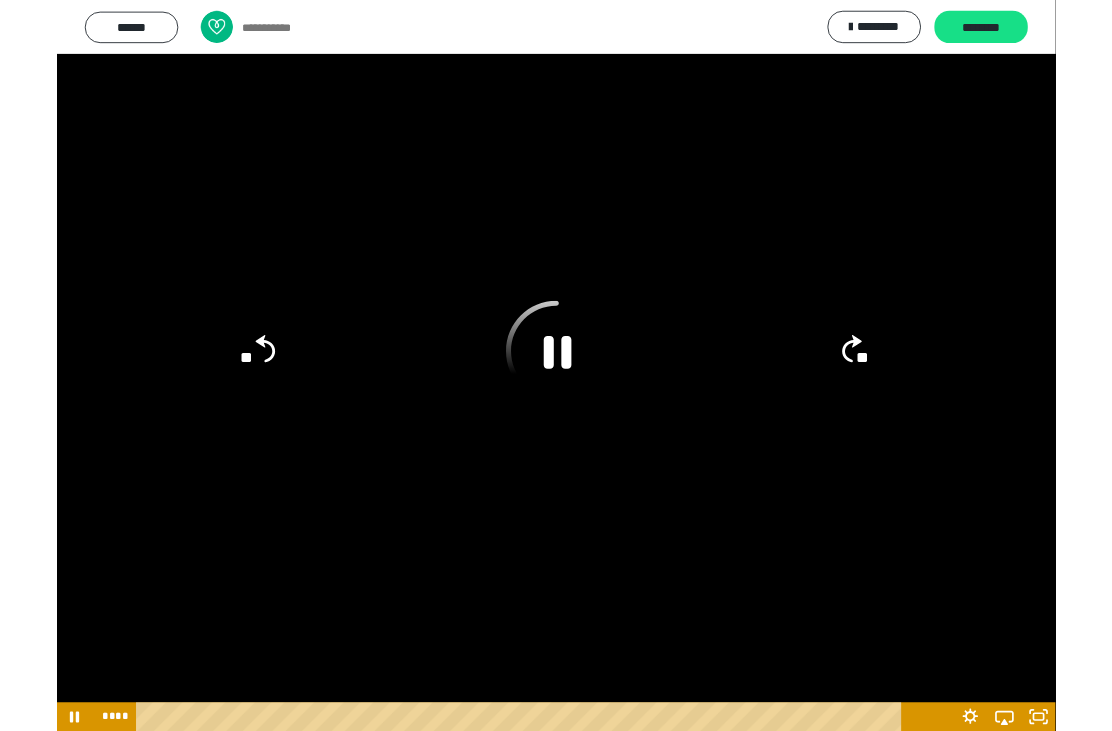 scroll, scrollTop: 292, scrollLeft: 0, axis: vertical 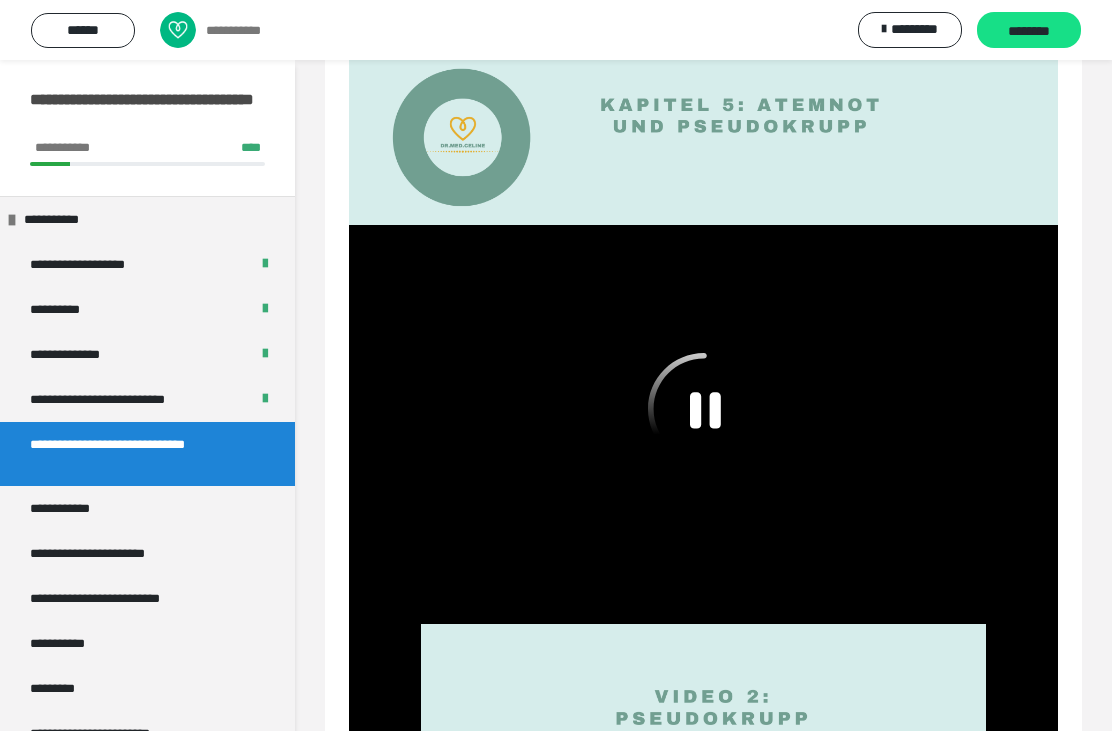 click 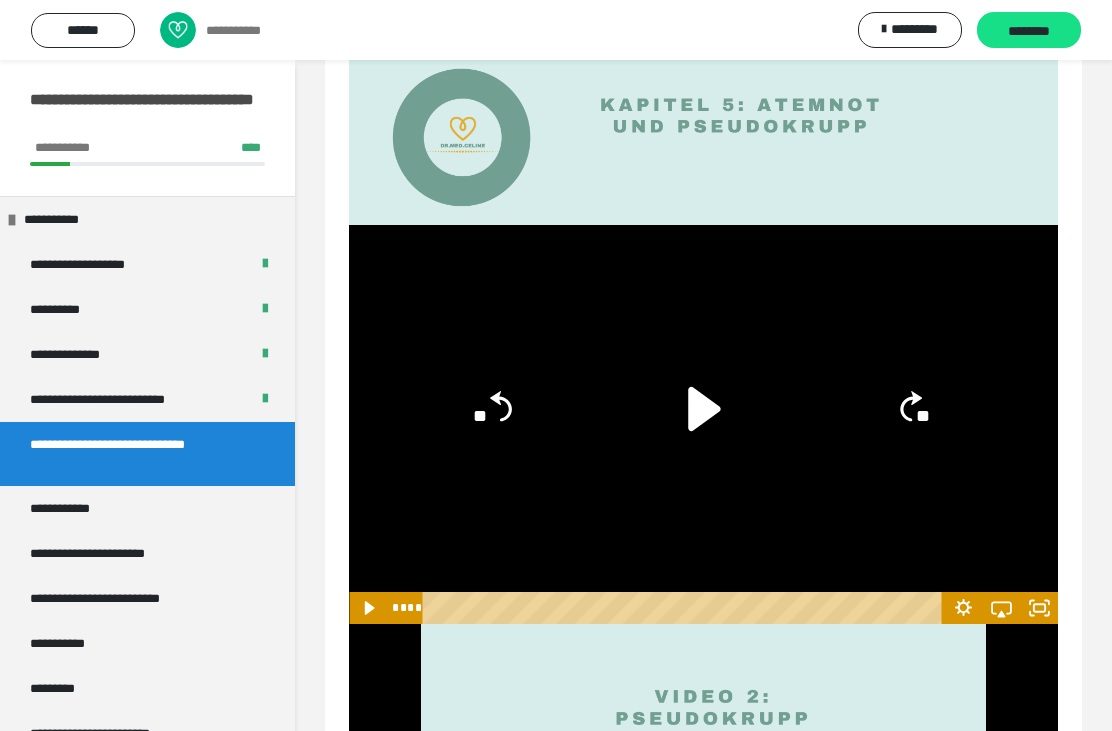 click 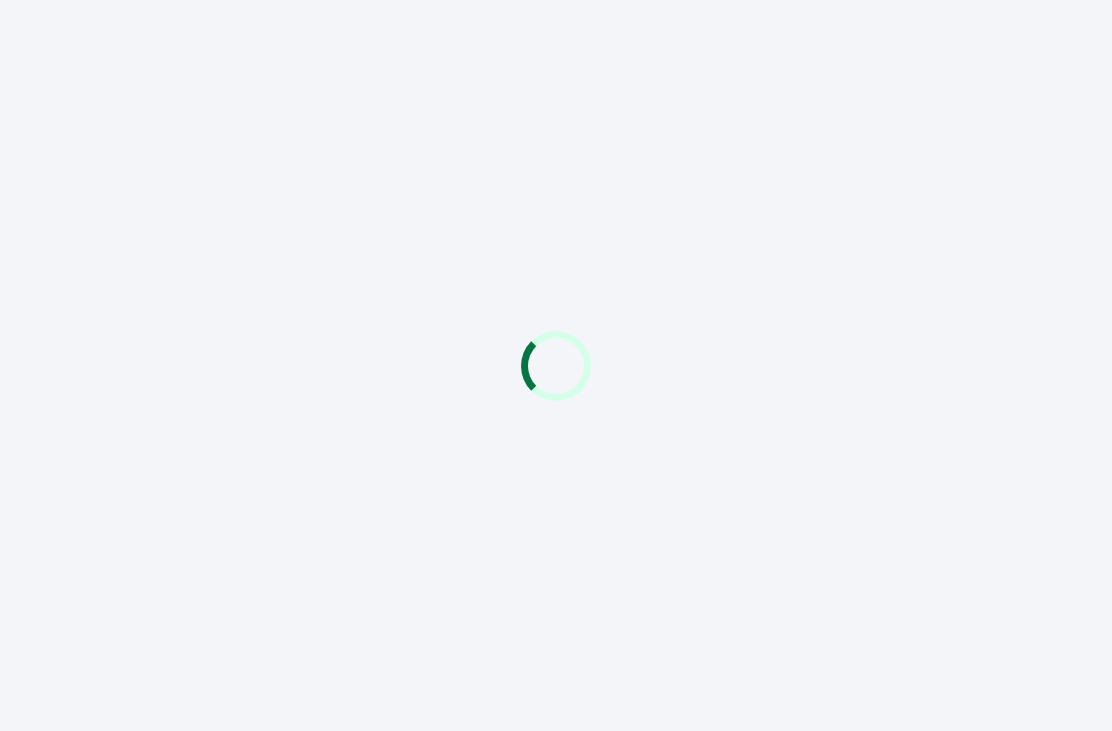 scroll, scrollTop: 64, scrollLeft: 0, axis: vertical 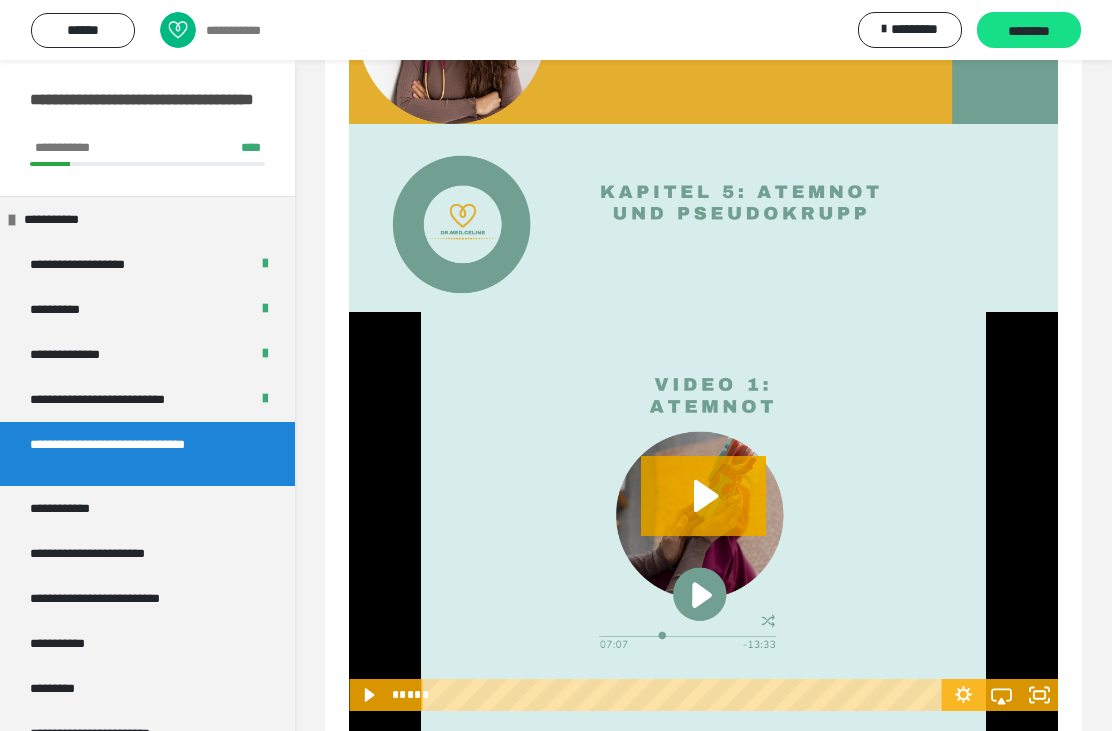 click 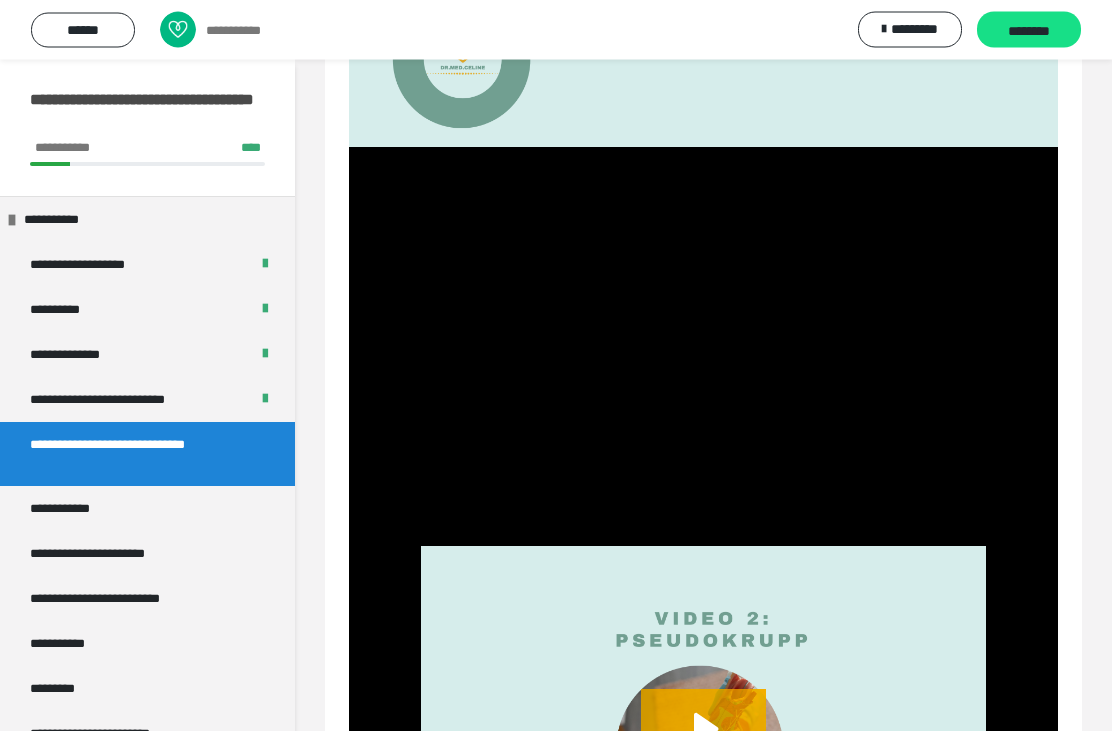 scroll, scrollTop: 370, scrollLeft: 0, axis: vertical 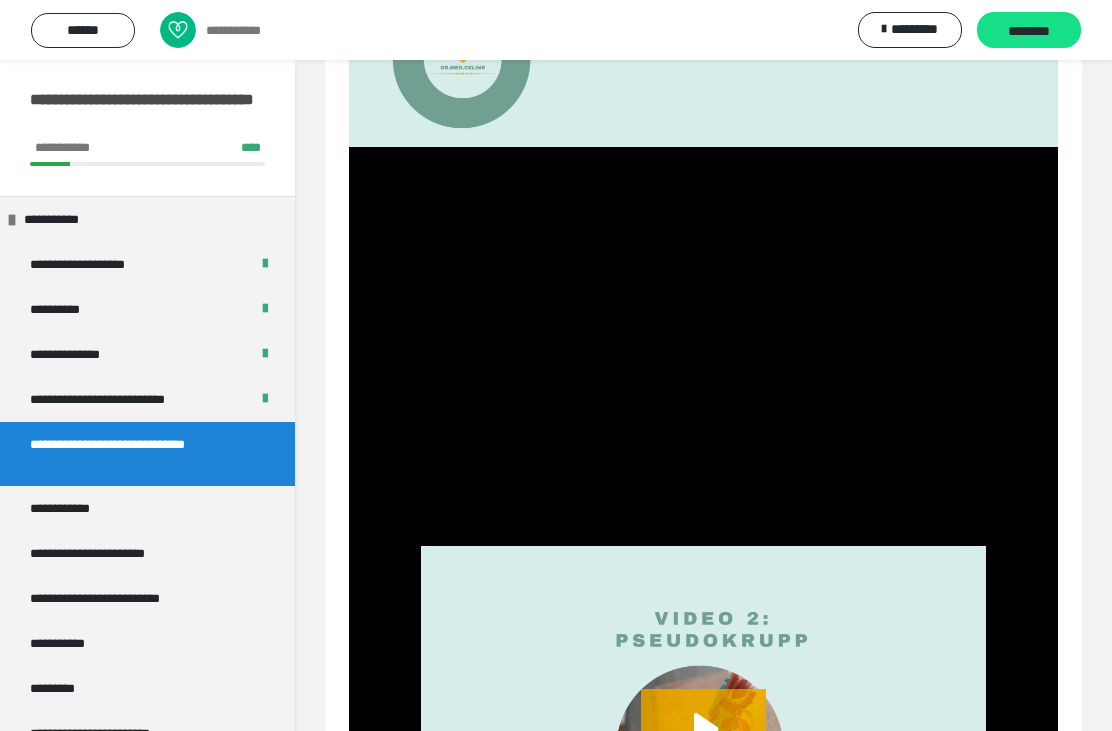 click at bounding box center [703, 346] 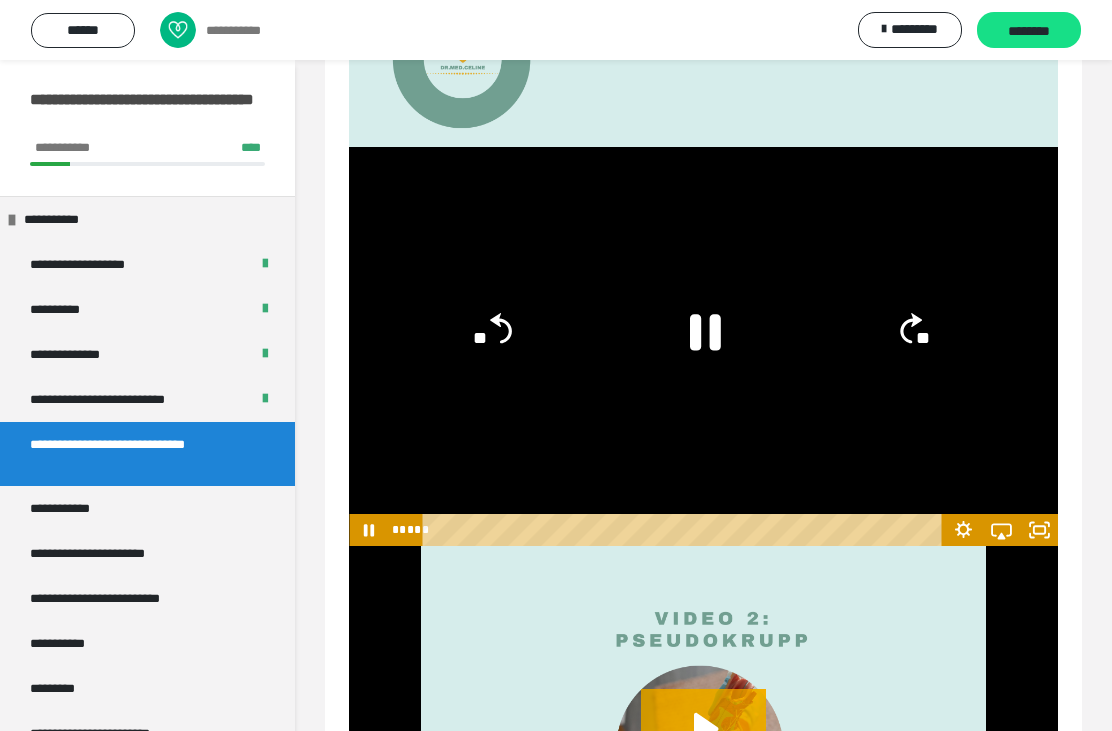 click 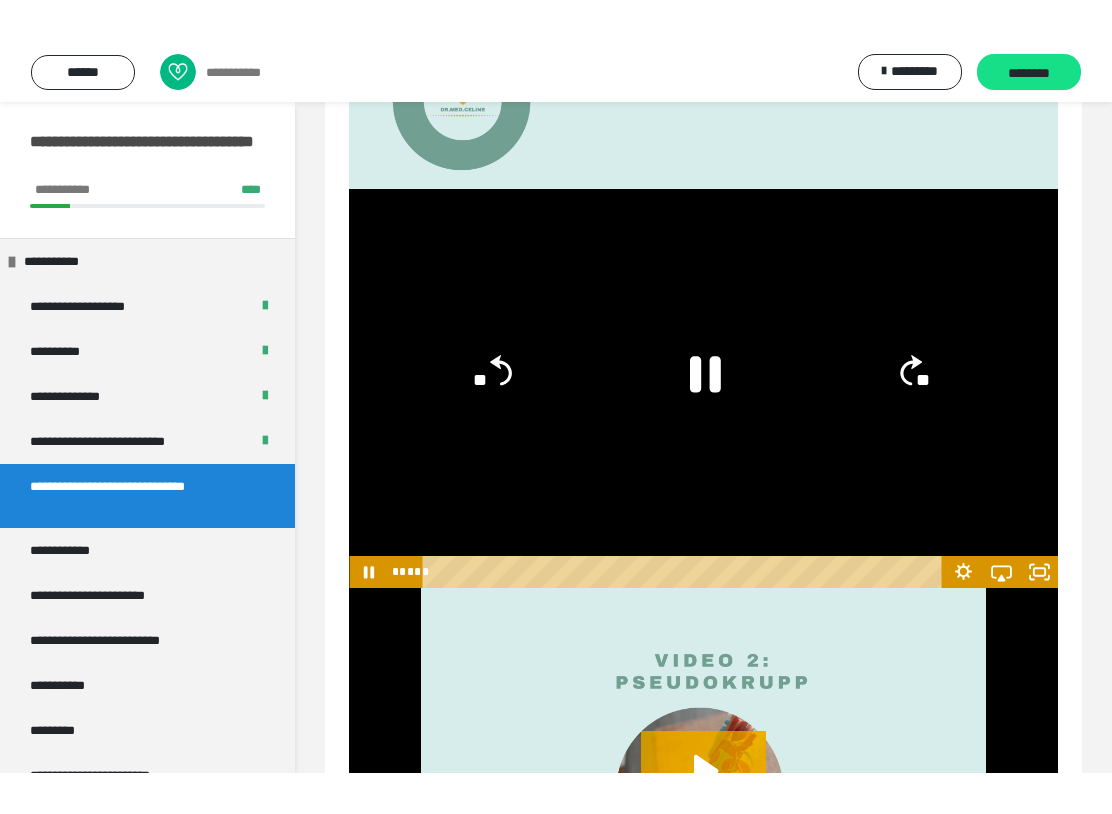 scroll, scrollTop: 0, scrollLeft: 0, axis: both 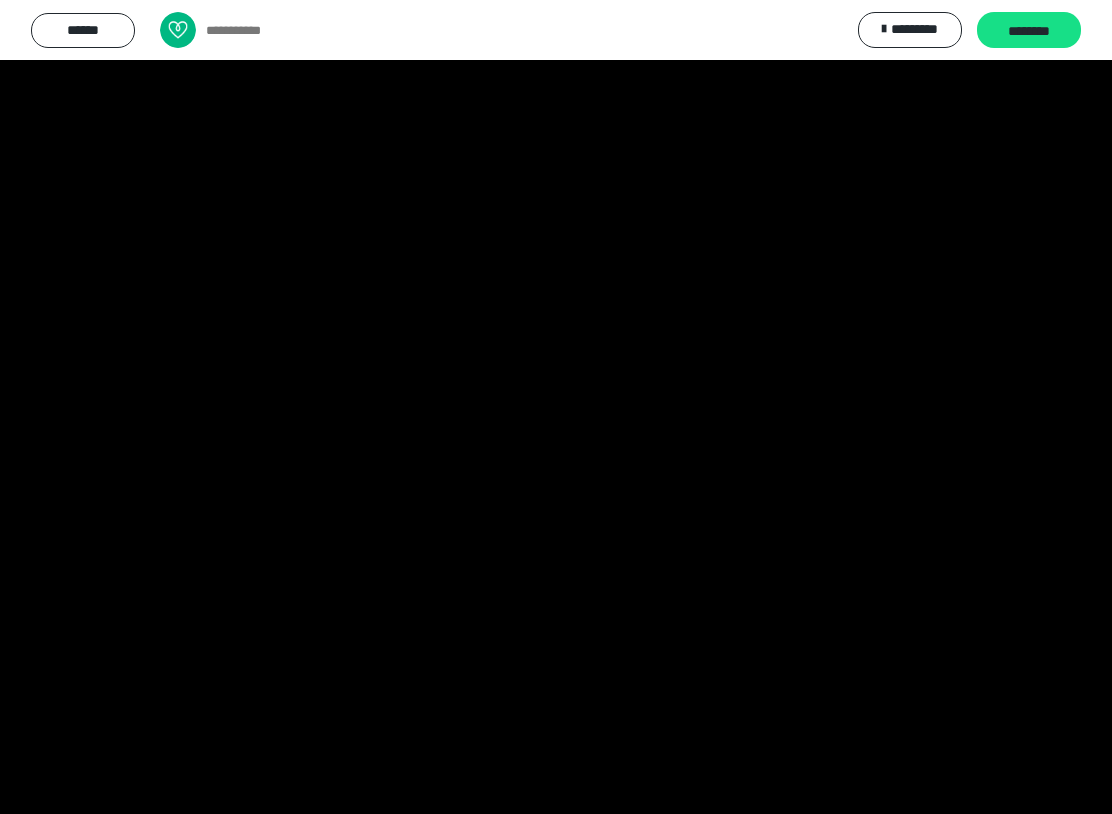 click at bounding box center [556, 407] 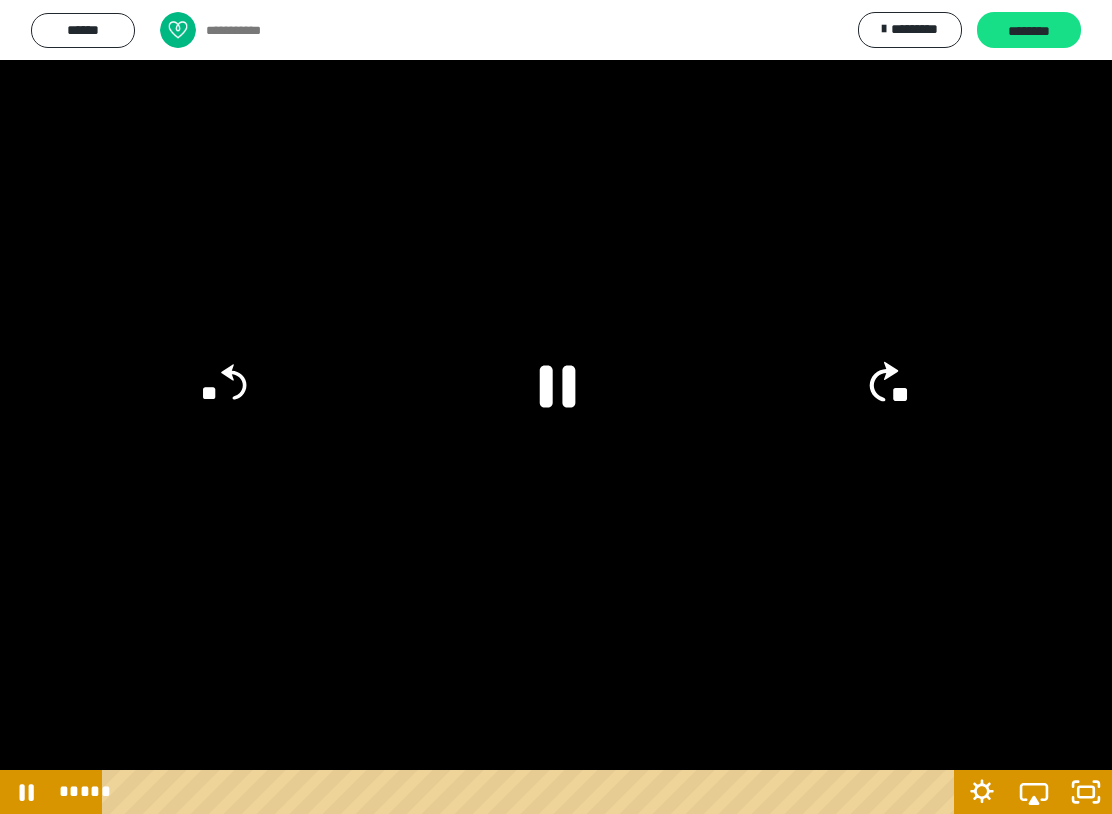 click on "**" 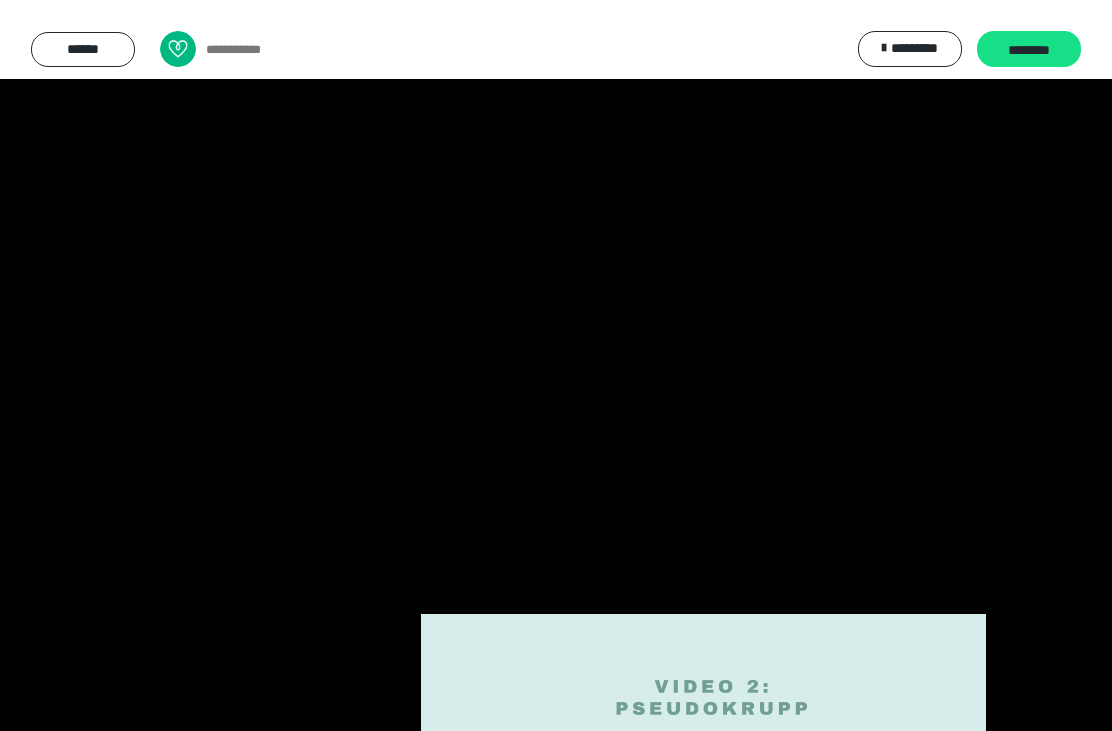 scroll, scrollTop: 300, scrollLeft: 0, axis: vertical 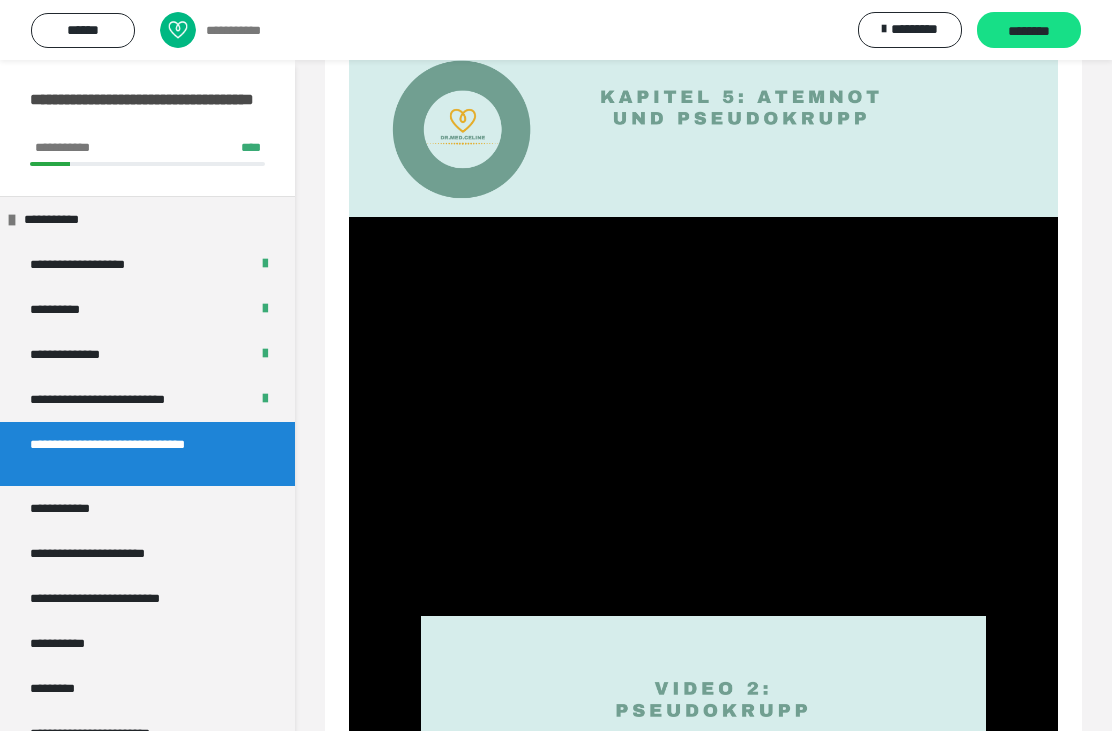 click at bounding box center (703, 416) 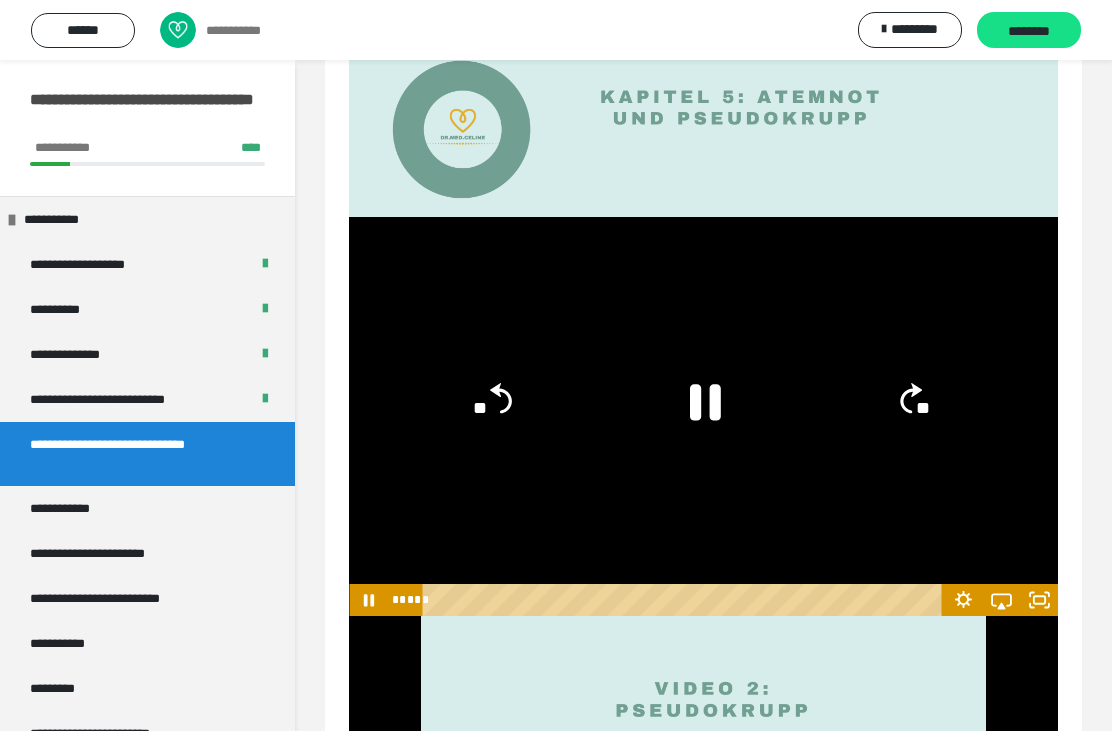 click 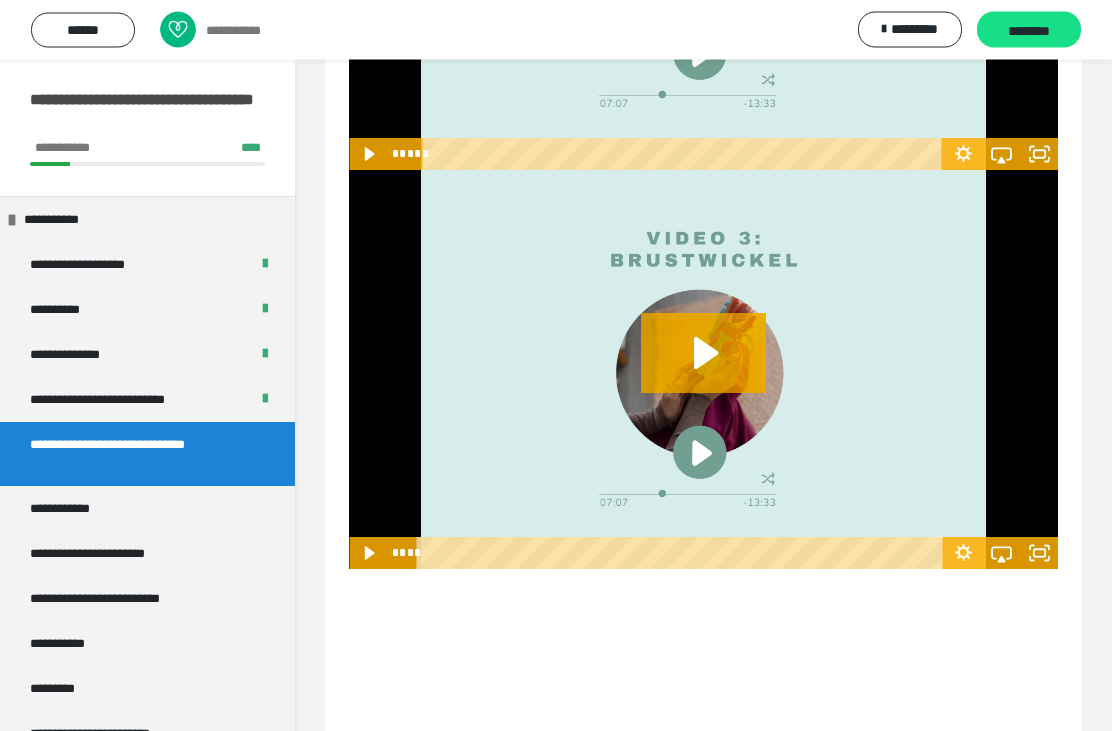 scroll, scrollTop: 1145, scrollLeft: 0, axis: vertical 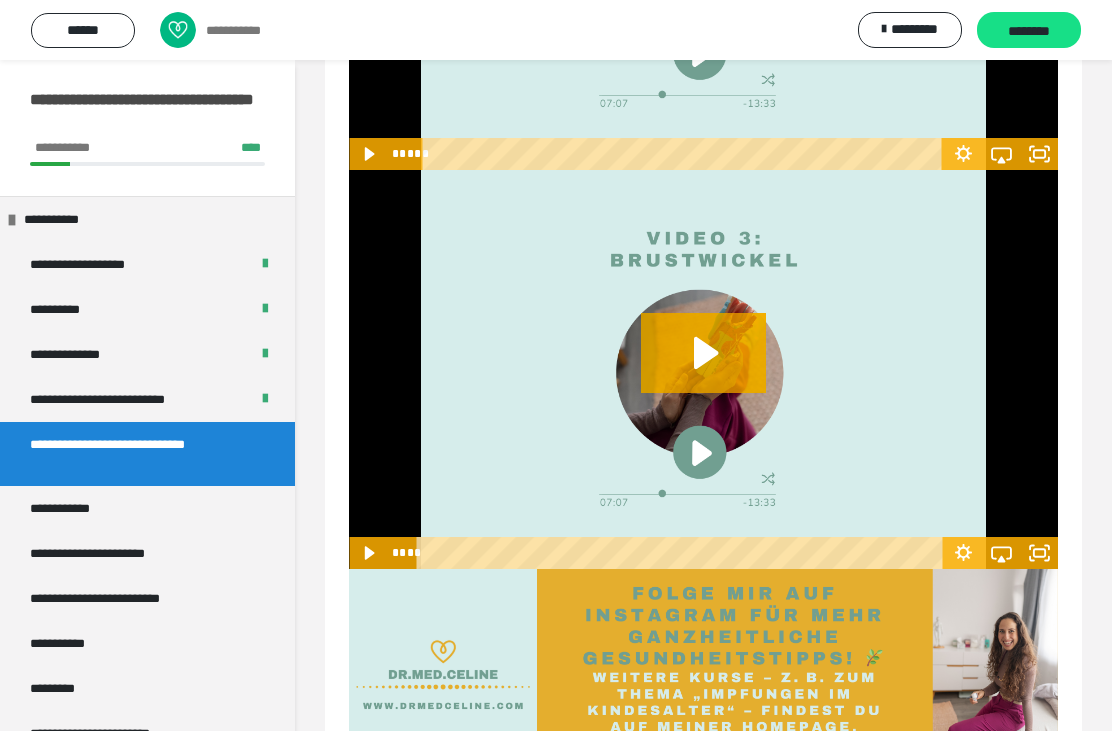 click 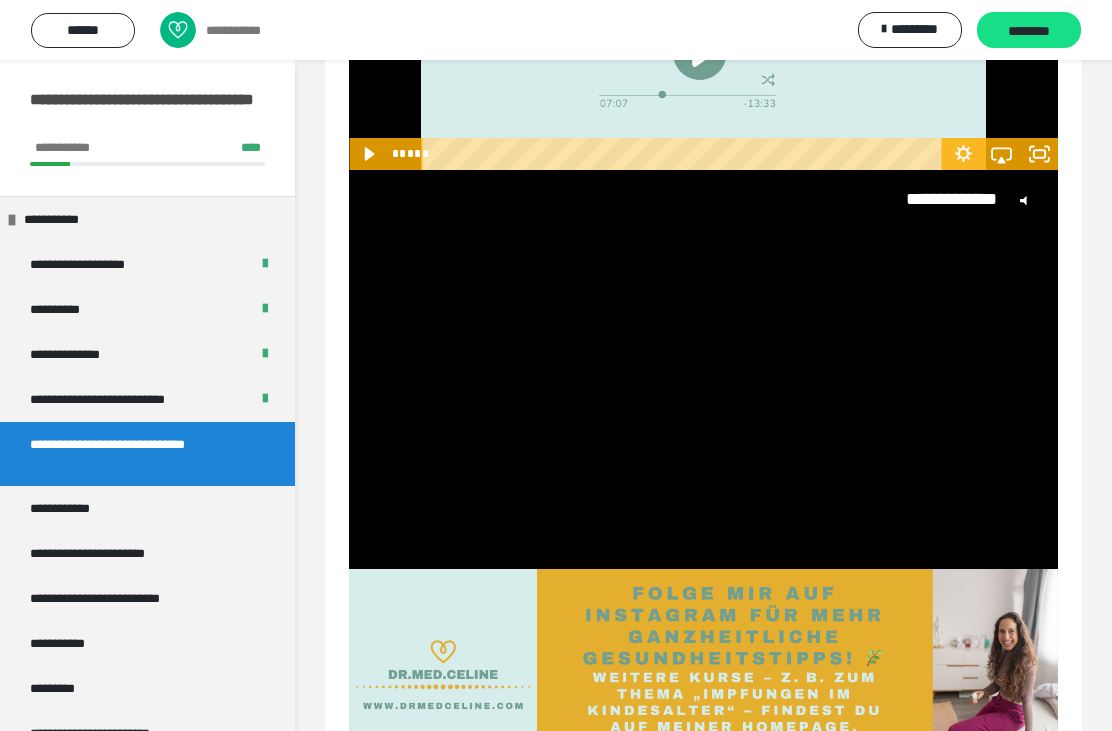 click on "**********" at bounding box center (703, 353) 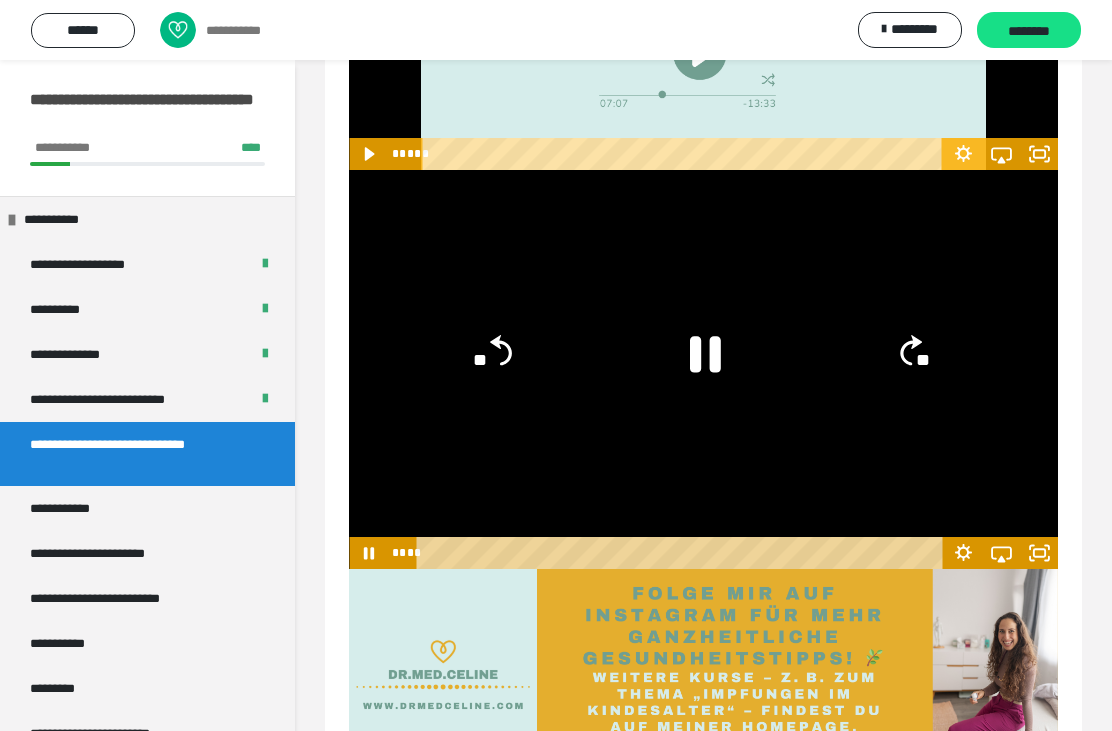 click 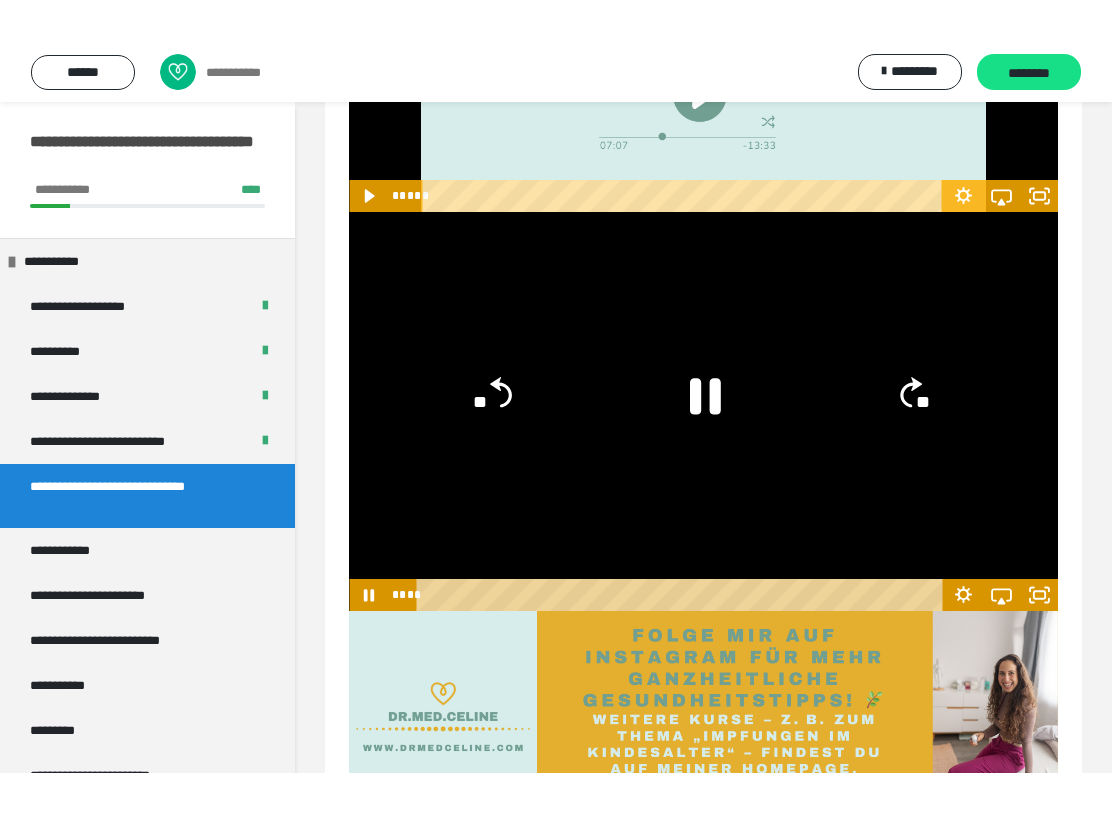 scroll, scrollTop: 0, scrollLeft: 0, axis: both 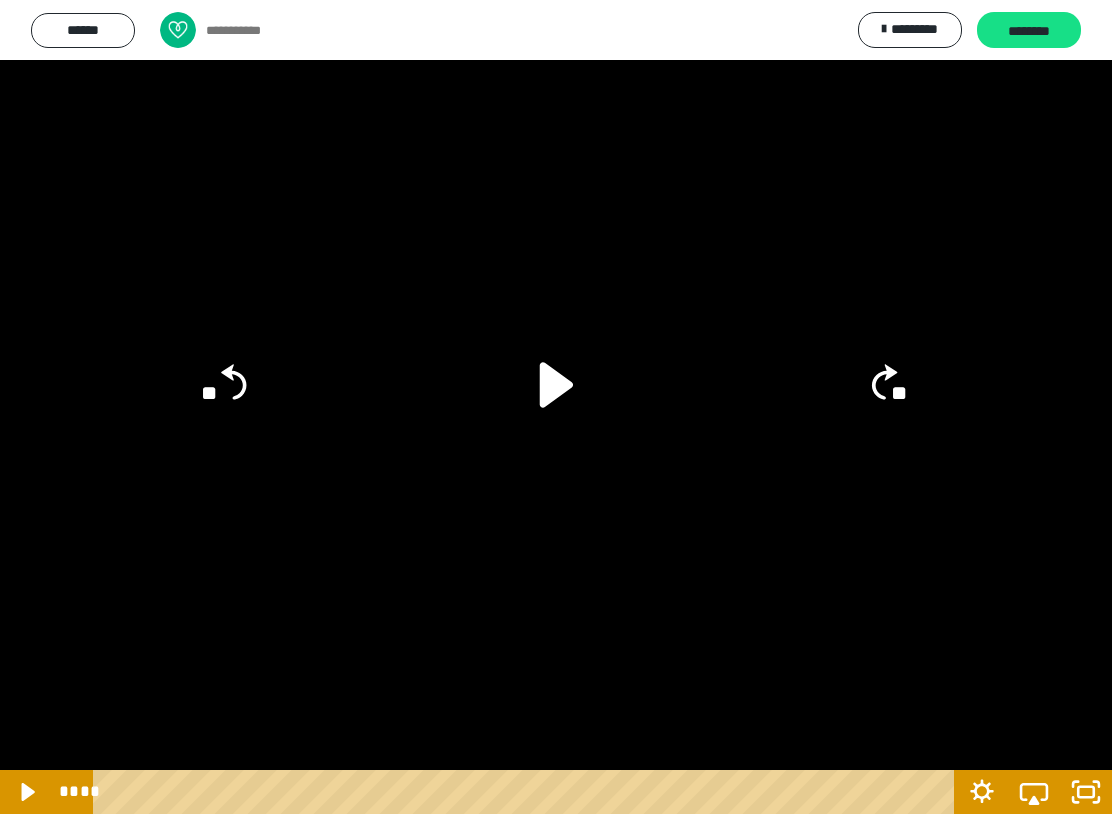 click 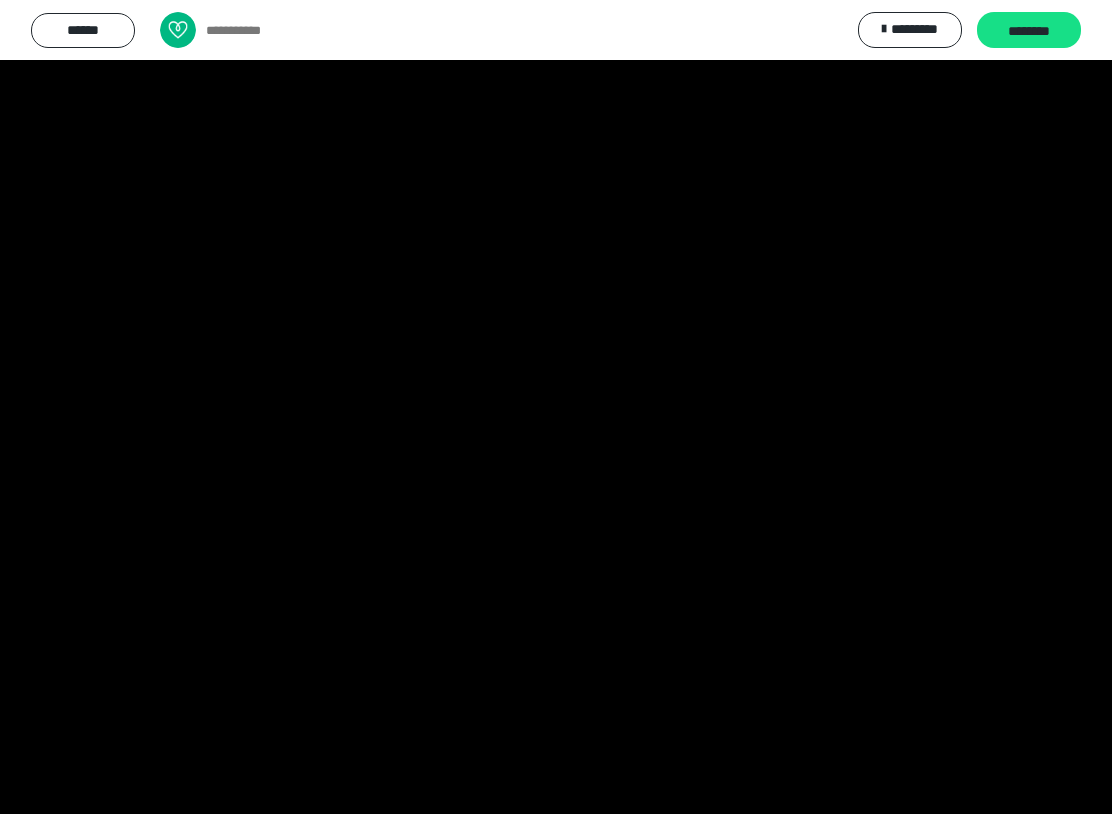 click at bounding box center [556, 407] 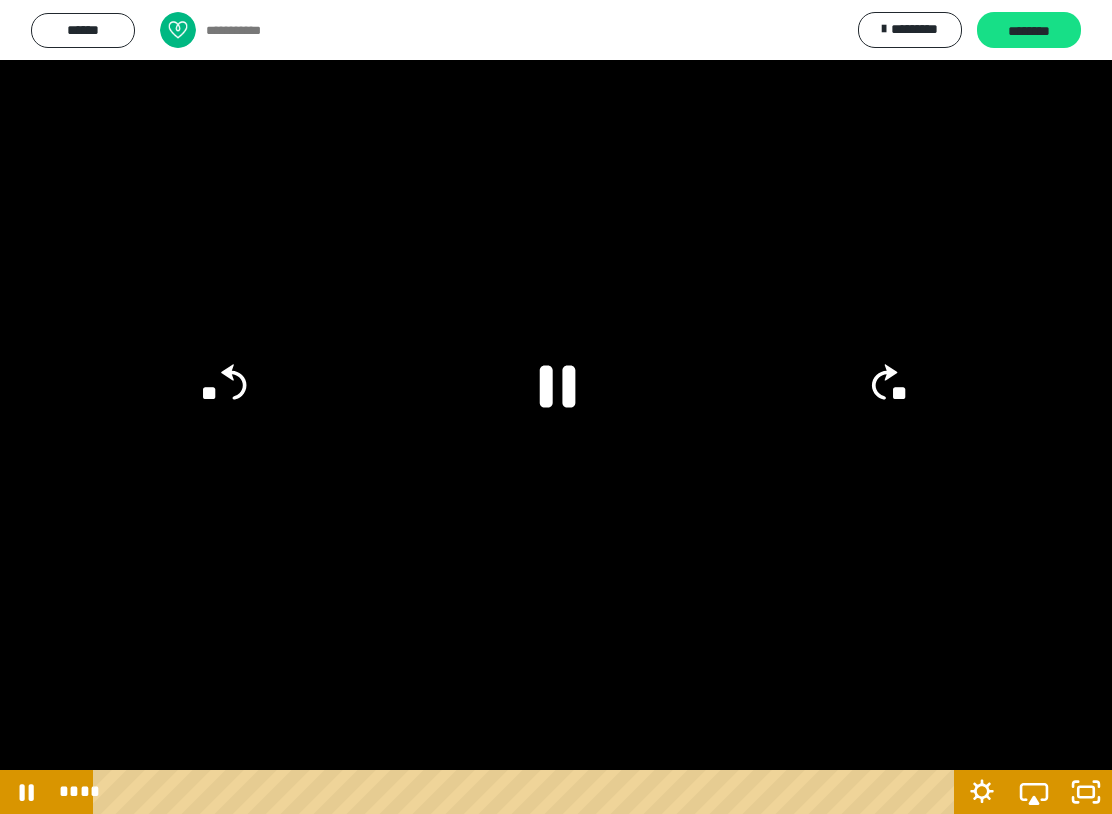 click 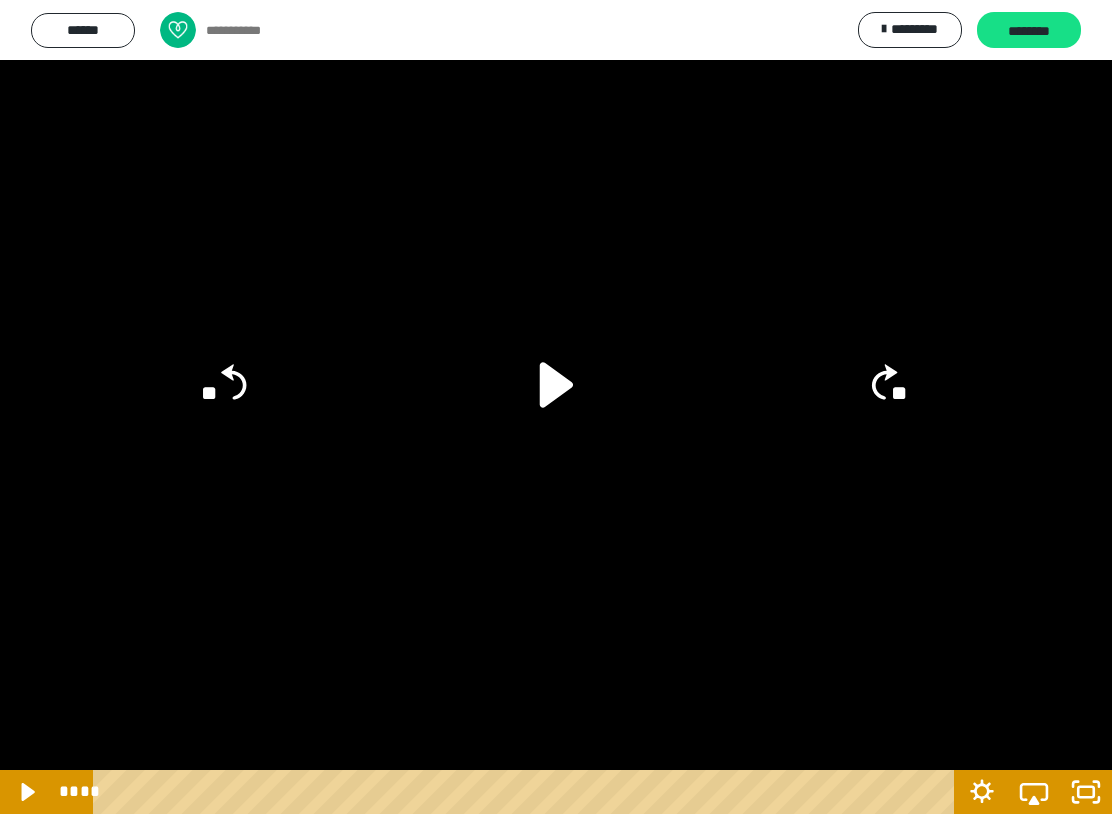 click 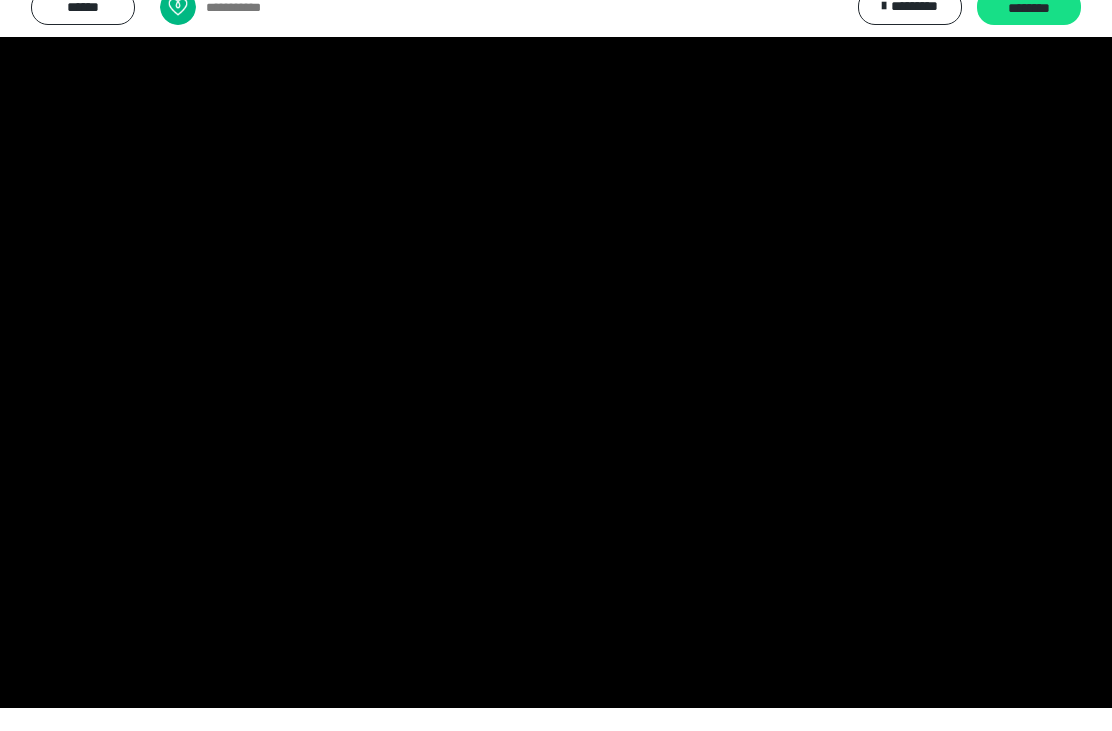 scroll, scrollTop: 1161, scrollLeft: 0, axis: vertical 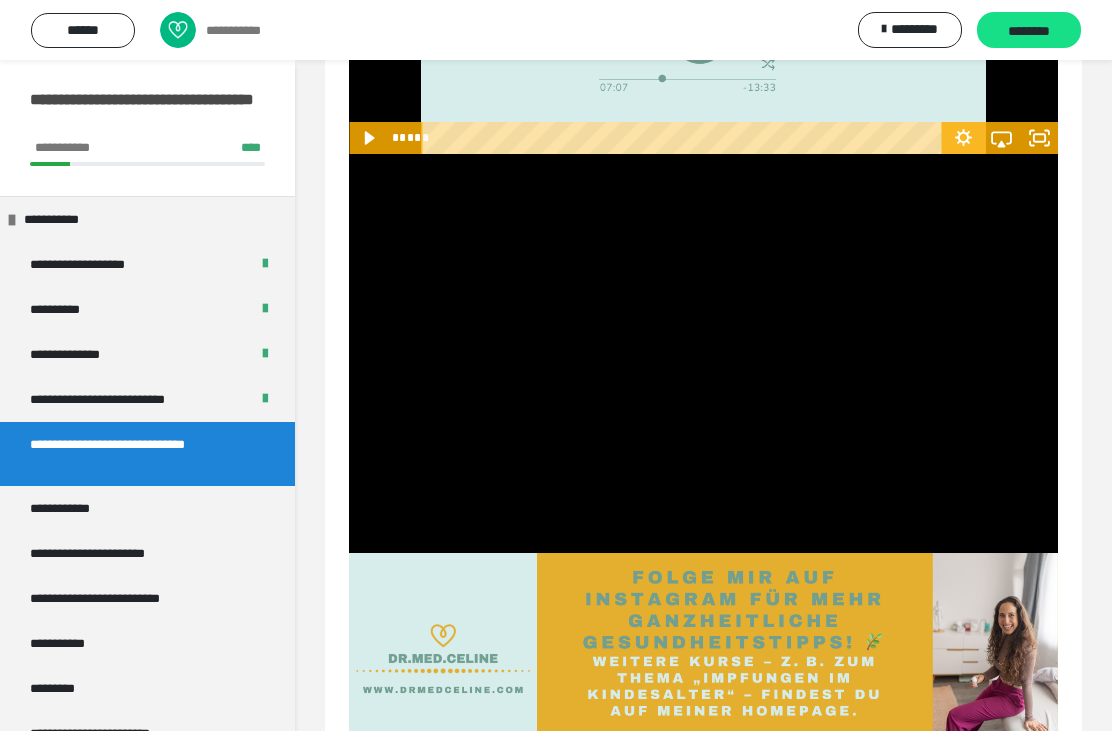 click on "********" at bounding box center (1029, 31) 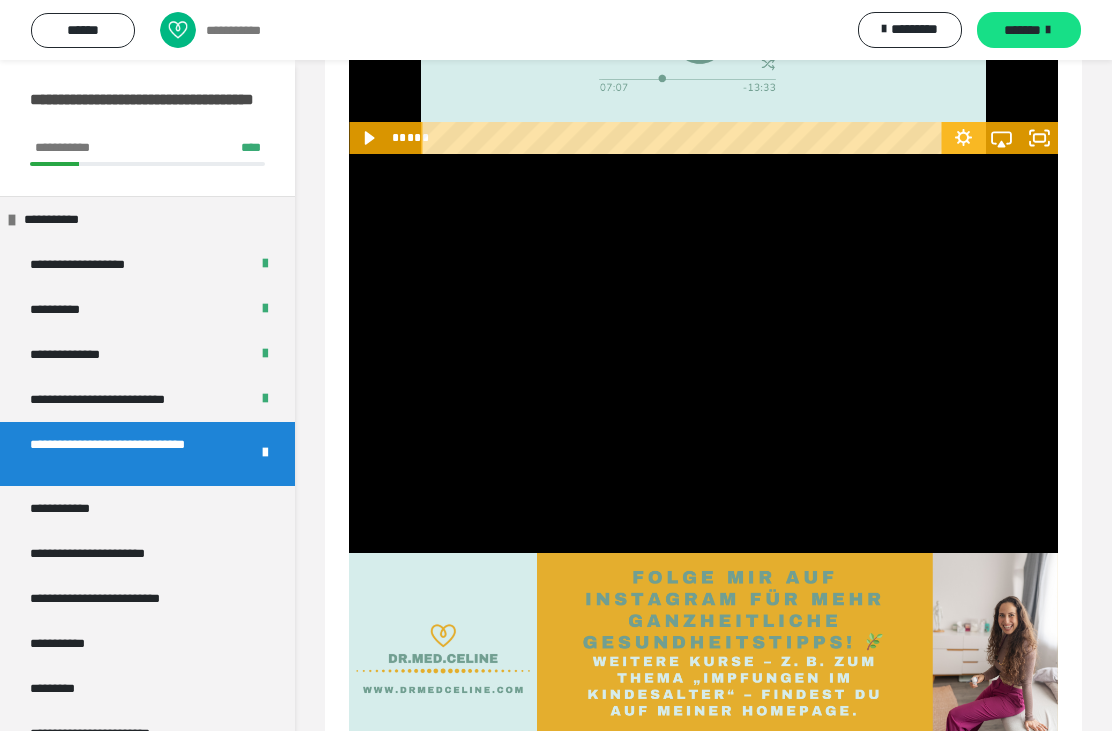 click at bounding box center (703, 353) 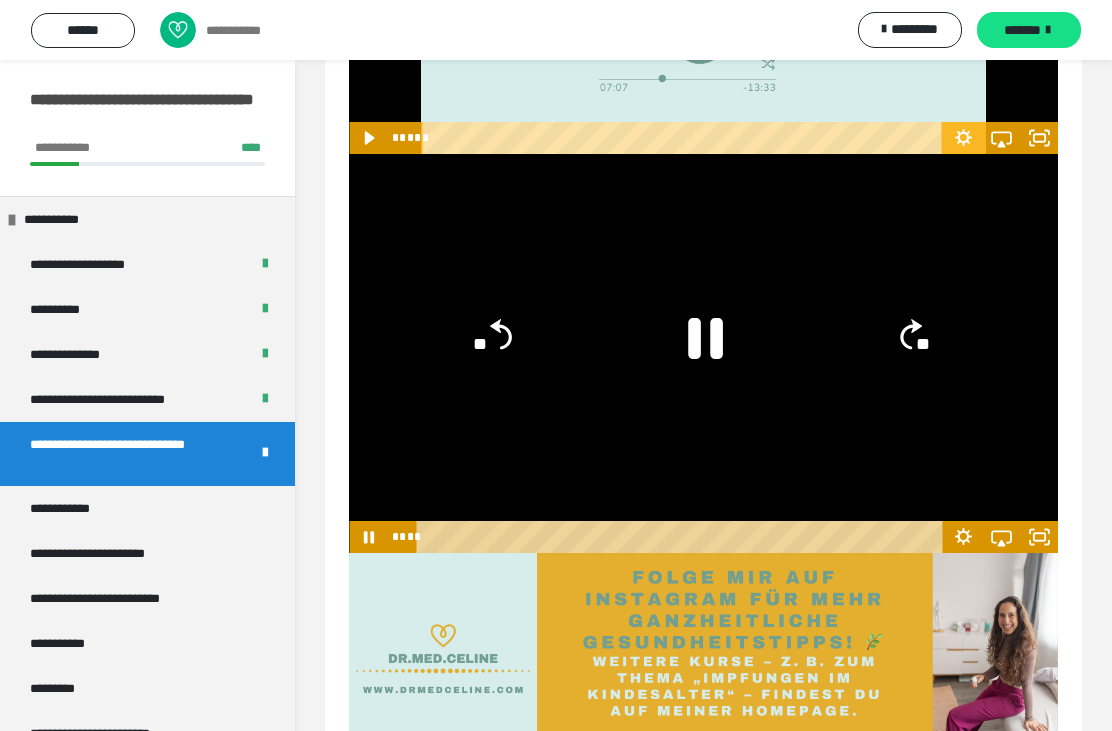 click 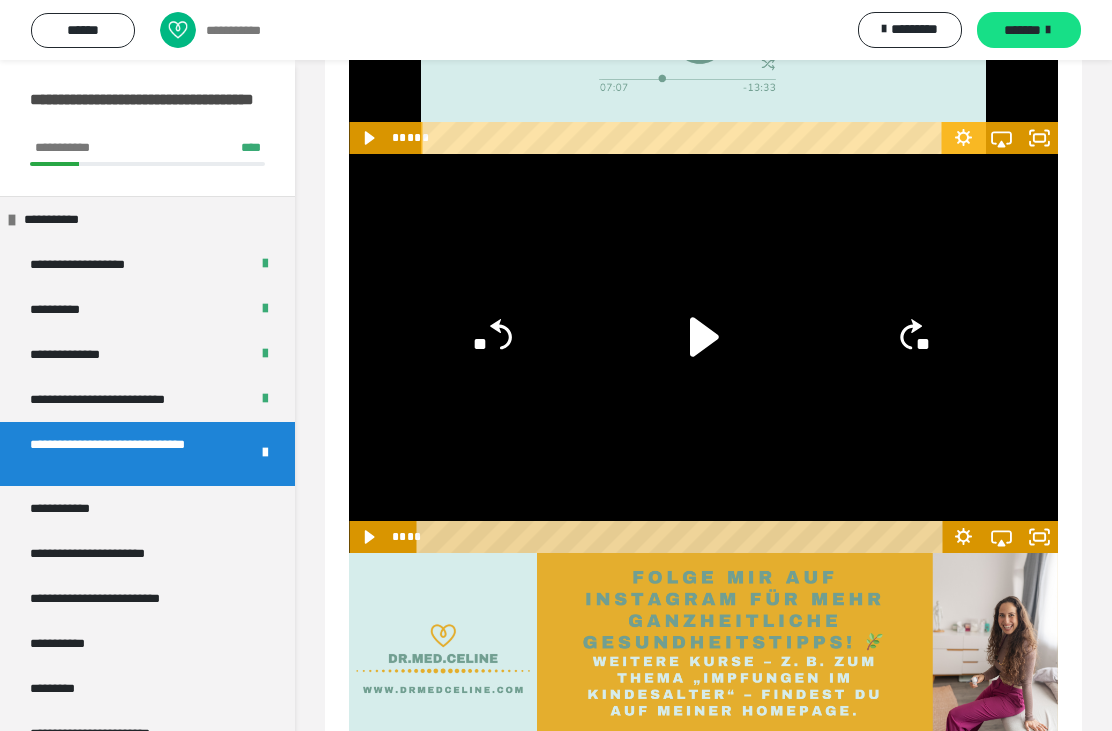 click on "**********" at bounding box center [73, 508] 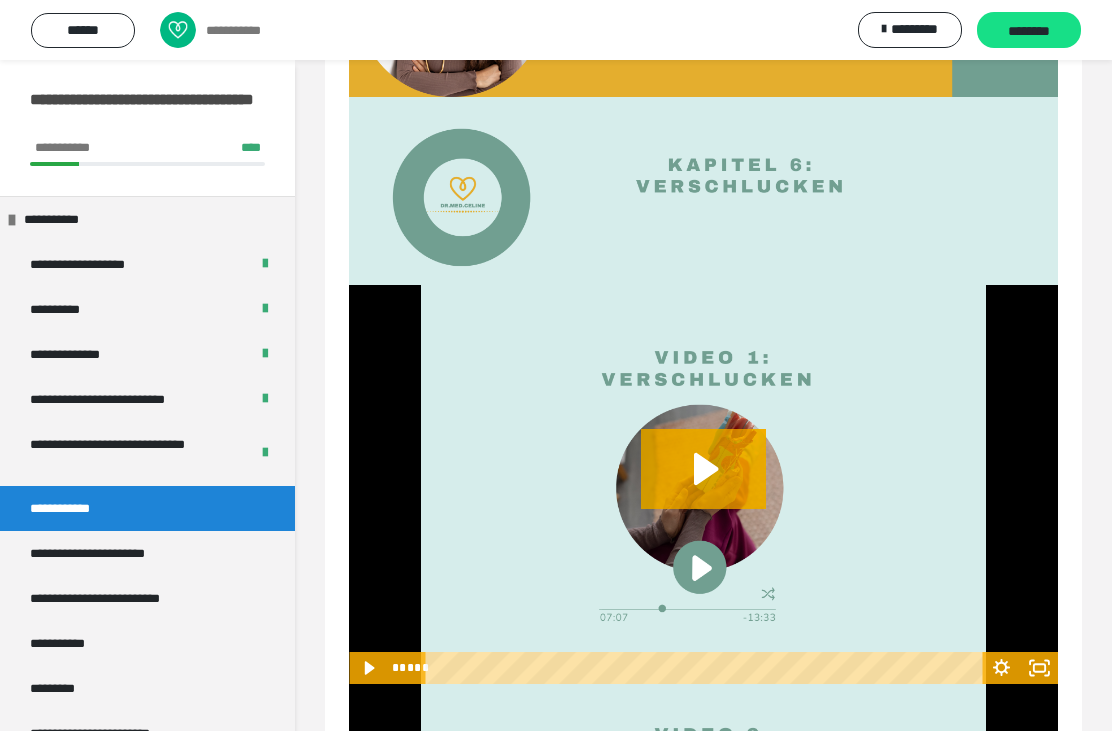 scroll, scrollTop: 232, scrollLeft: 0, axis: vertical 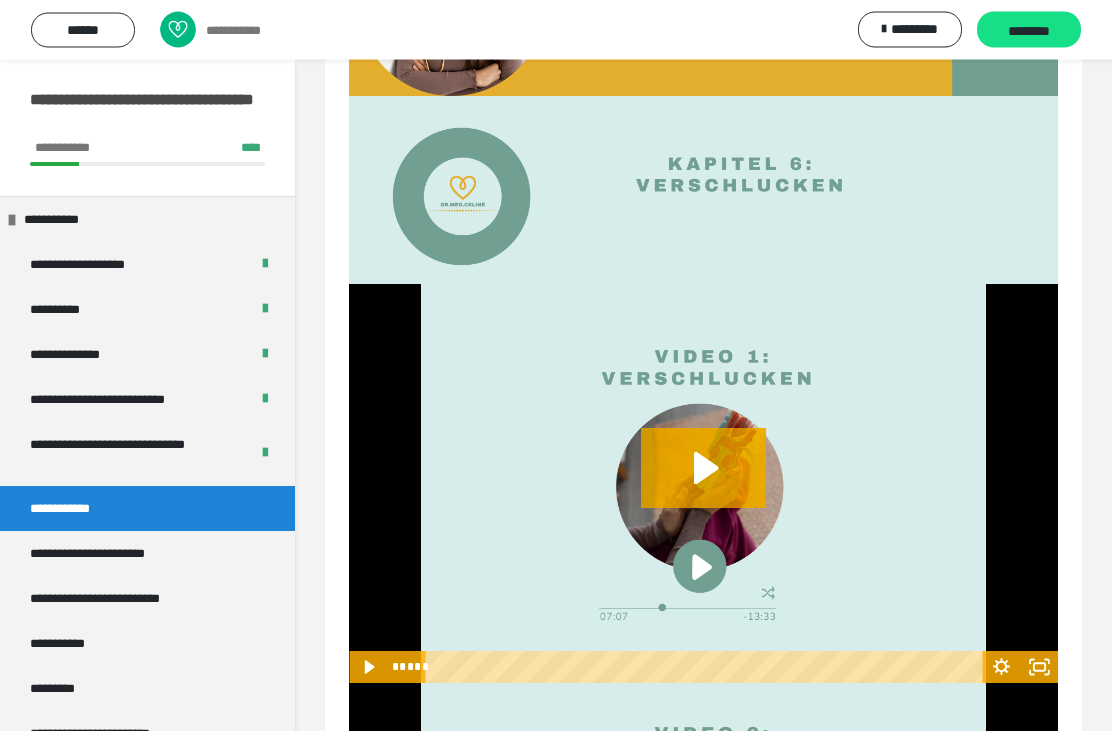 click 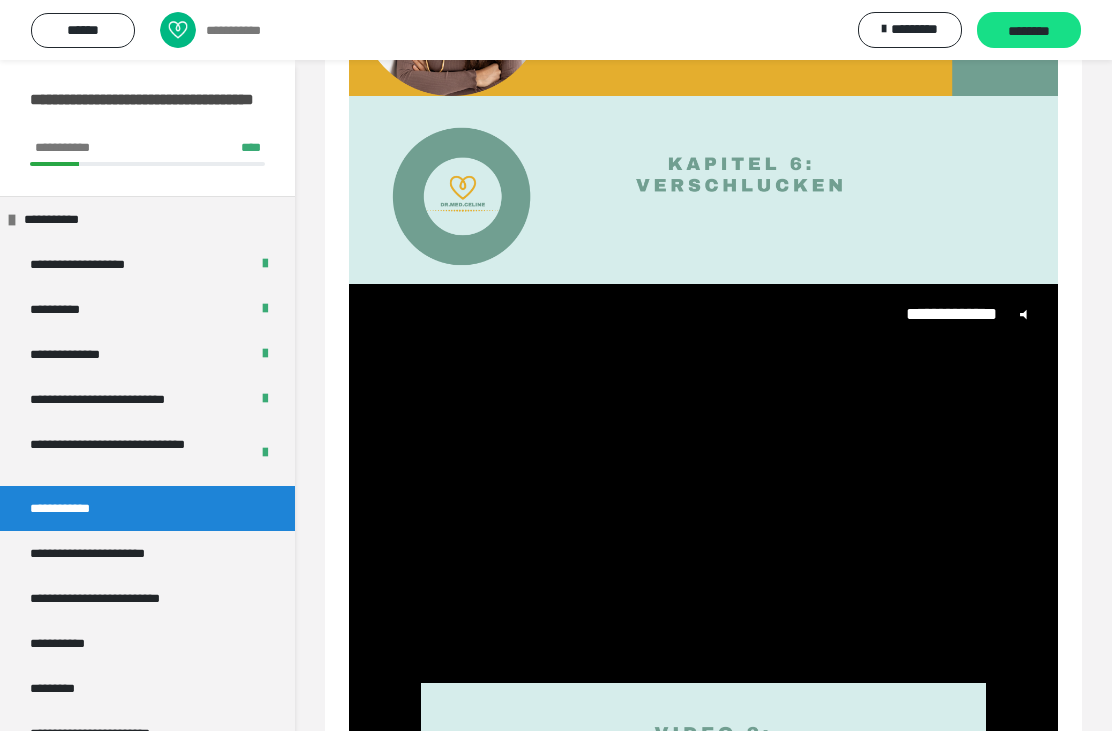 click on "**********" at bounding box center [703, 467] 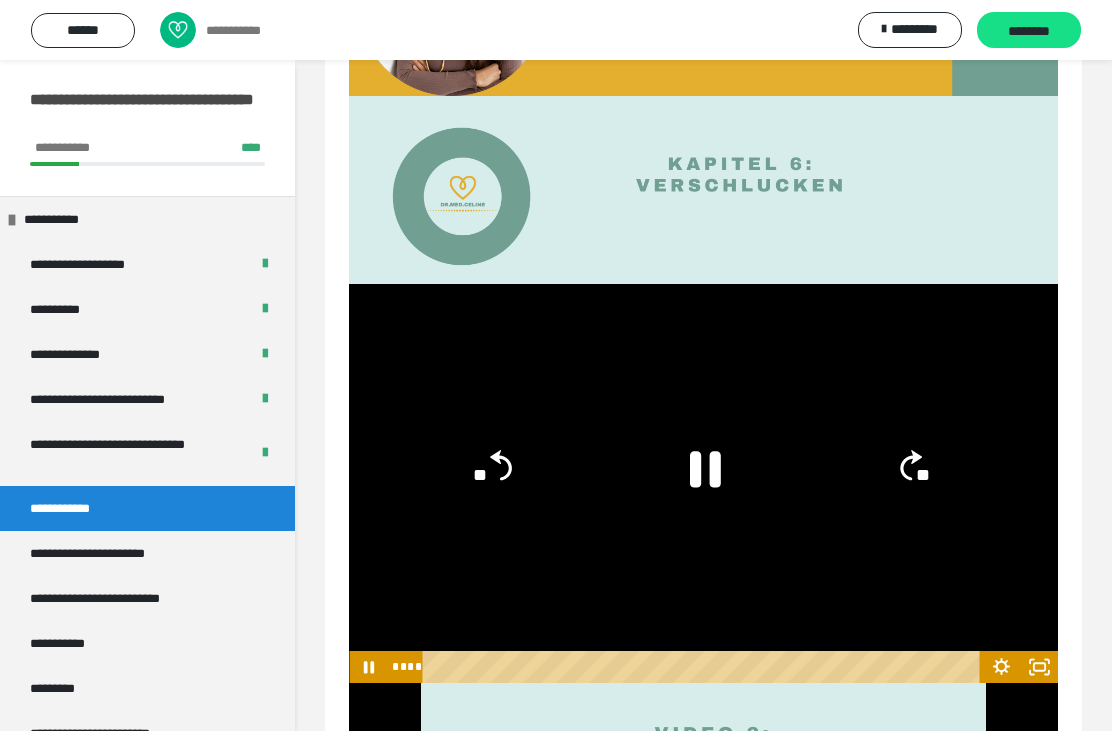 click 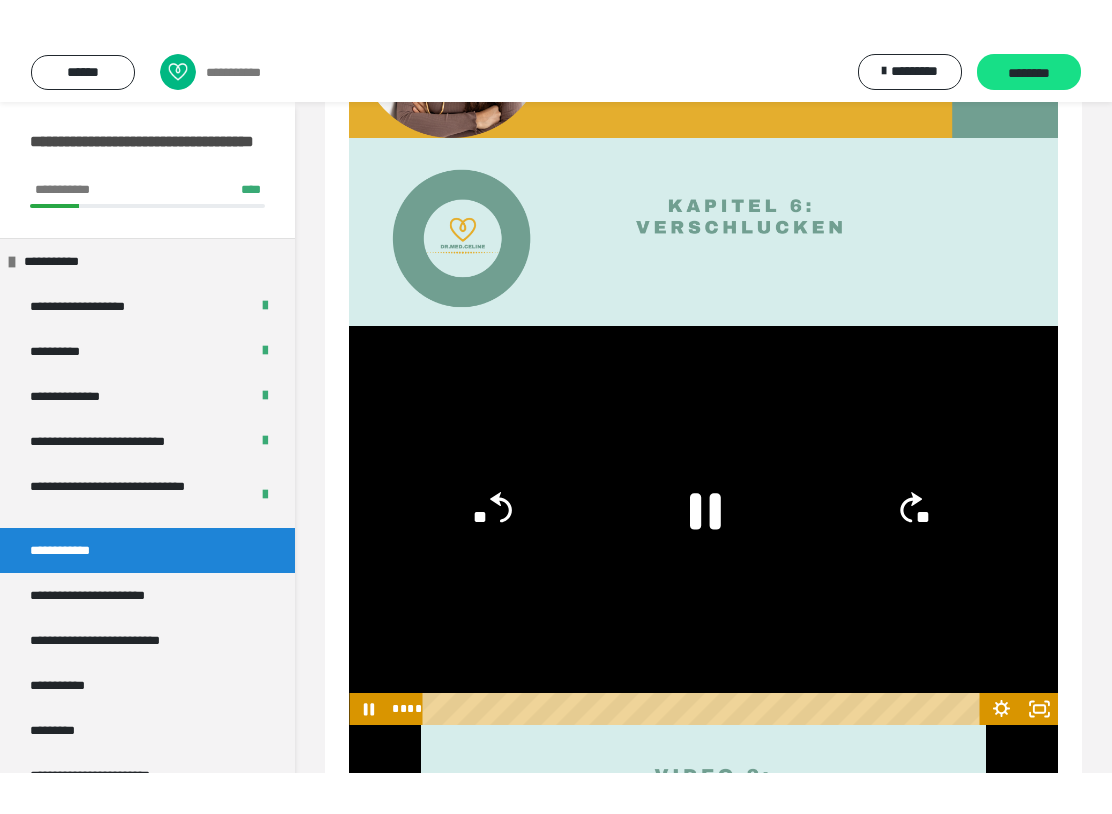 scroll, scrollTop: 0, scrollLeft: 0, axis: both 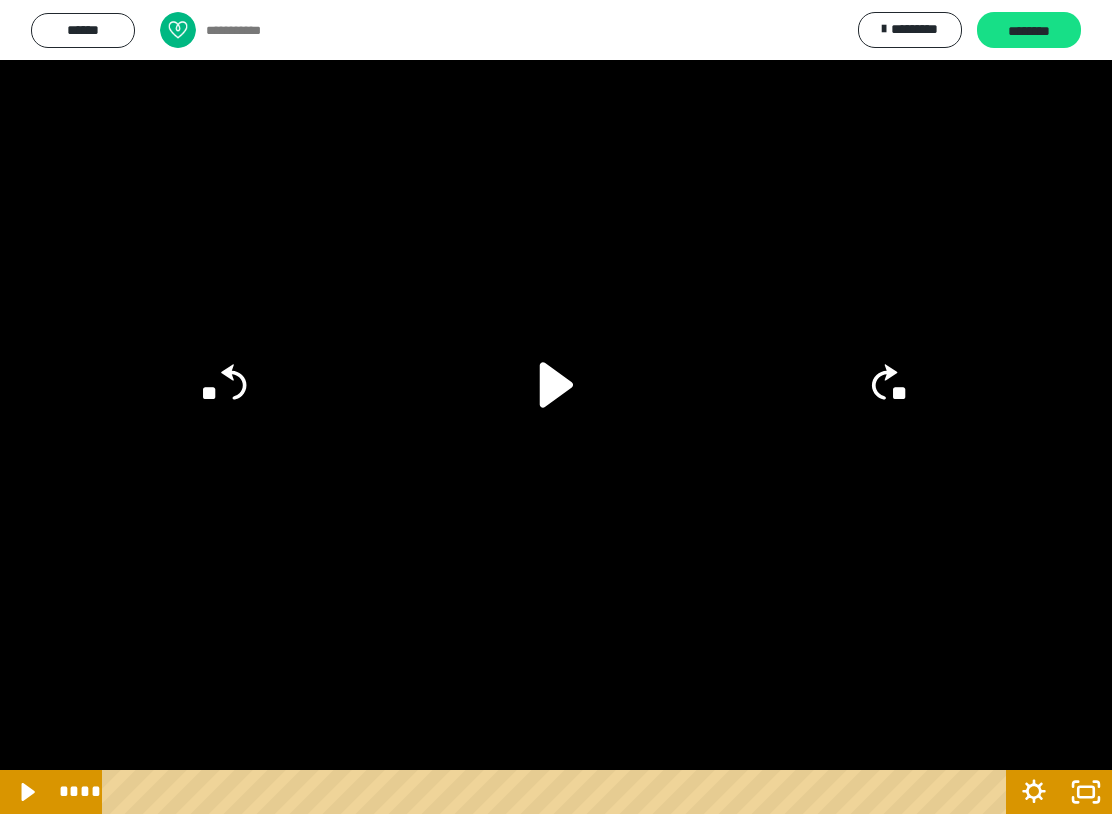 click 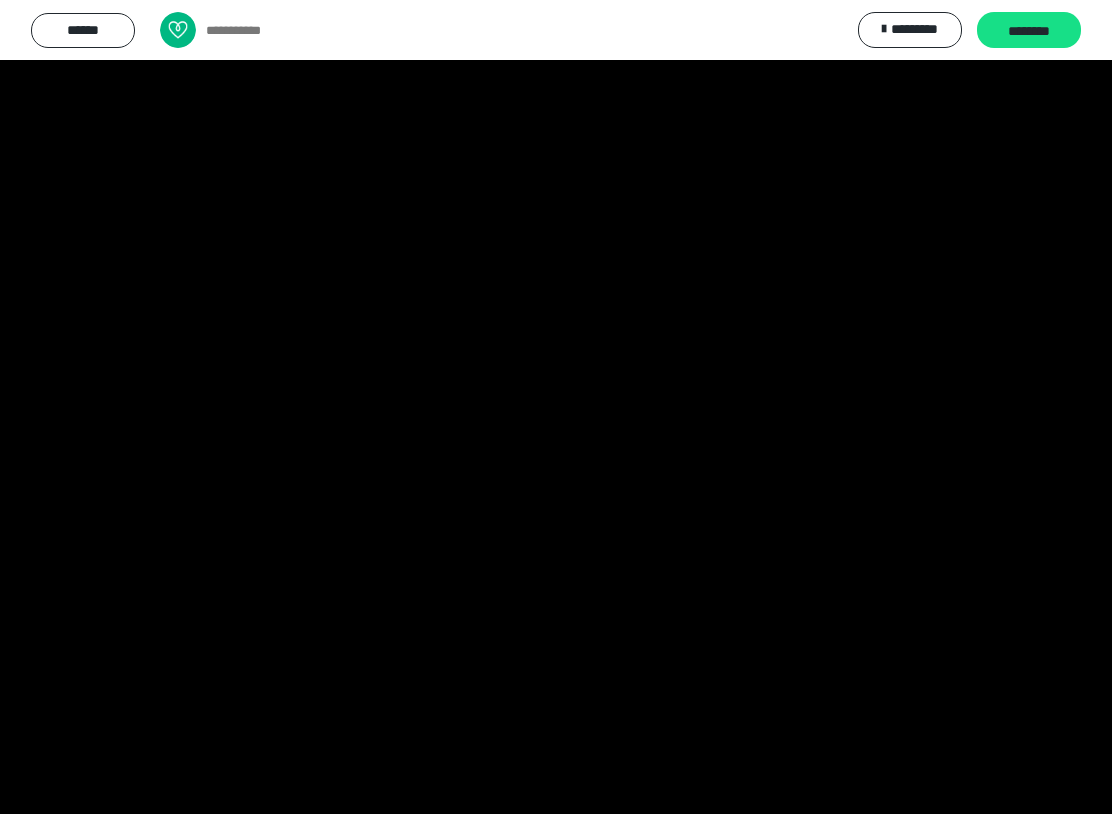 click at bounding box center (556, 407) 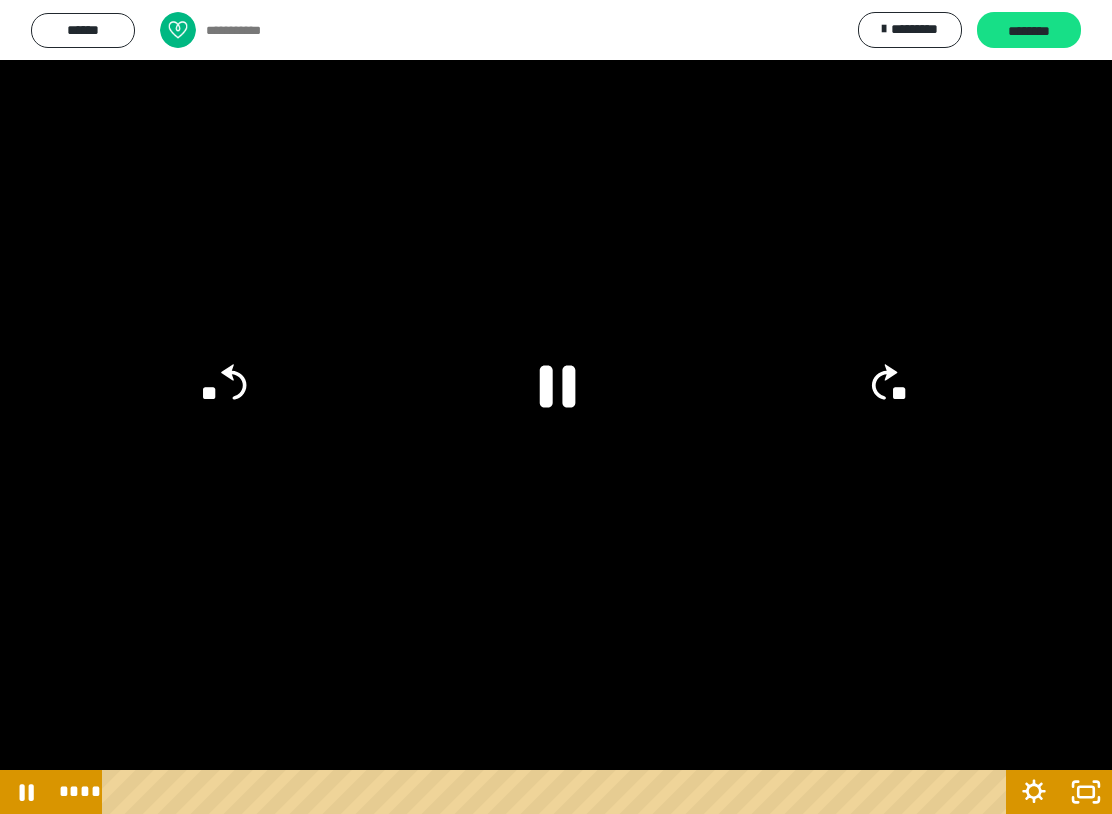 click 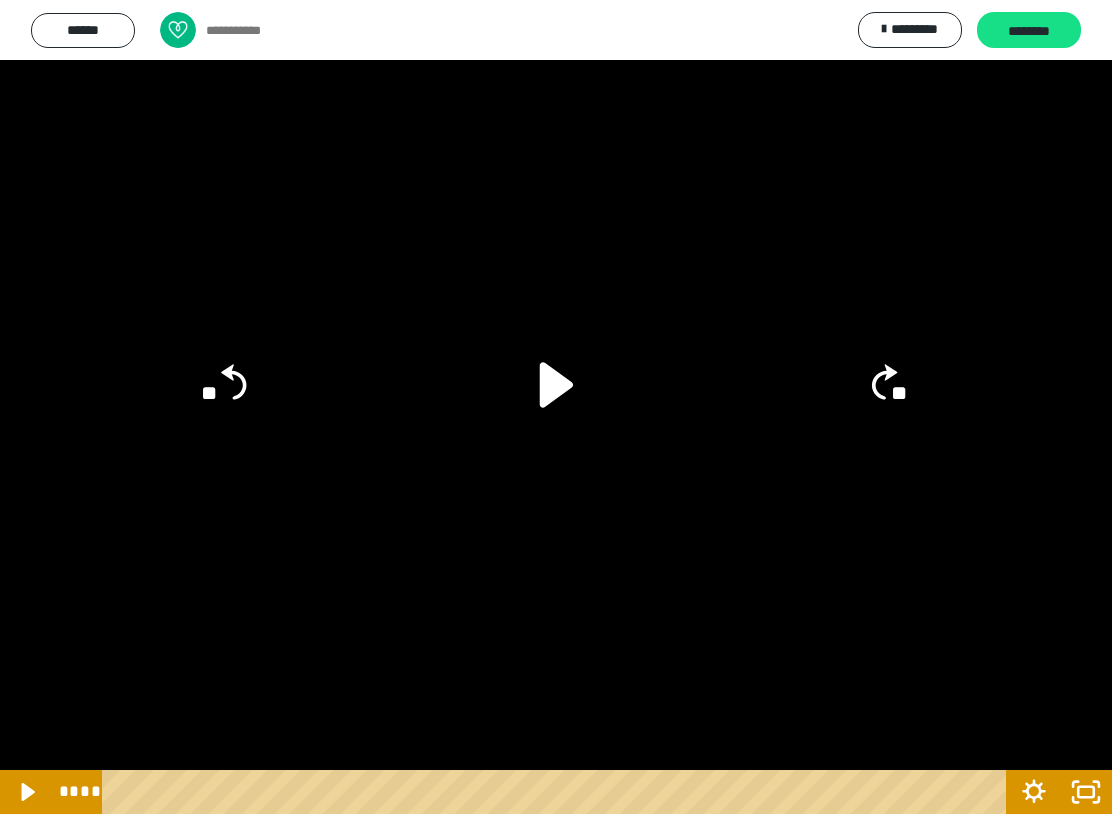 click 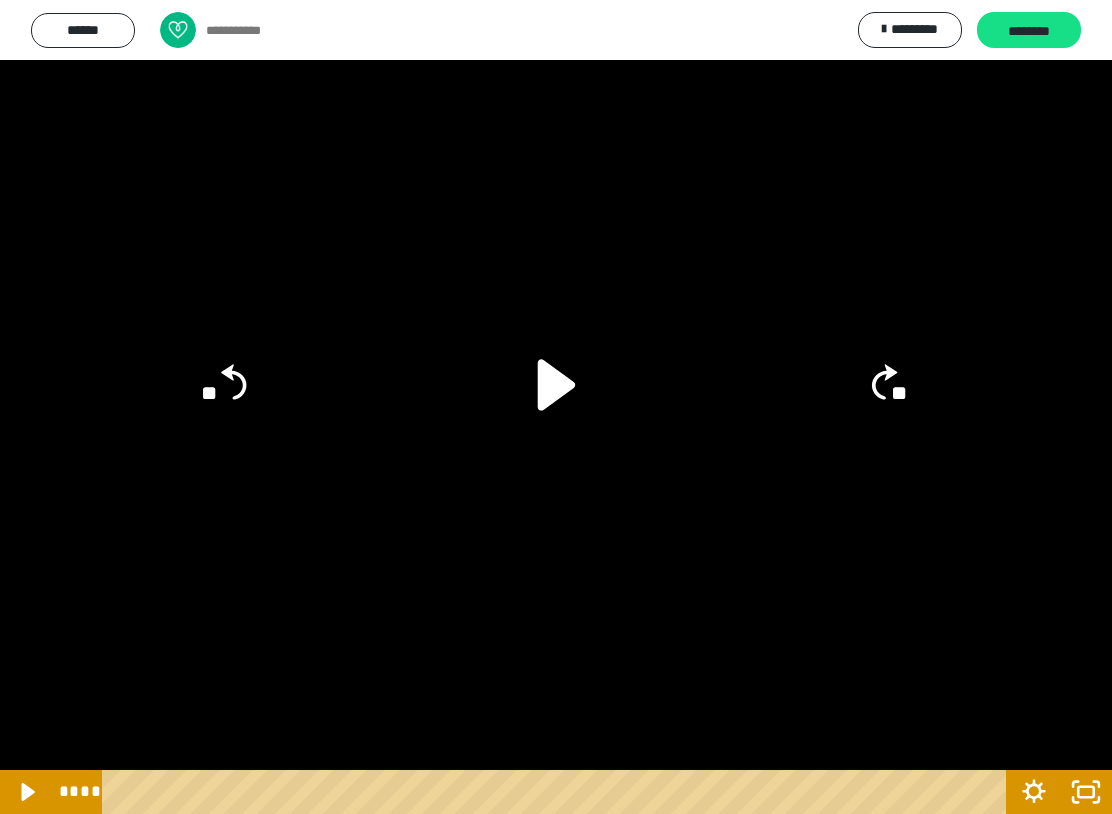 click 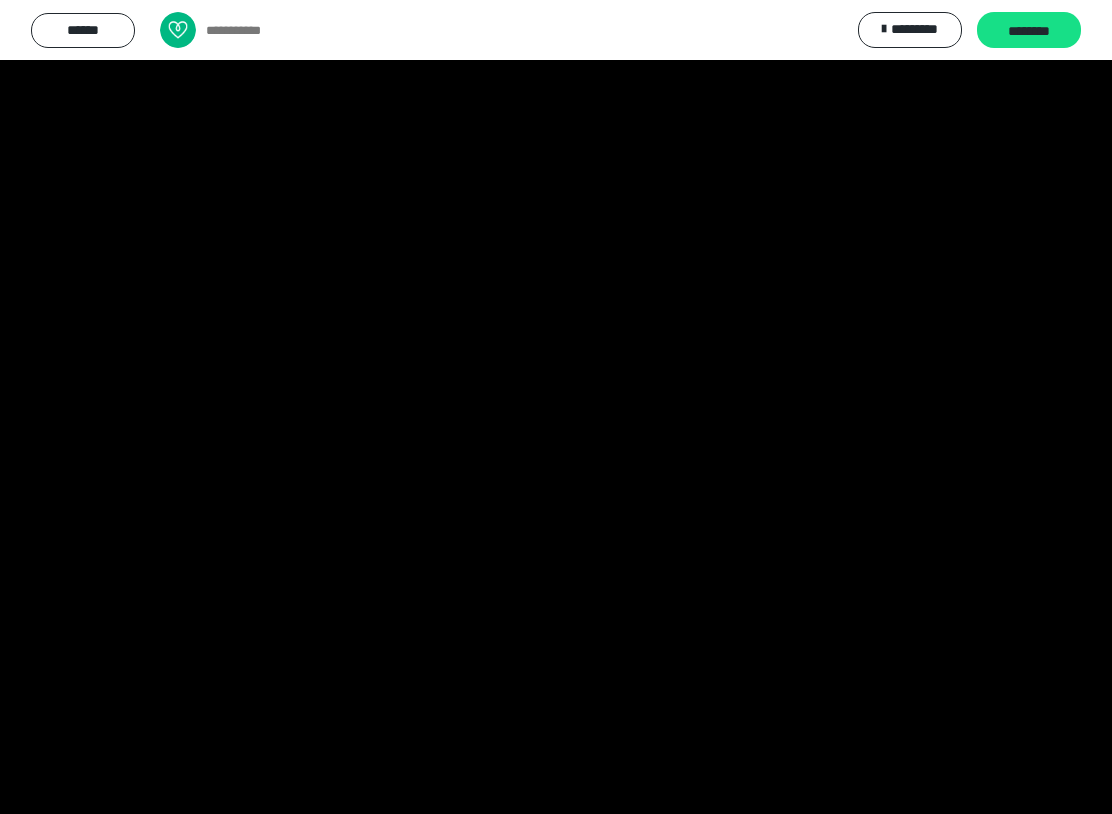 click at bounding box center [556, 407] 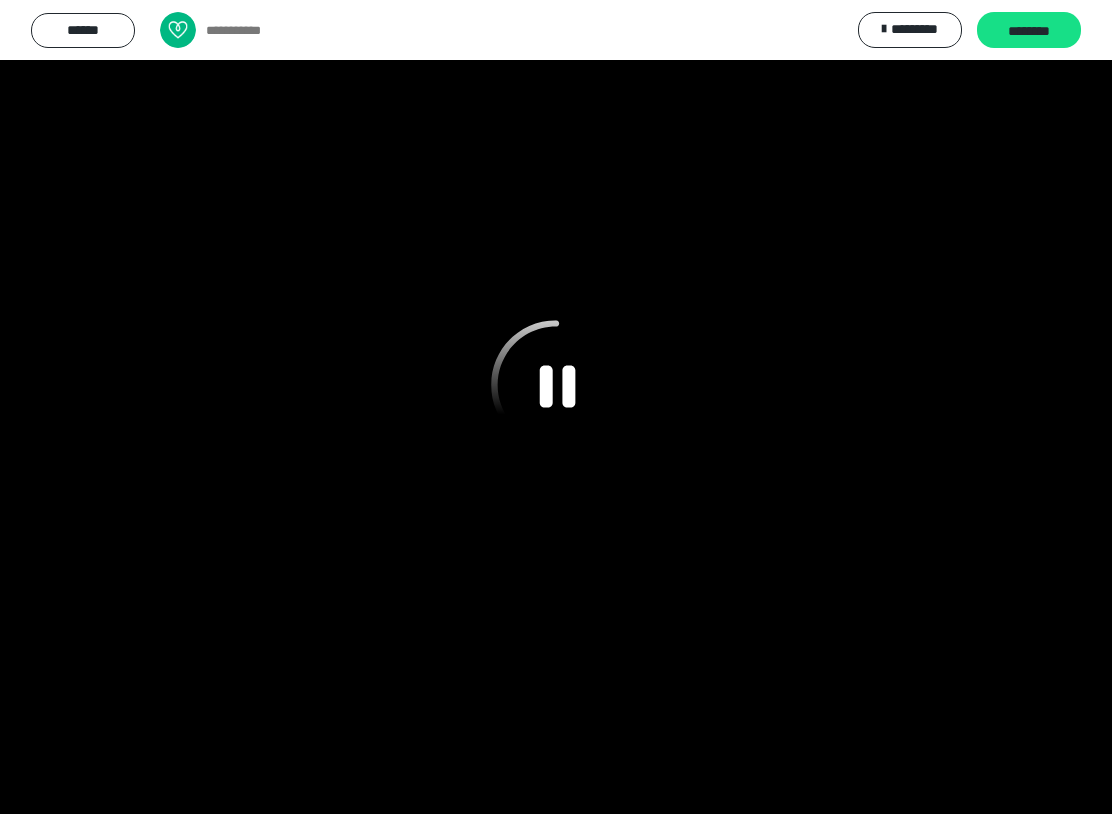 click at bounding box center (556, 407) 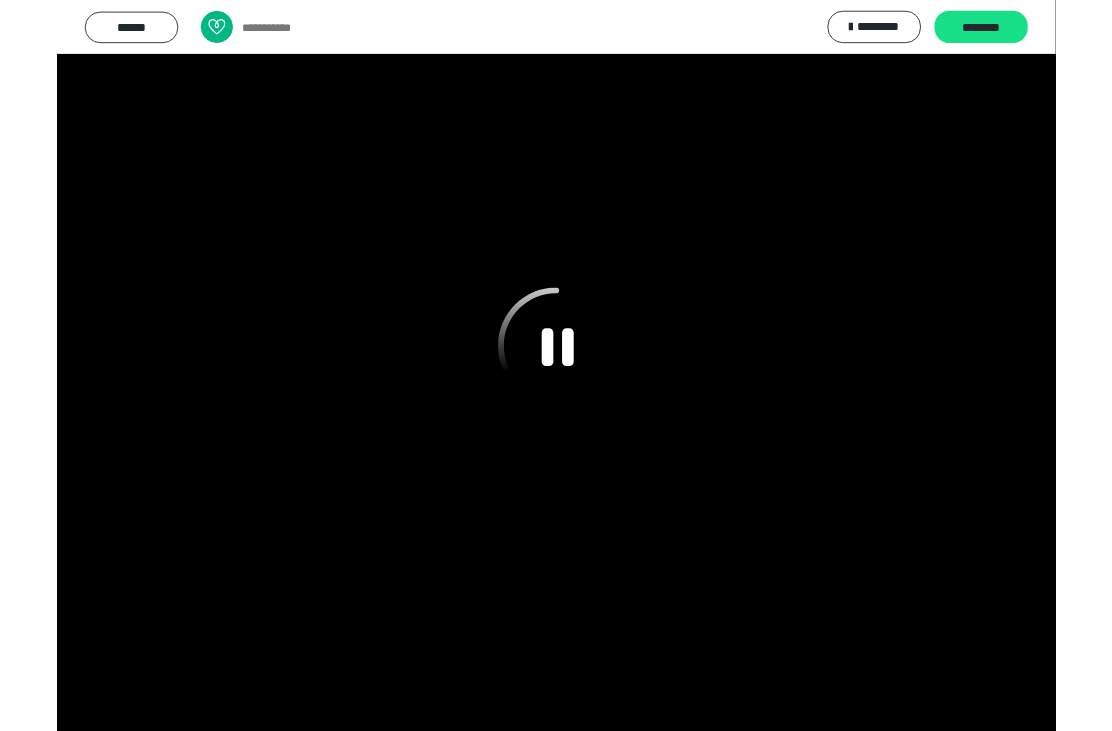scroll, scrollTop: 233, scrollLeft: 0, axis: vertical 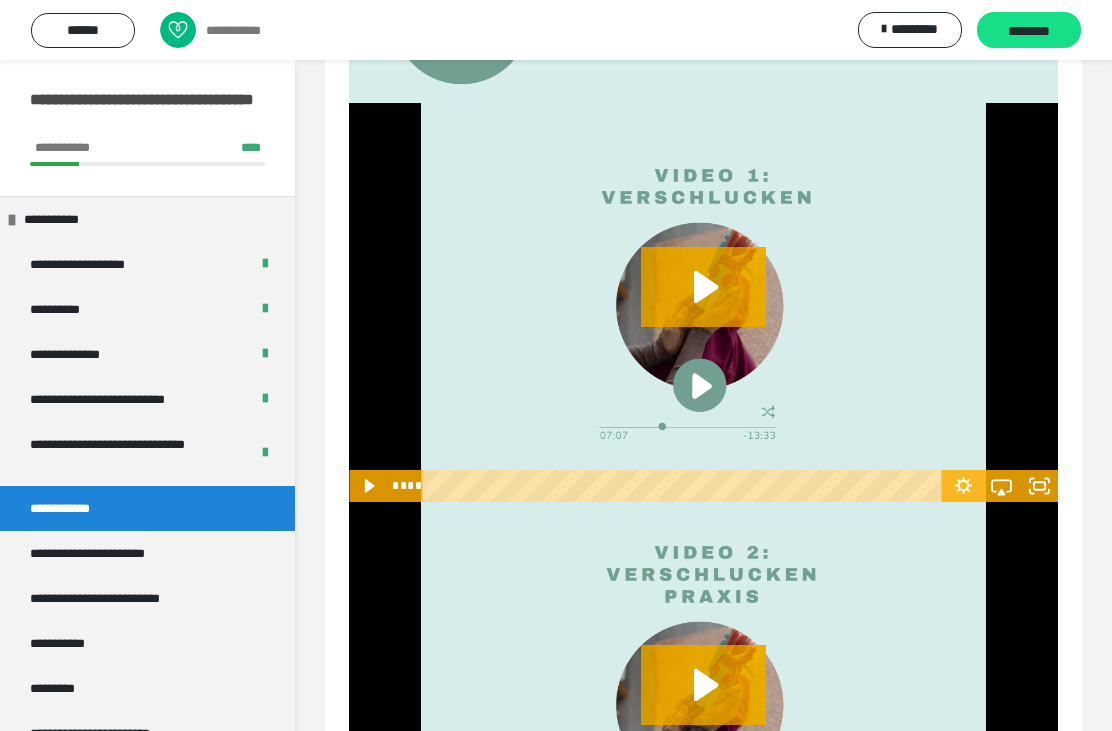 click 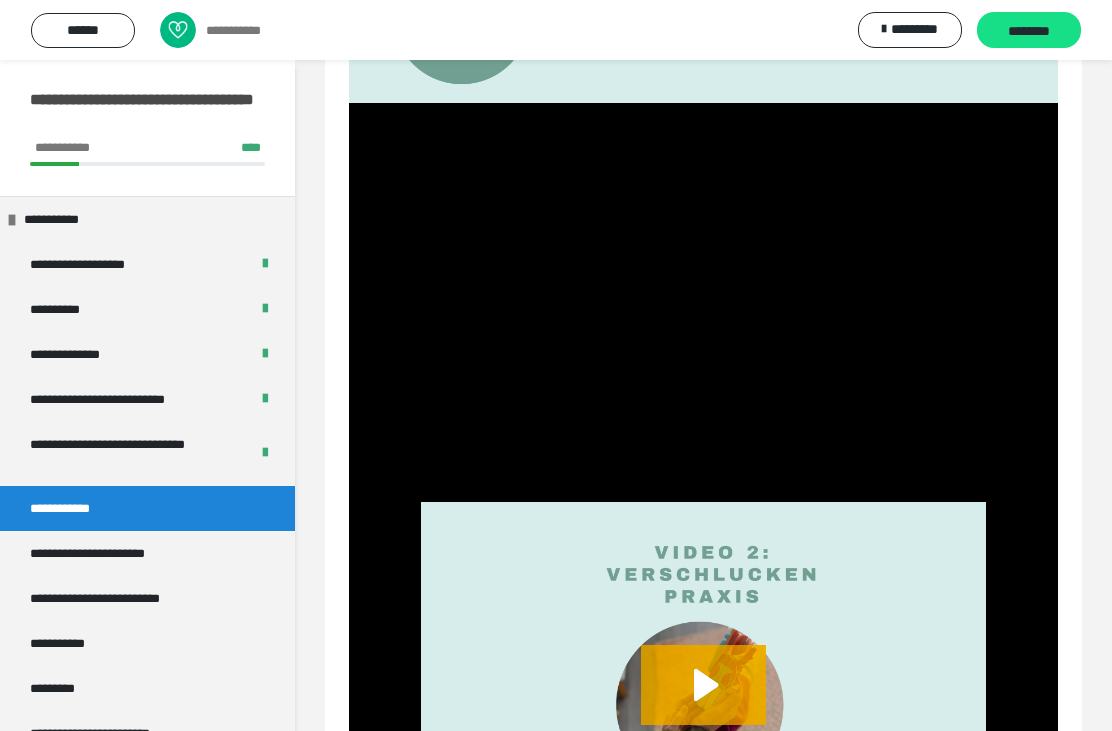 click at bounding box center (703, 302) 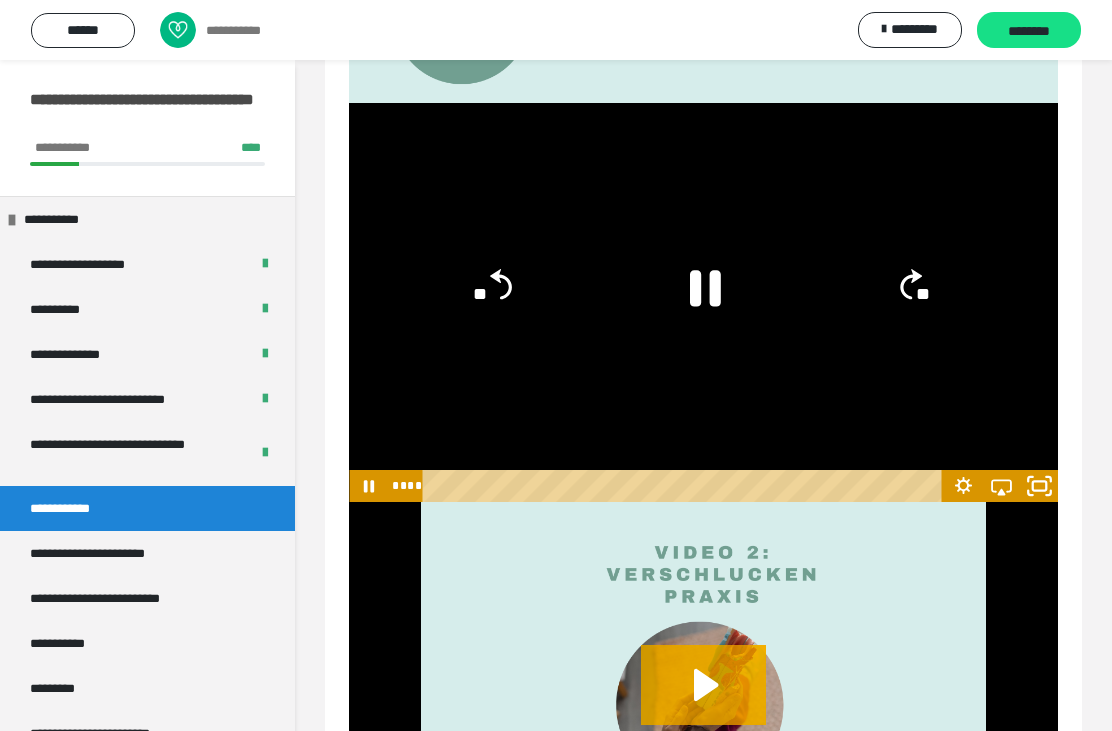 click 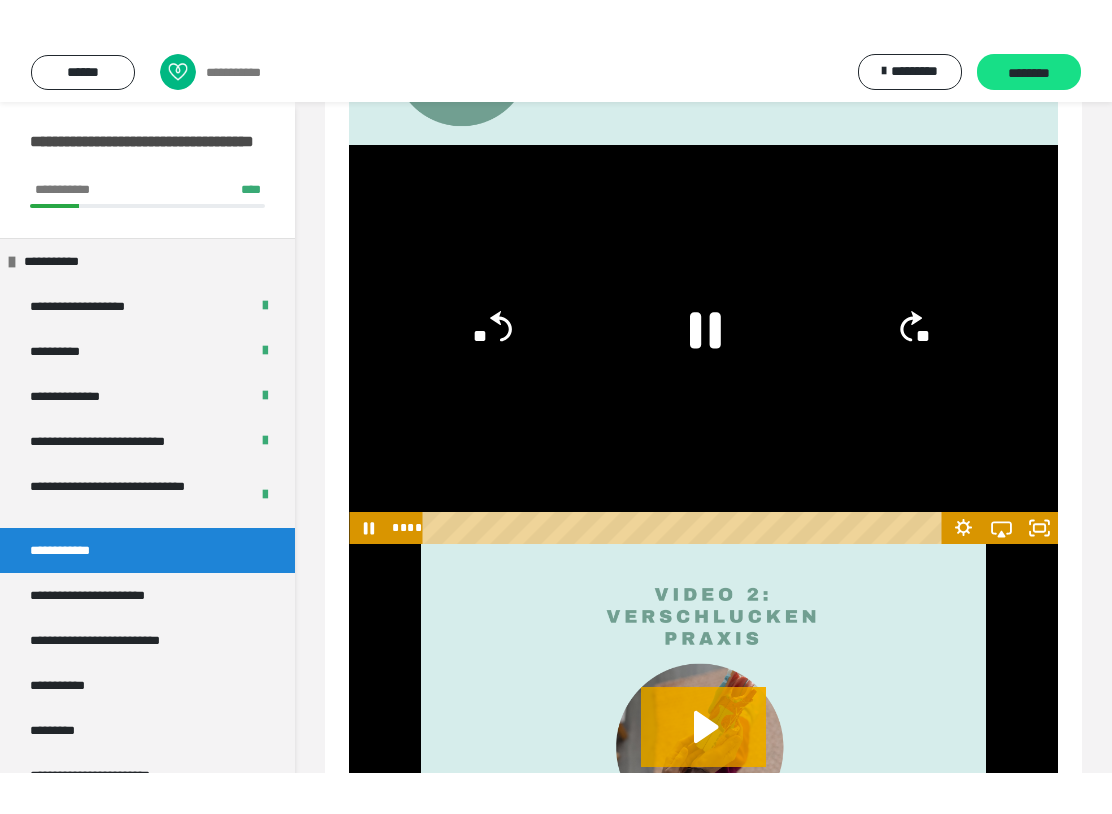scroll, scrollTop: 0, scrollLeft: 0, axis: both 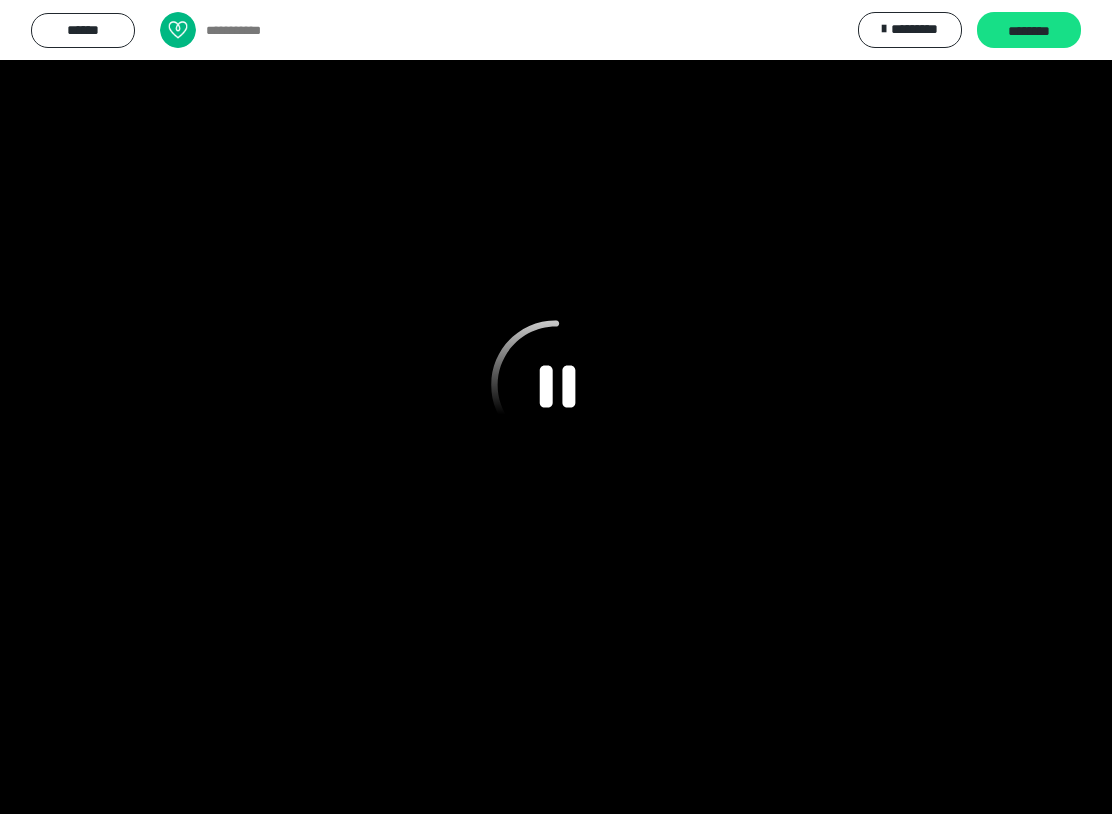 click at bounding box center [556, 407] 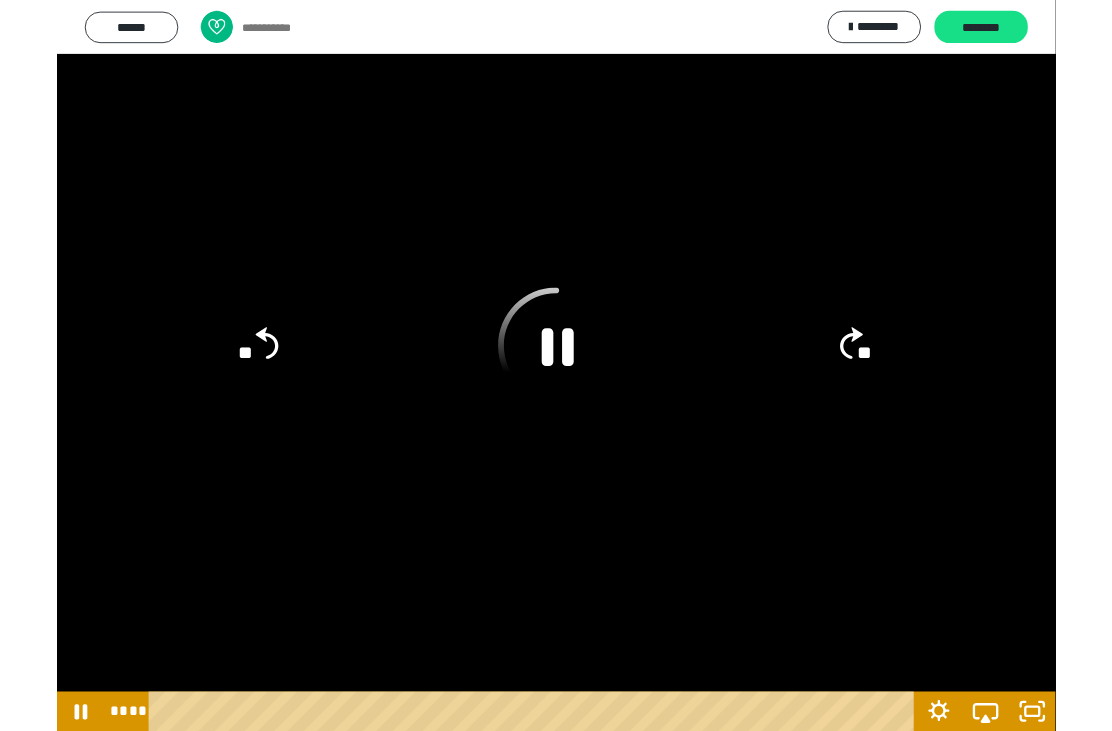 scroll, scrollTop: 414, scrollLeft: 0, axis: vertical 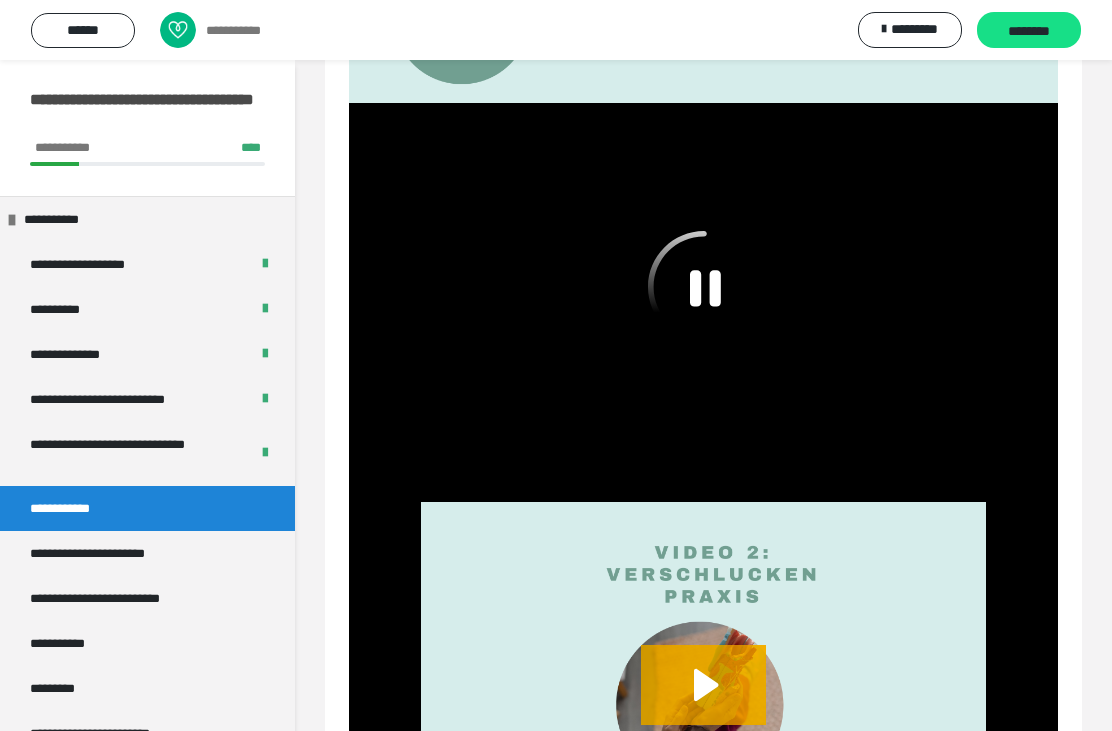 click 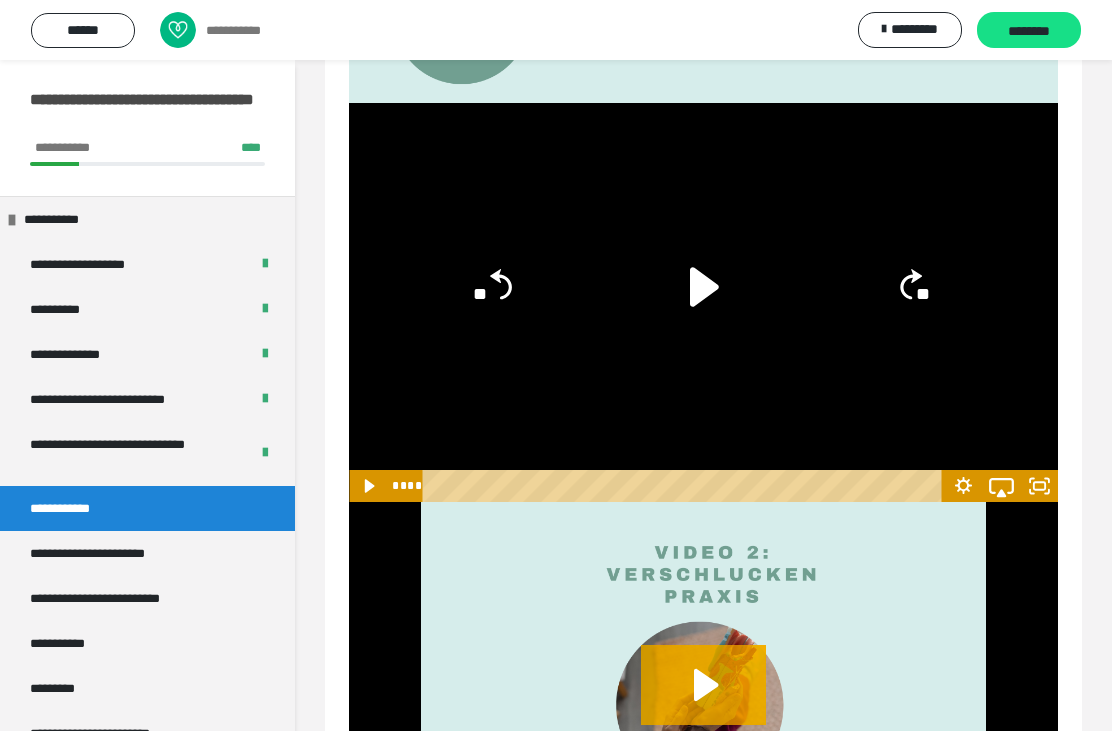 click 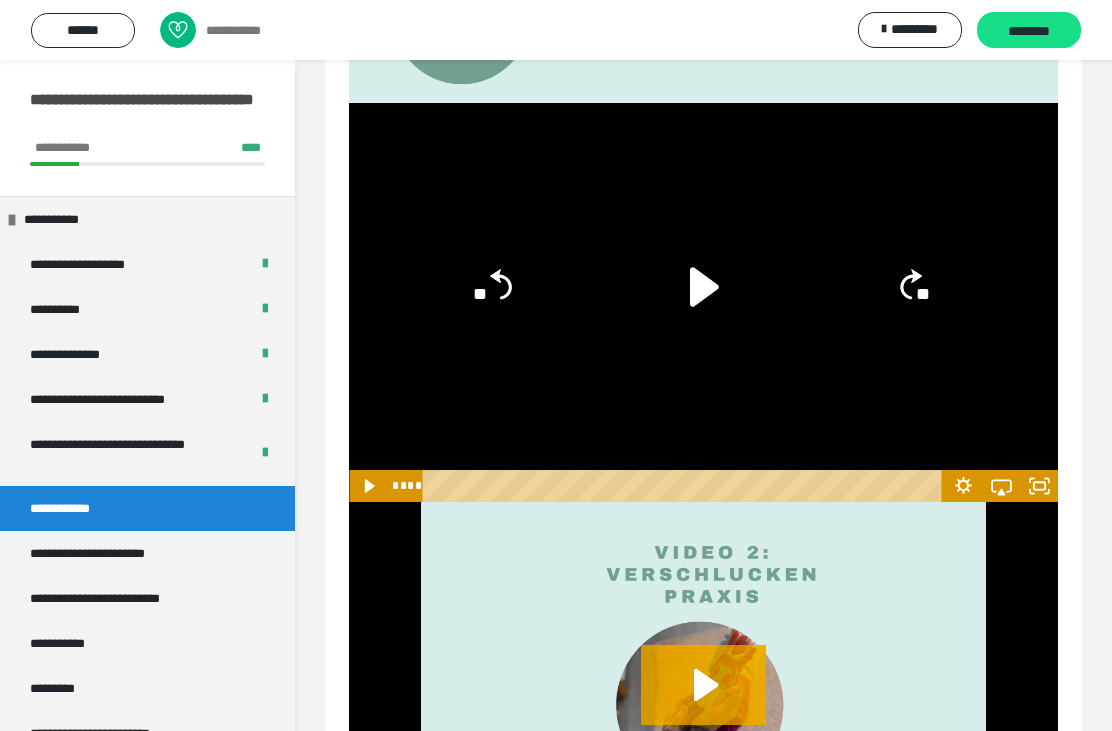 click 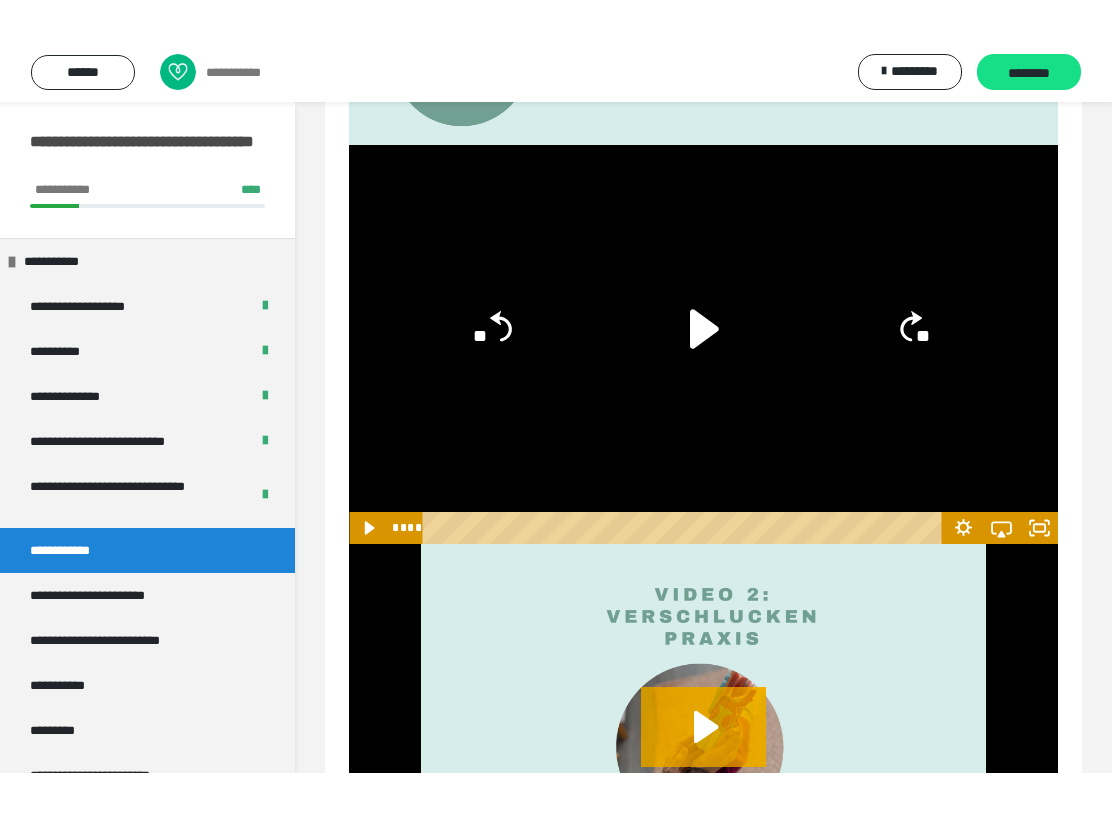 scroll, scrollTop: 0, scrollLeft: 0, axis: both 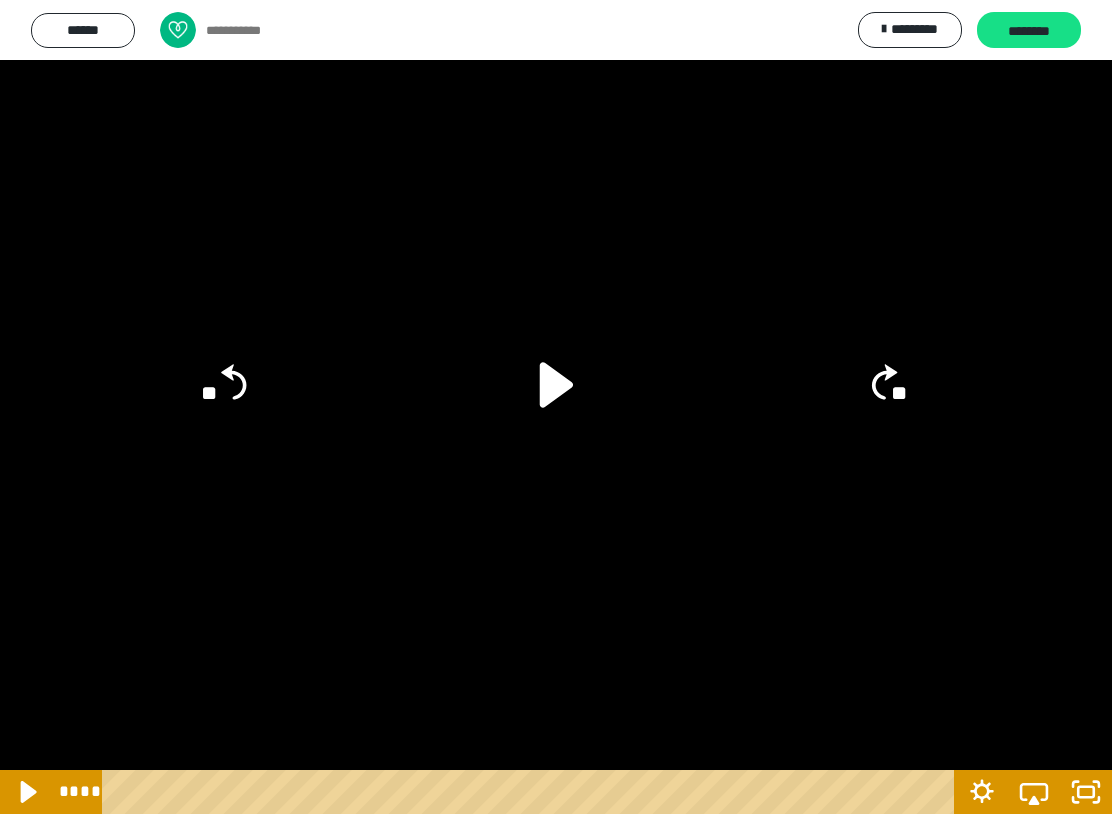 click 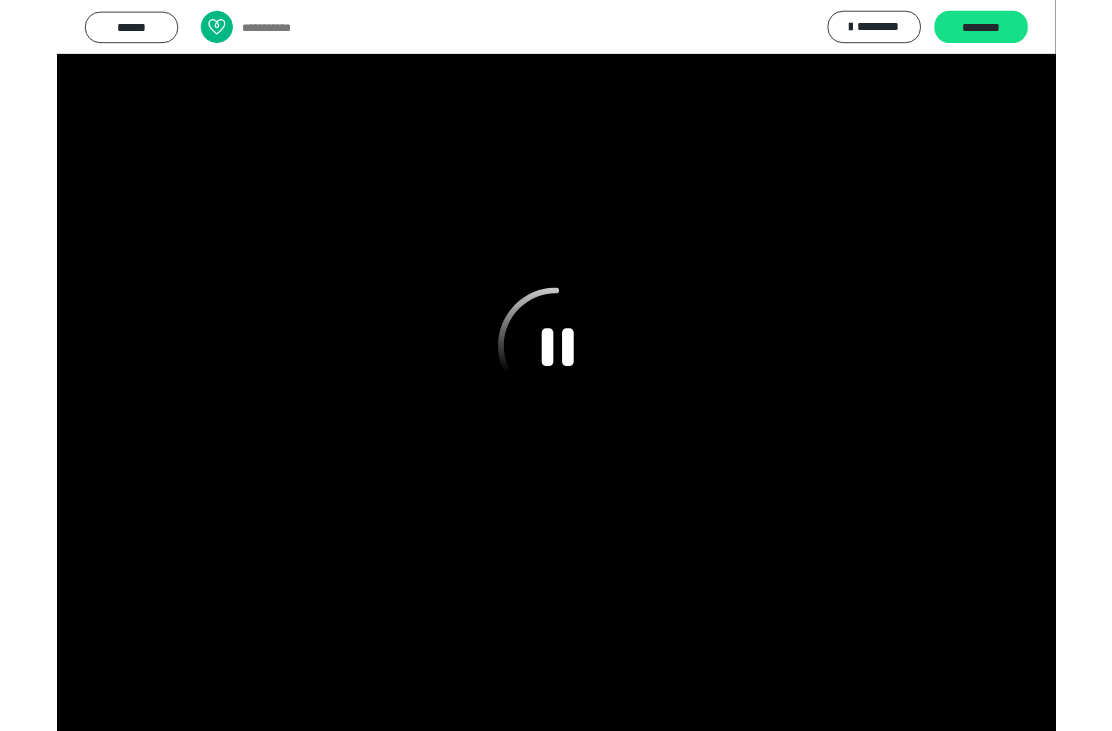 scroll, scrollTop: 414, scrollLeft: 0, axis: vertical 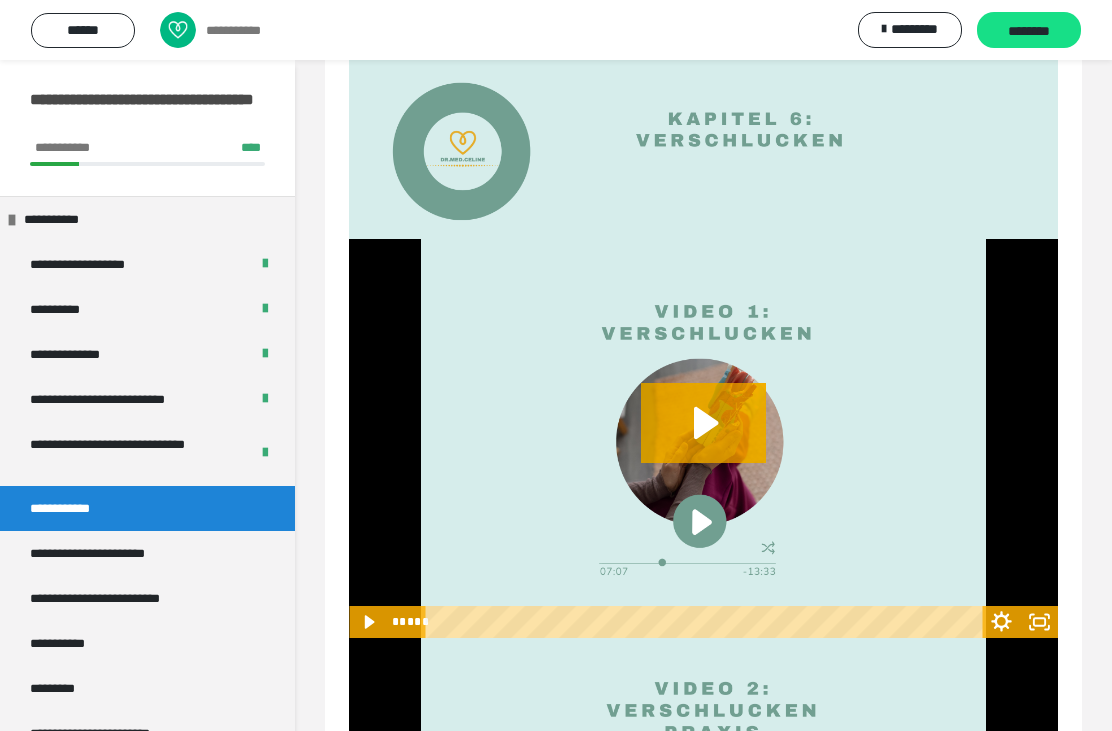 click 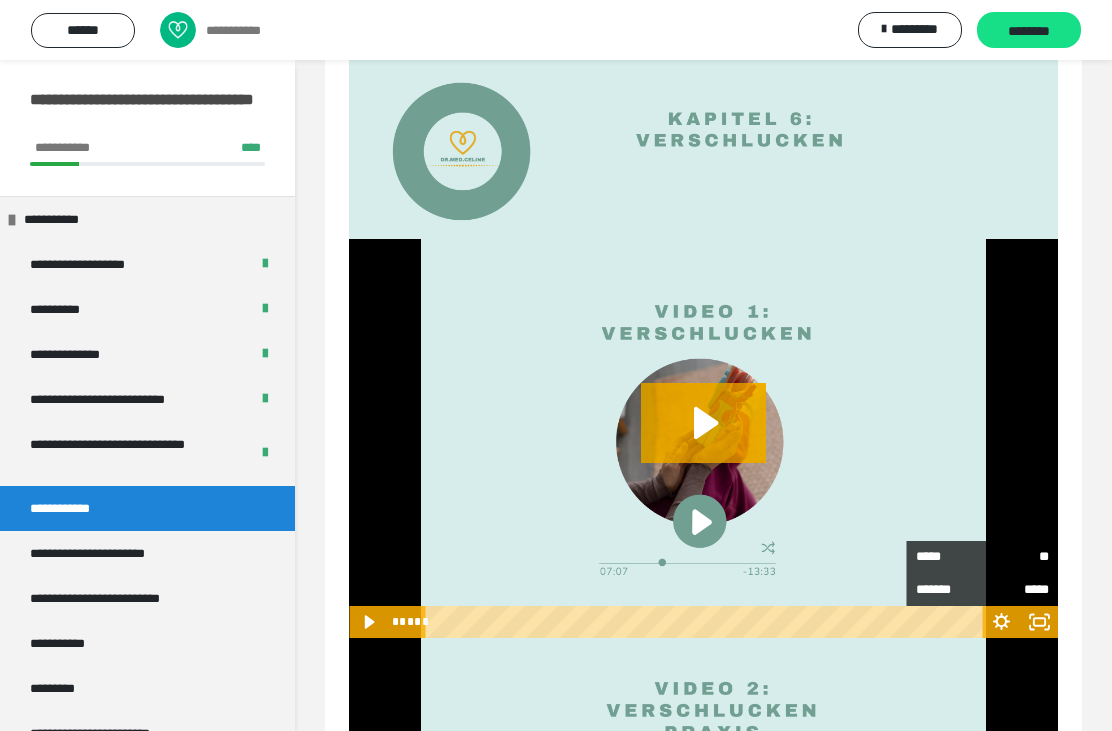 click on "*****" at bounding box center (949, 557) 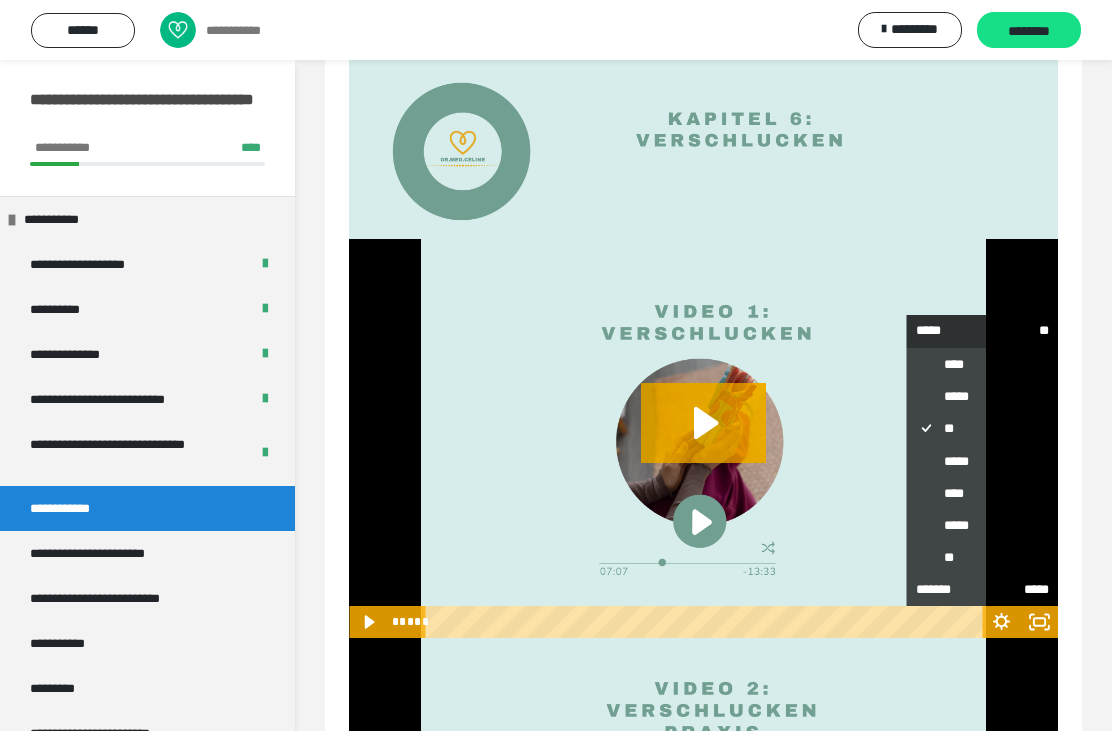click on "*******" at bounding box center (949, 590) 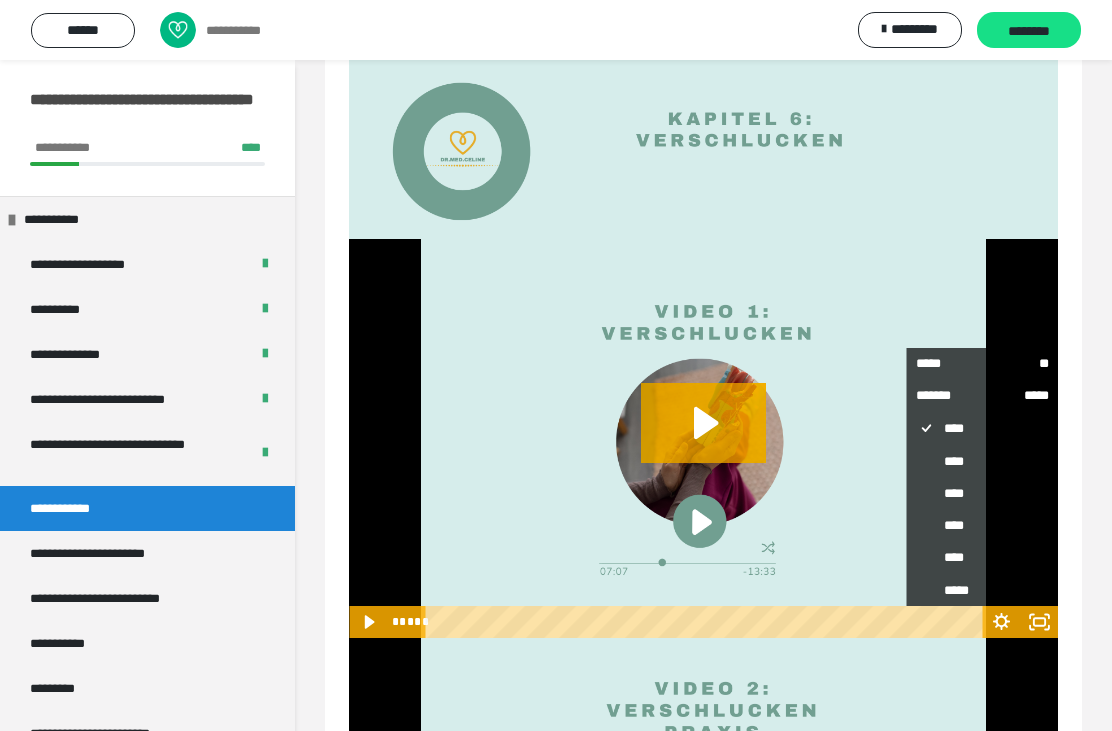 click at bounding box center (703, 438) 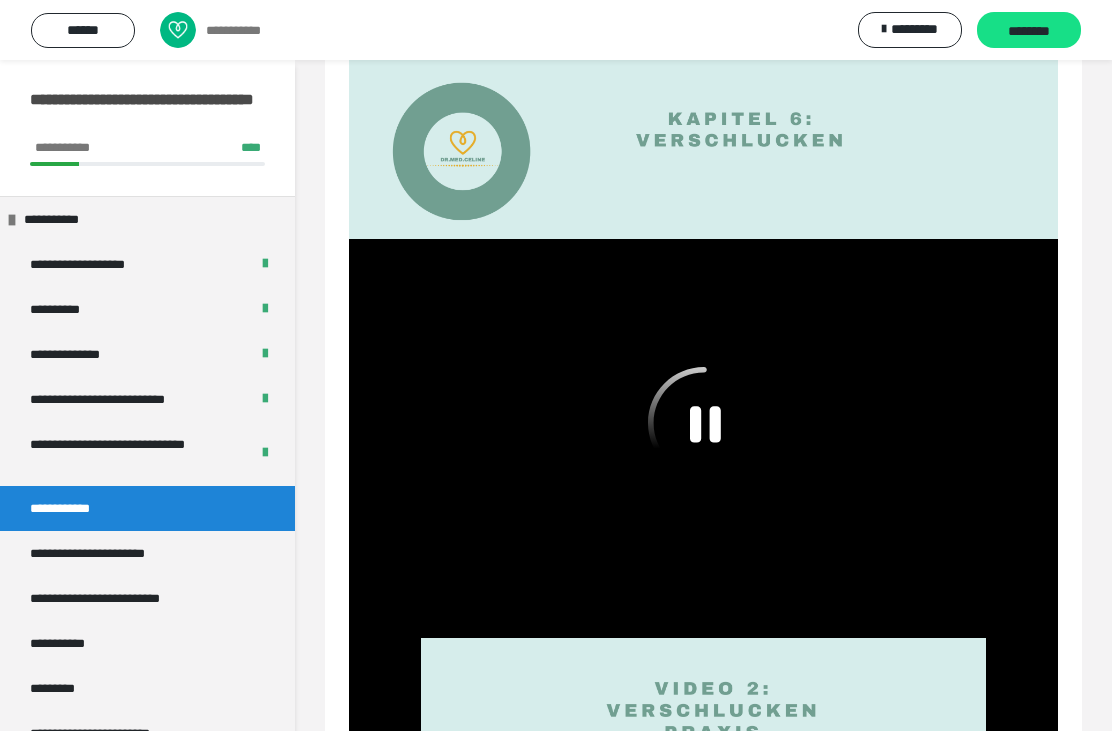 scroll, scrollTop: 0, scrollLeft: 0, axis: both 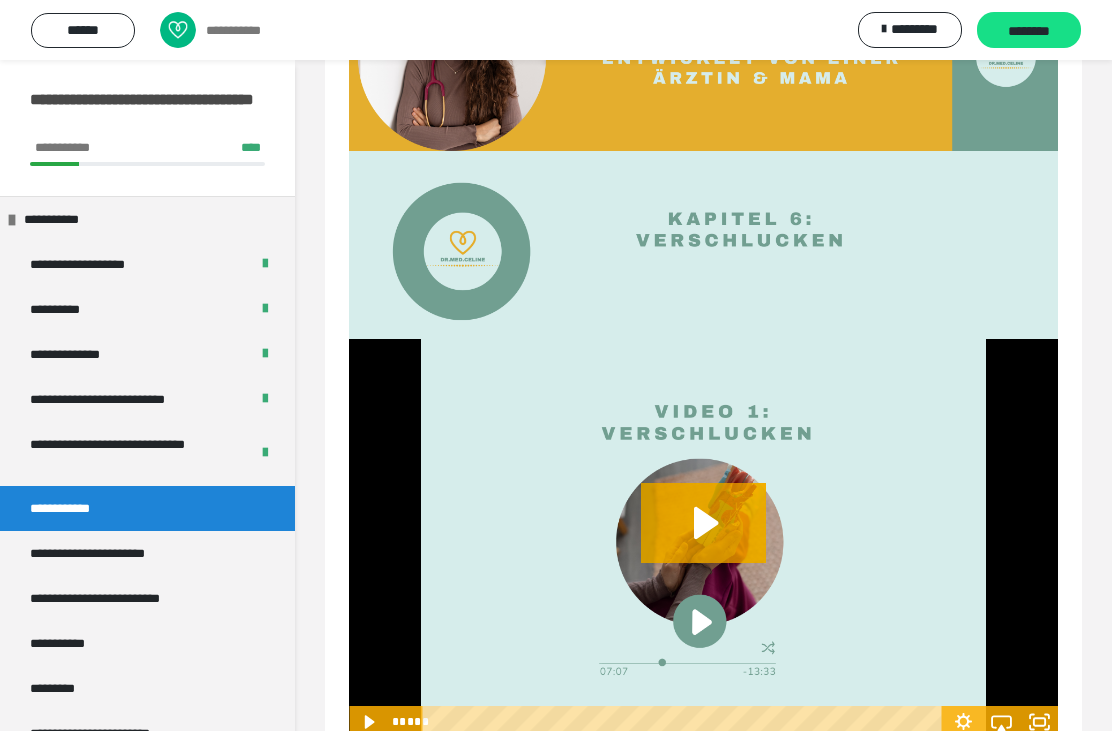 click 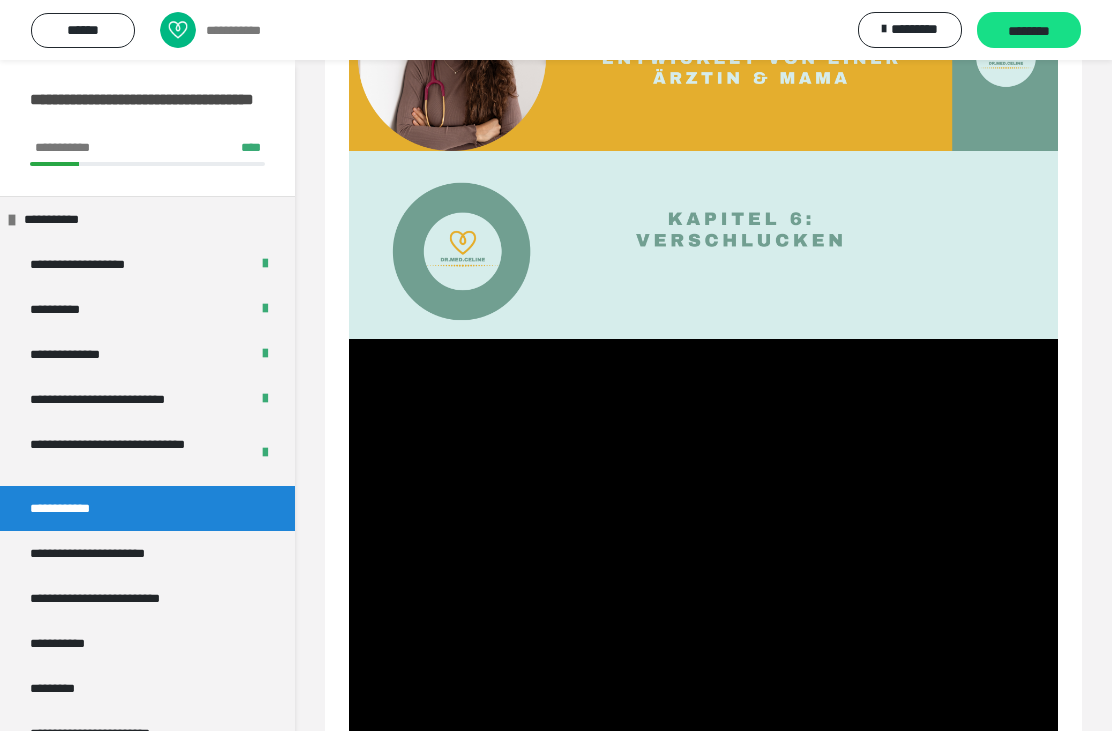 click at bounding box center (703, 538) 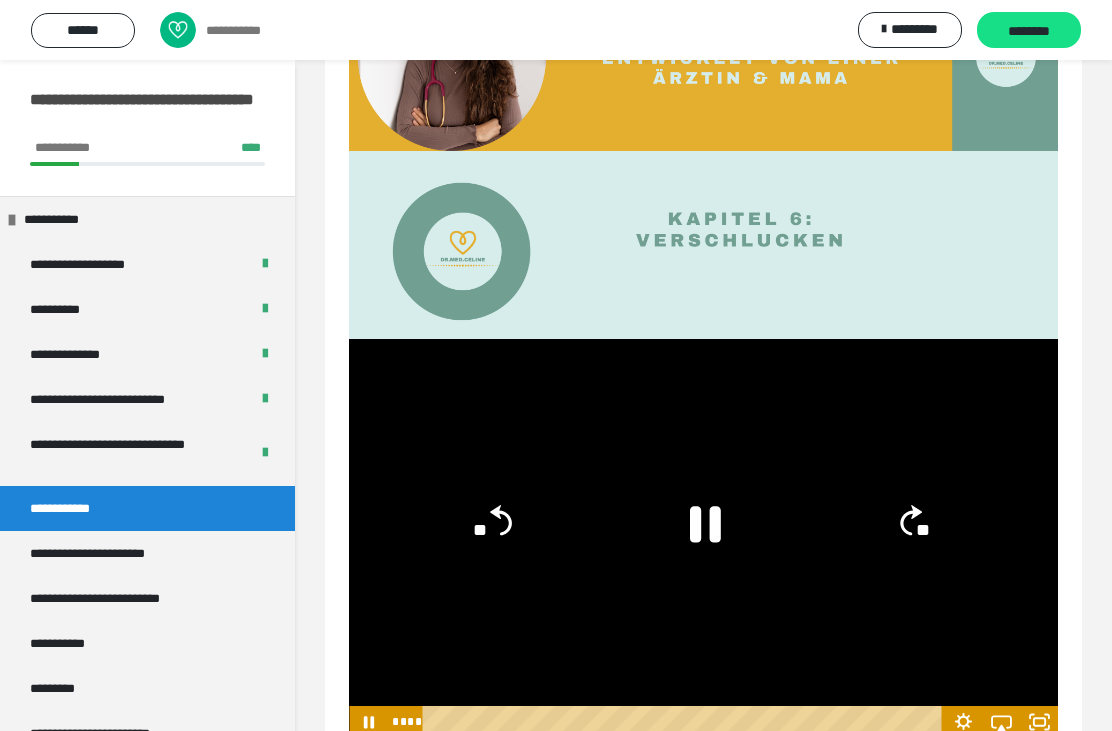 click 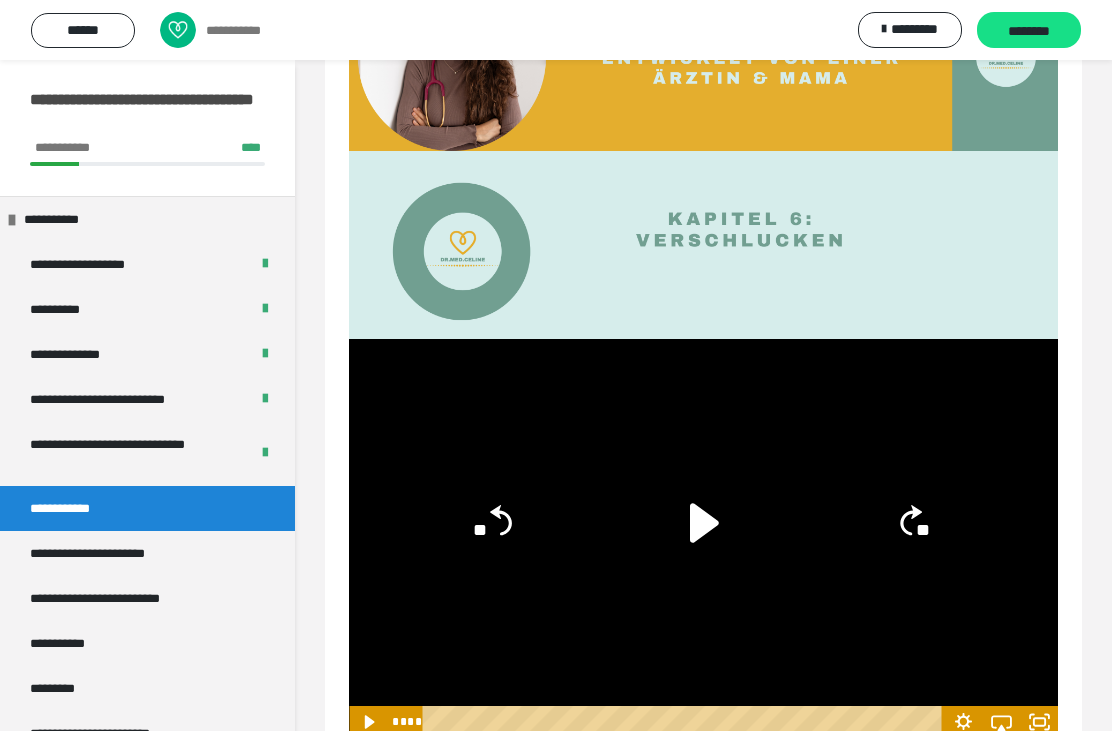 click 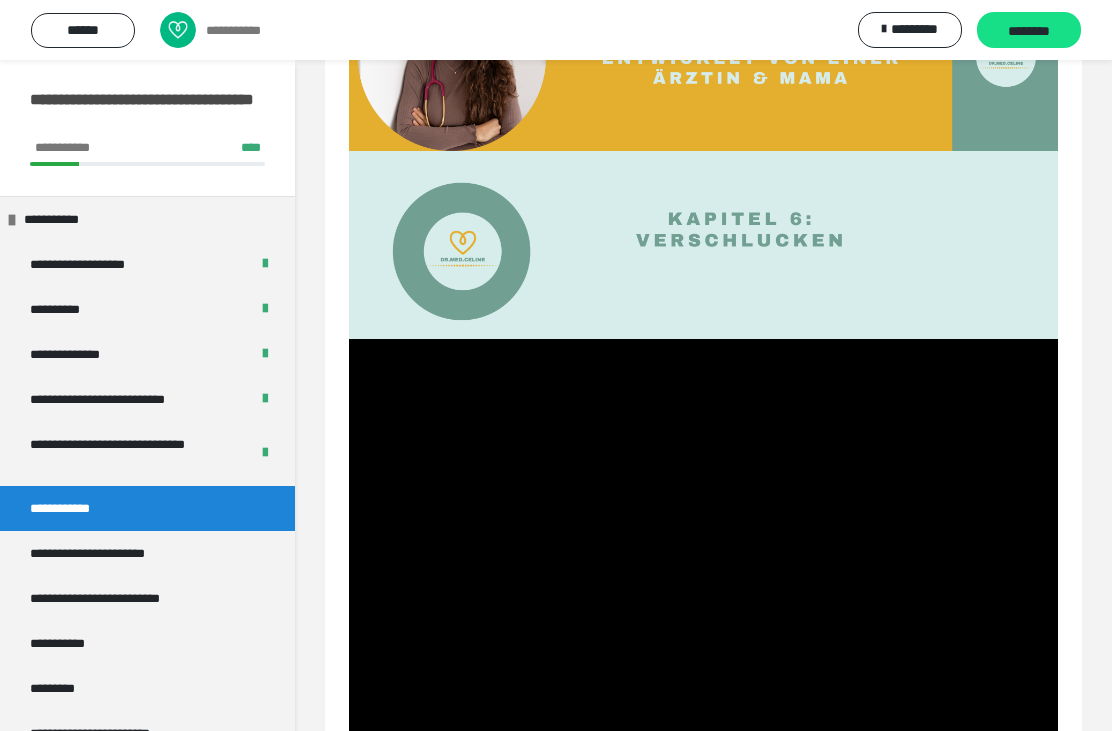 click at bounding box center [703, 538] 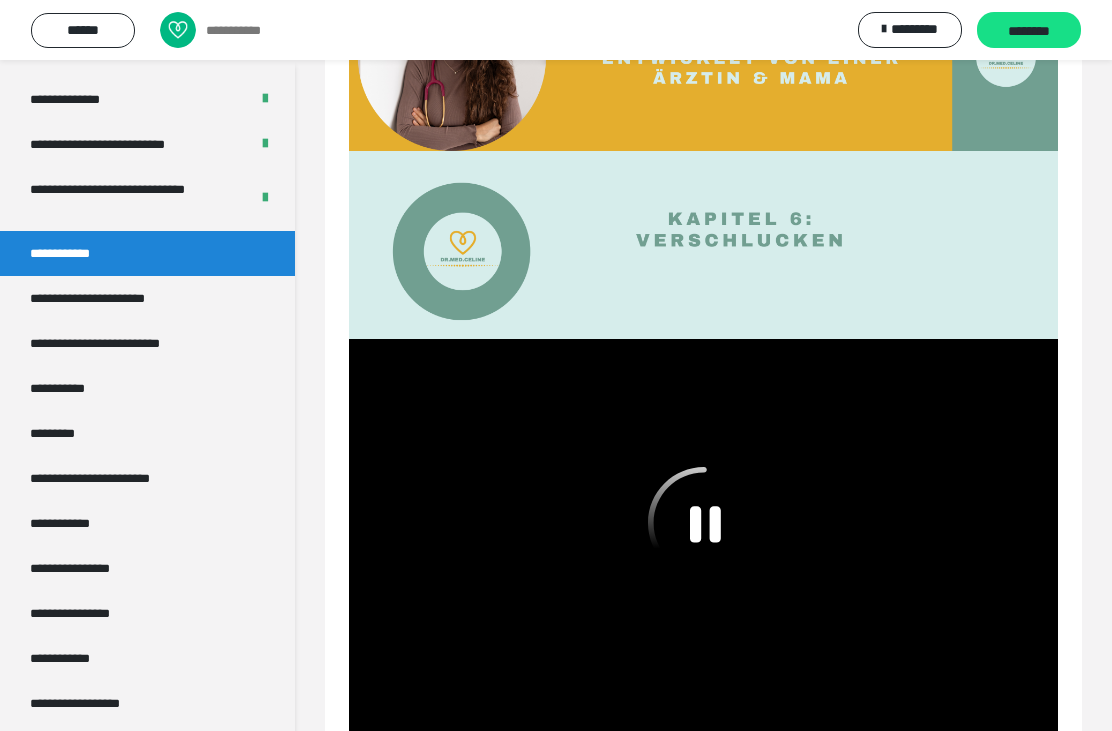 scroll, scrollTop: 253, scrollLeft: 0, axis: vertical 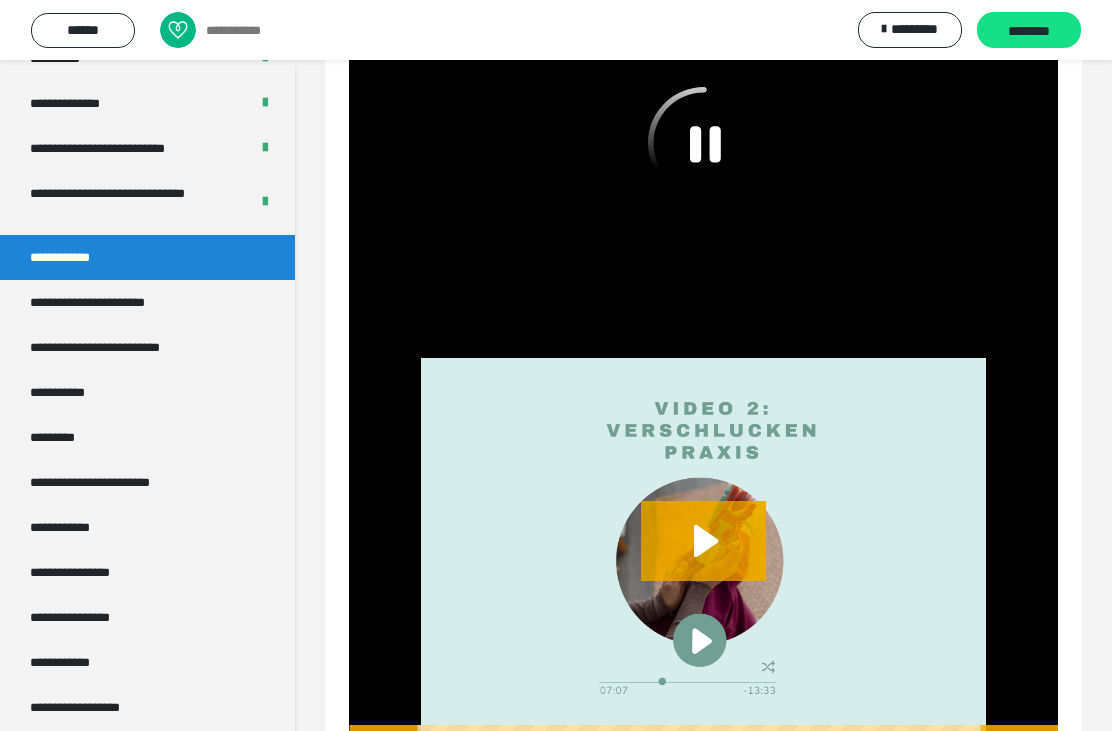 click 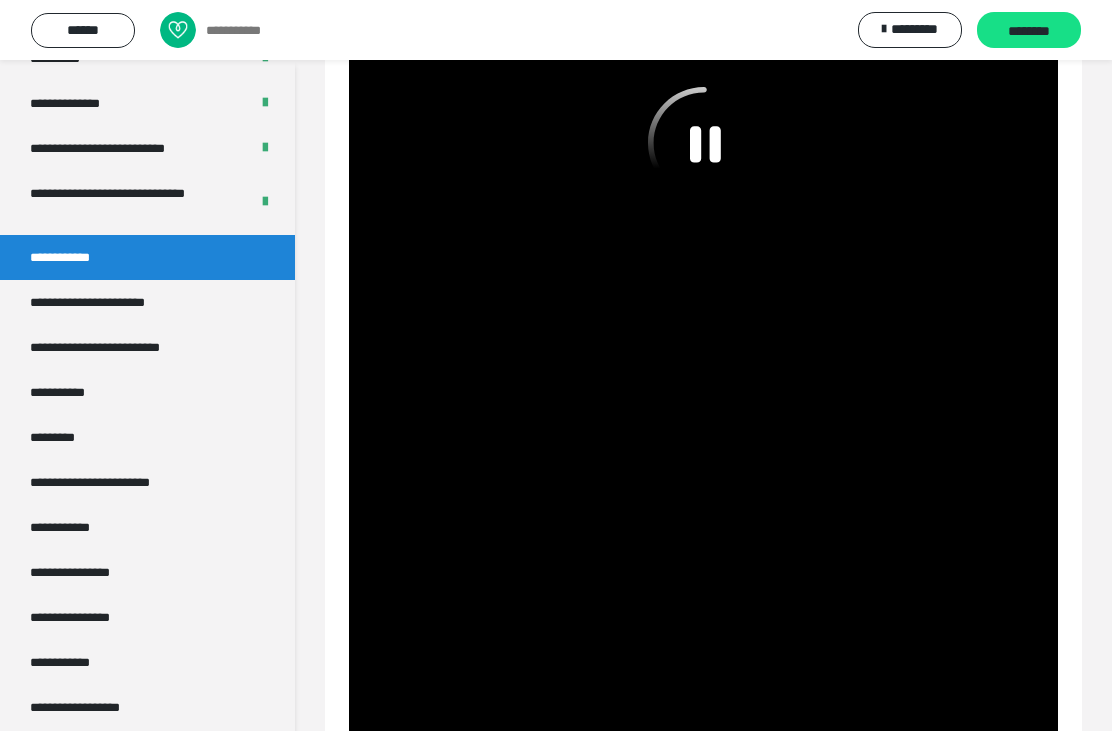 click at bounding box center [703, 557] 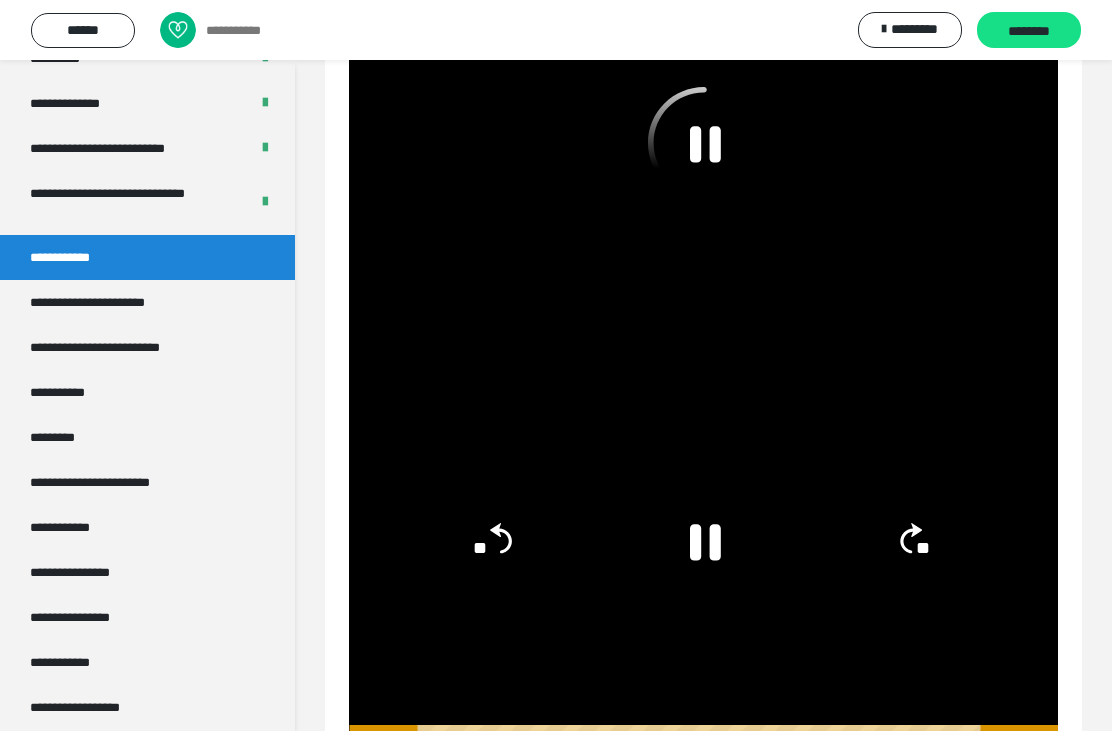 click 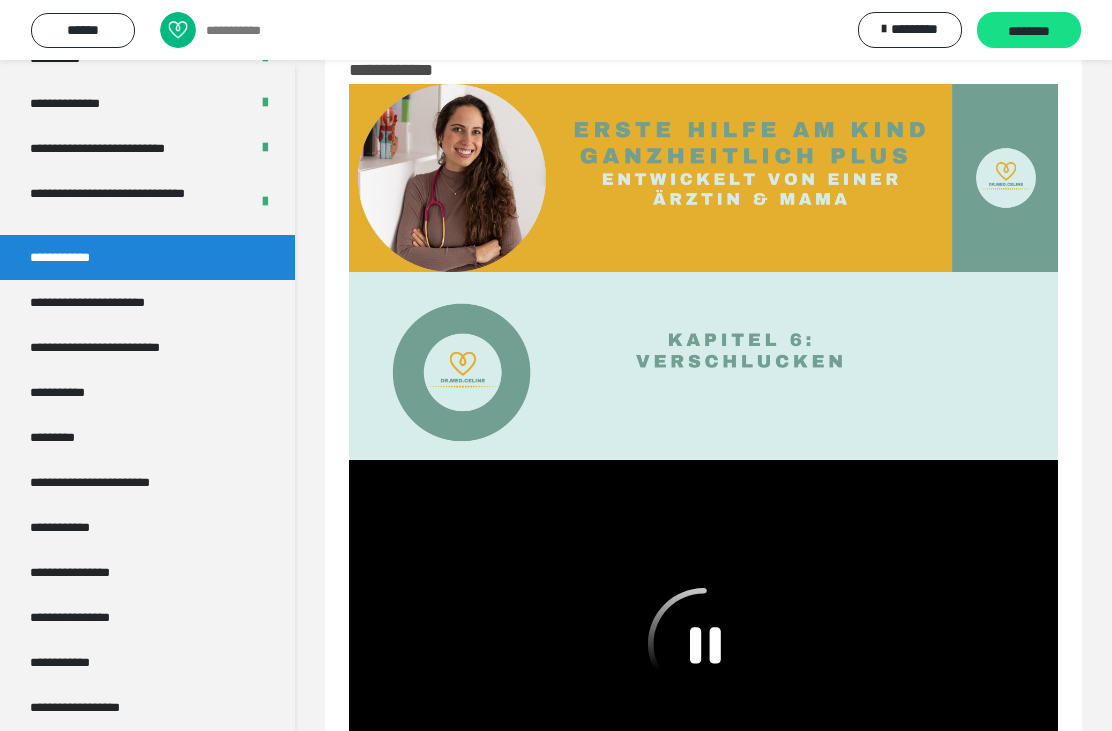 scroll, scrollTop: 0, scrollLeft: 0, axis: both 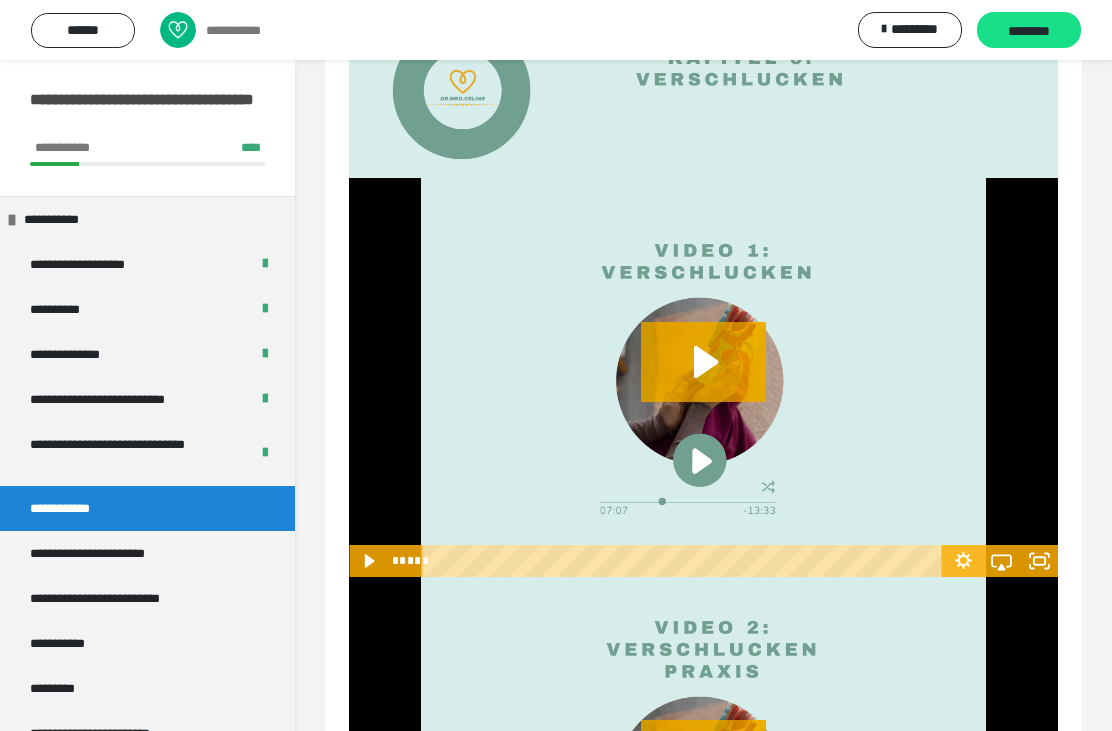 click 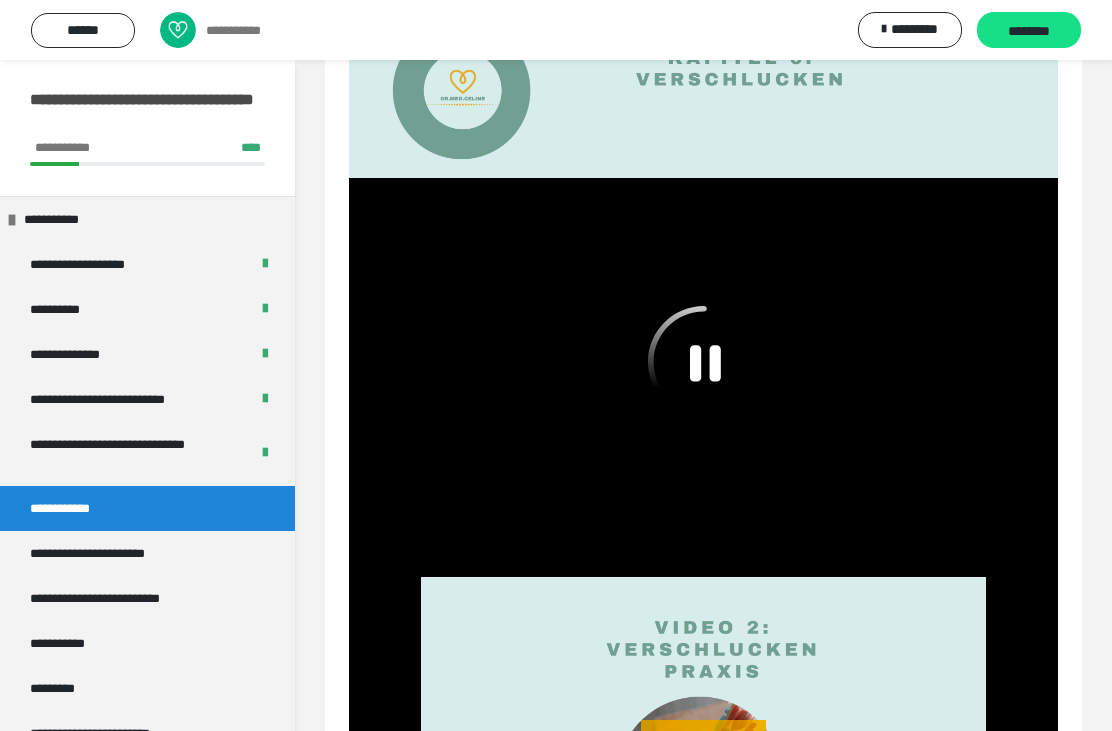 click at bounding box center (703, 377) 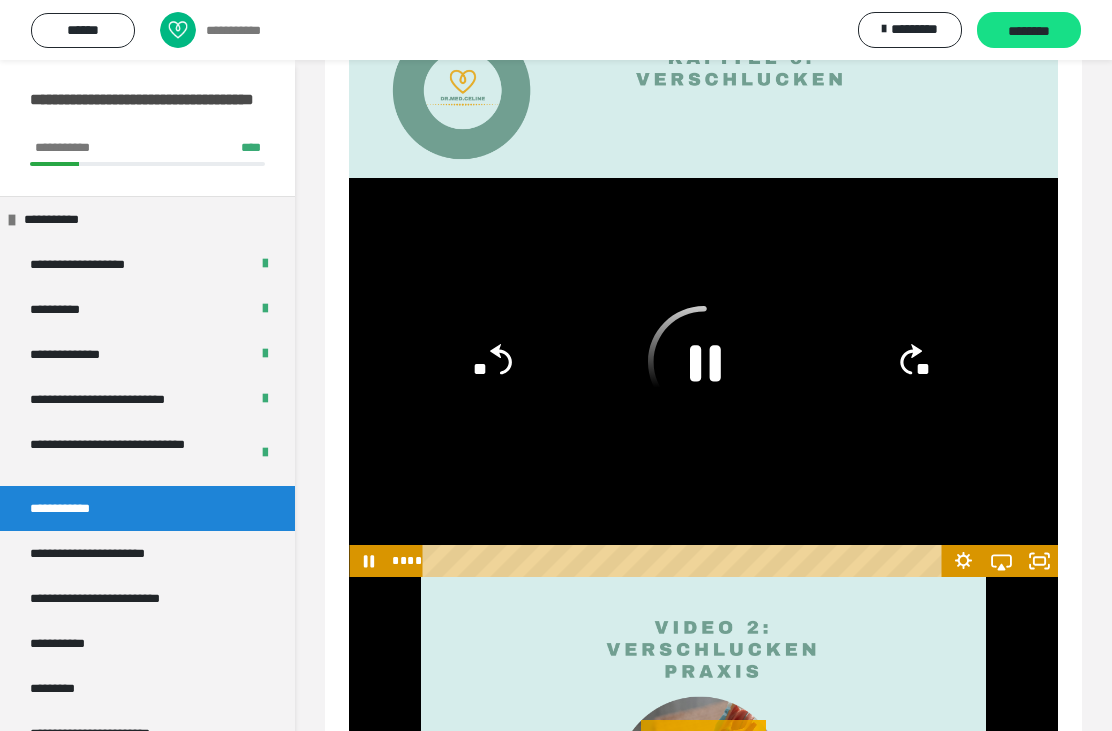click 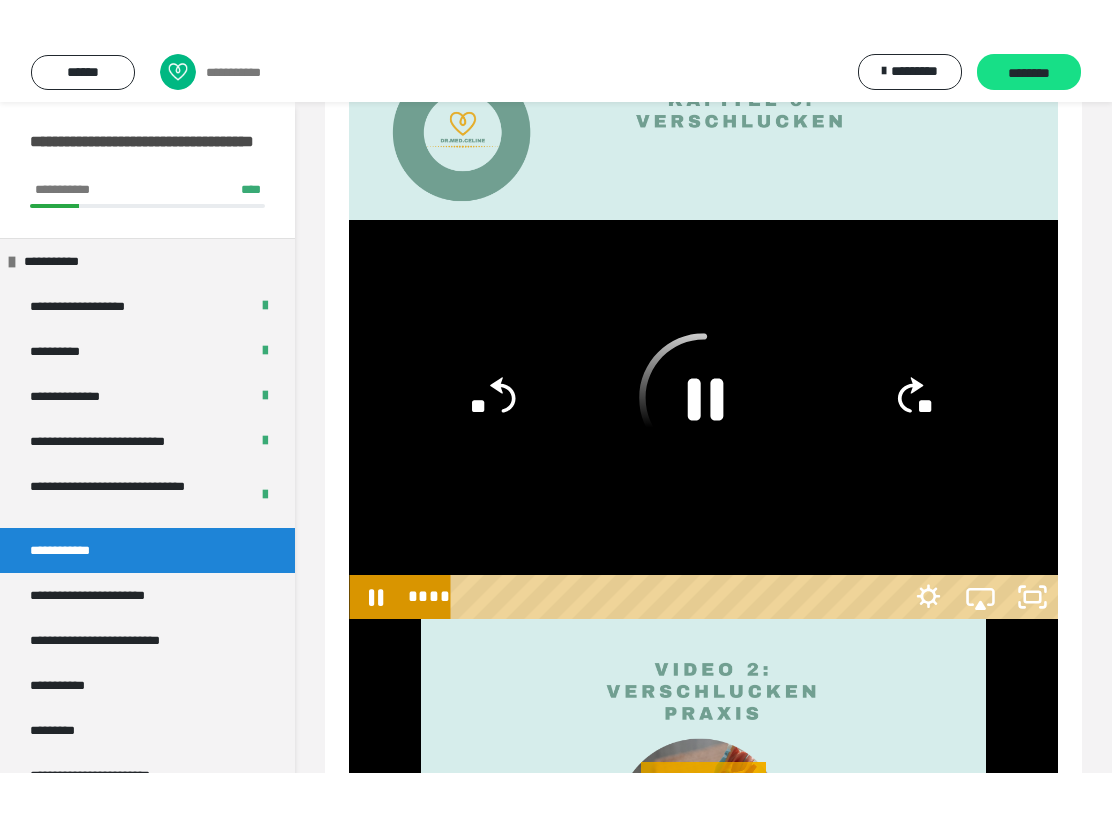 scroll, scrollTop: 0, scrollLeft: 0, axis: both 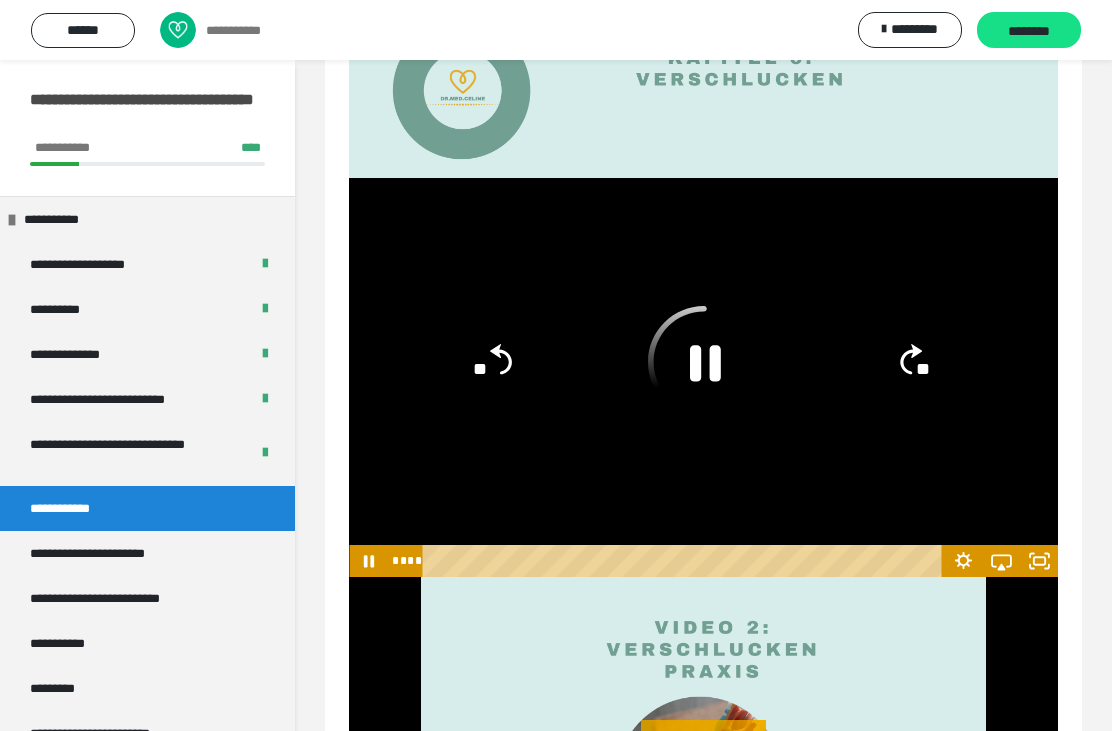 click 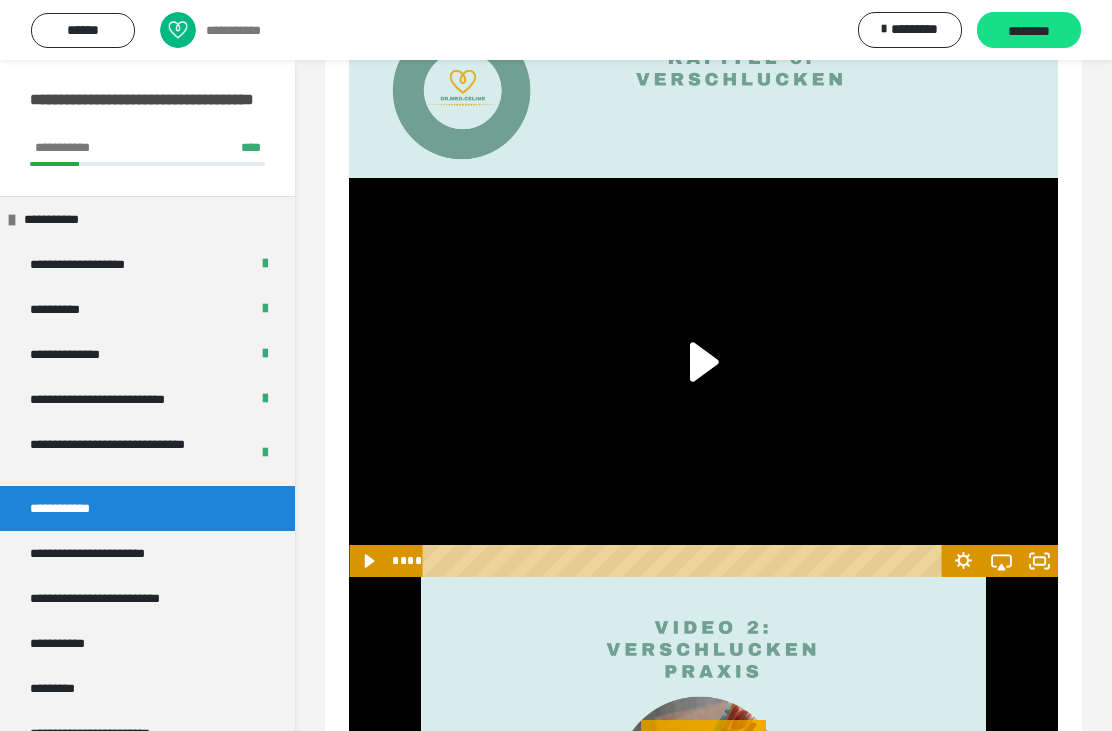 click 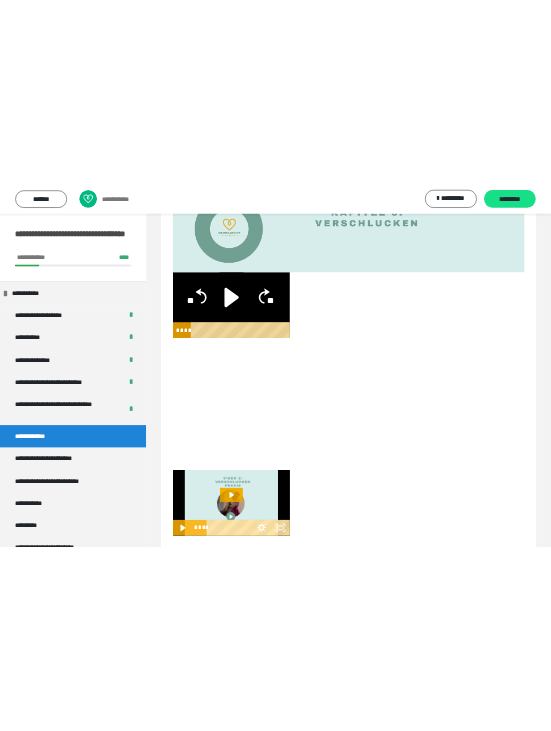 scroll, scrollTop: 0, scrollLeft: 0, axis: both 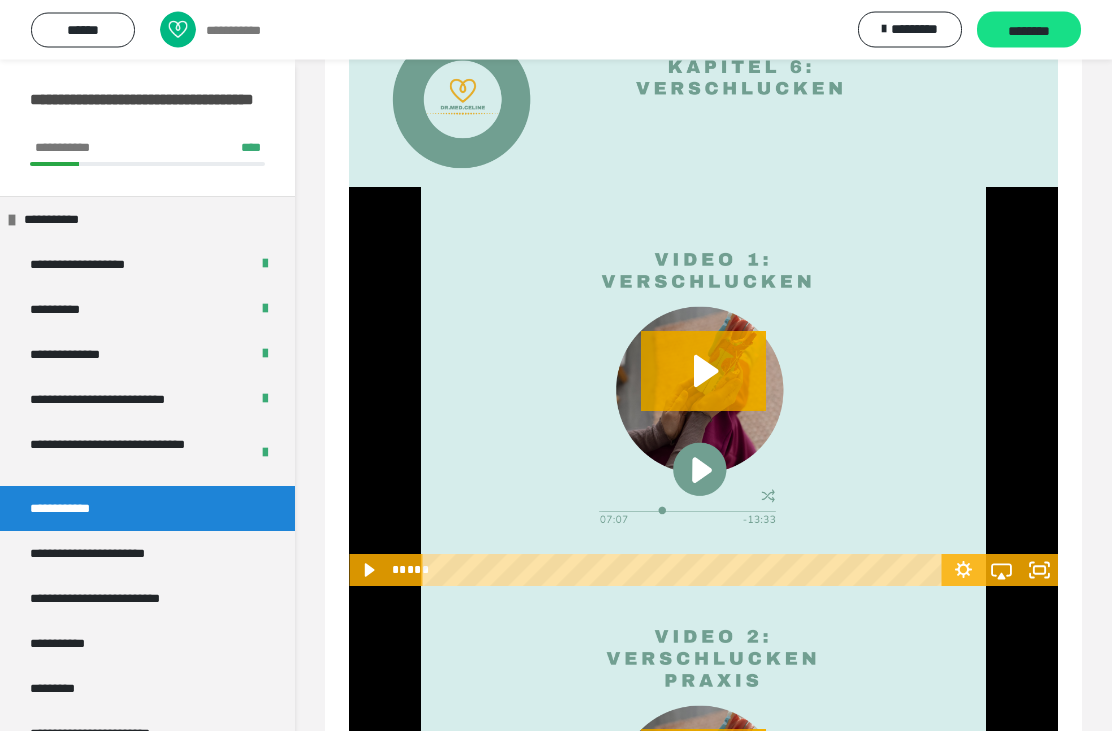 click at bounding box center (703, 387) 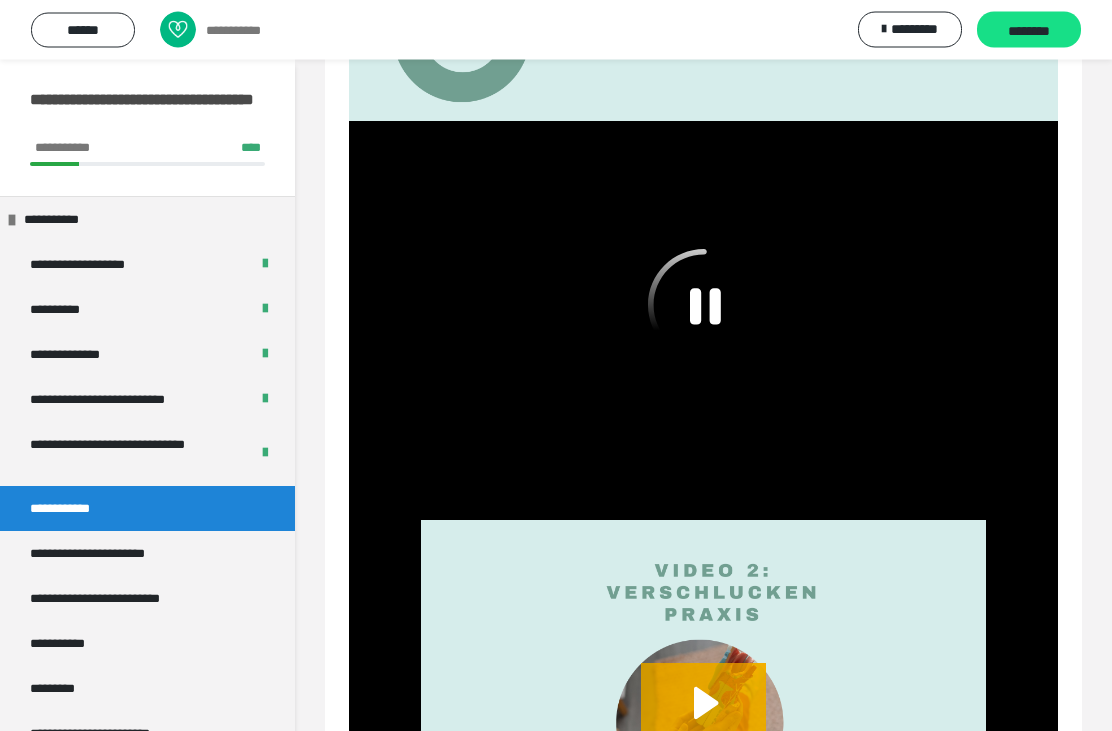scroll, scrollTop: 390, scrollLeft: 0, axis: vertical 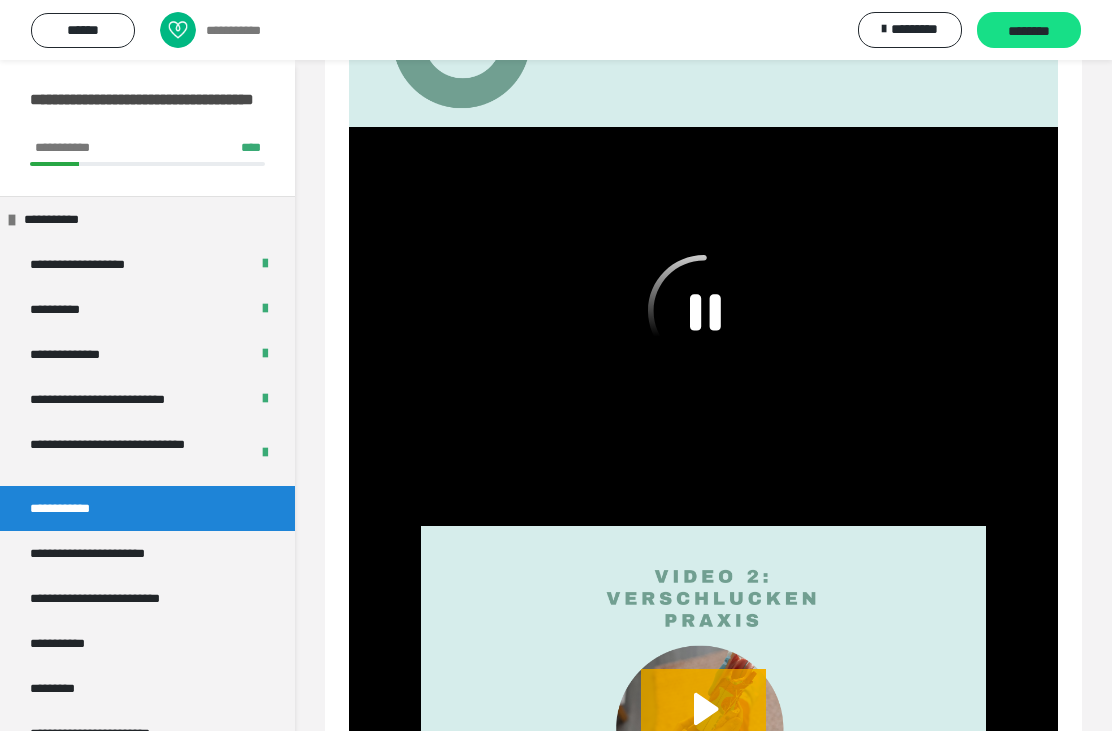 click at bounding box center [703, 326] 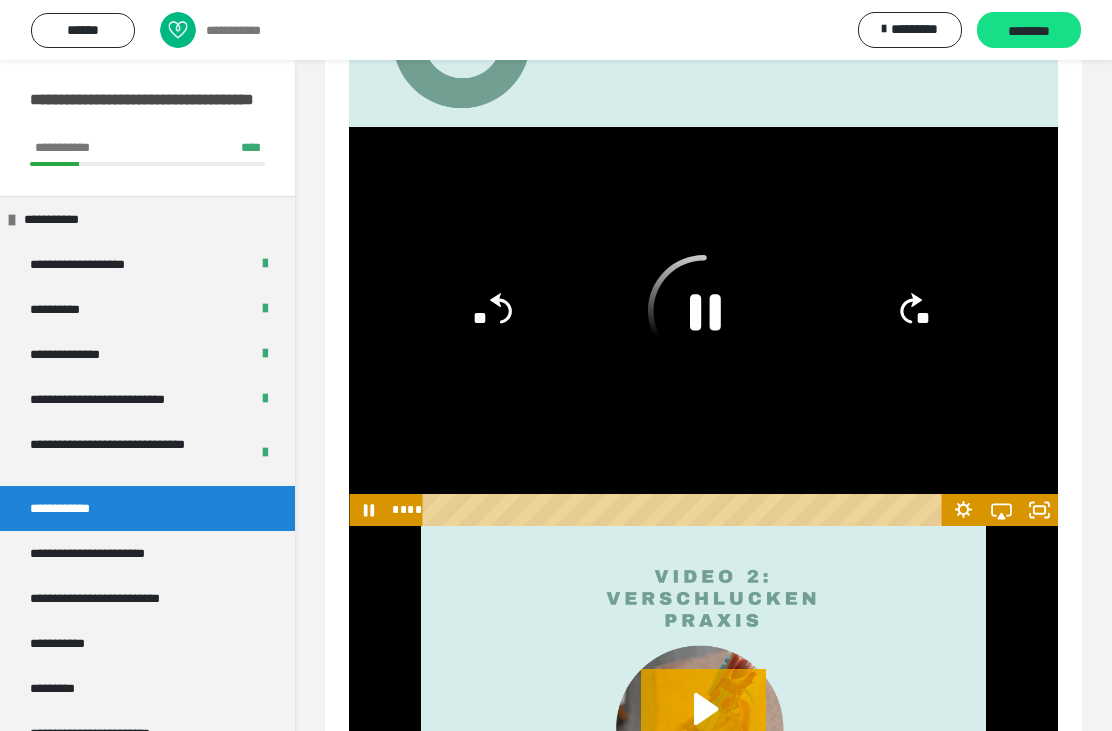 click at bounding box center [703, 326] 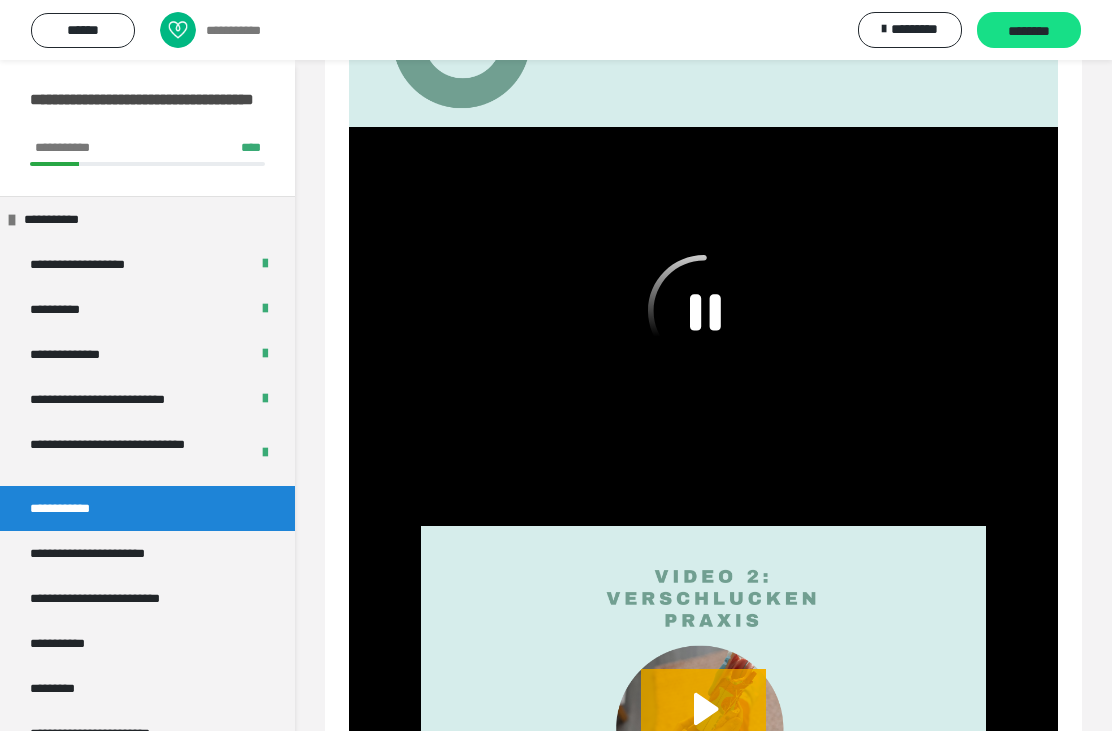 click at bounding box center [703, 326] 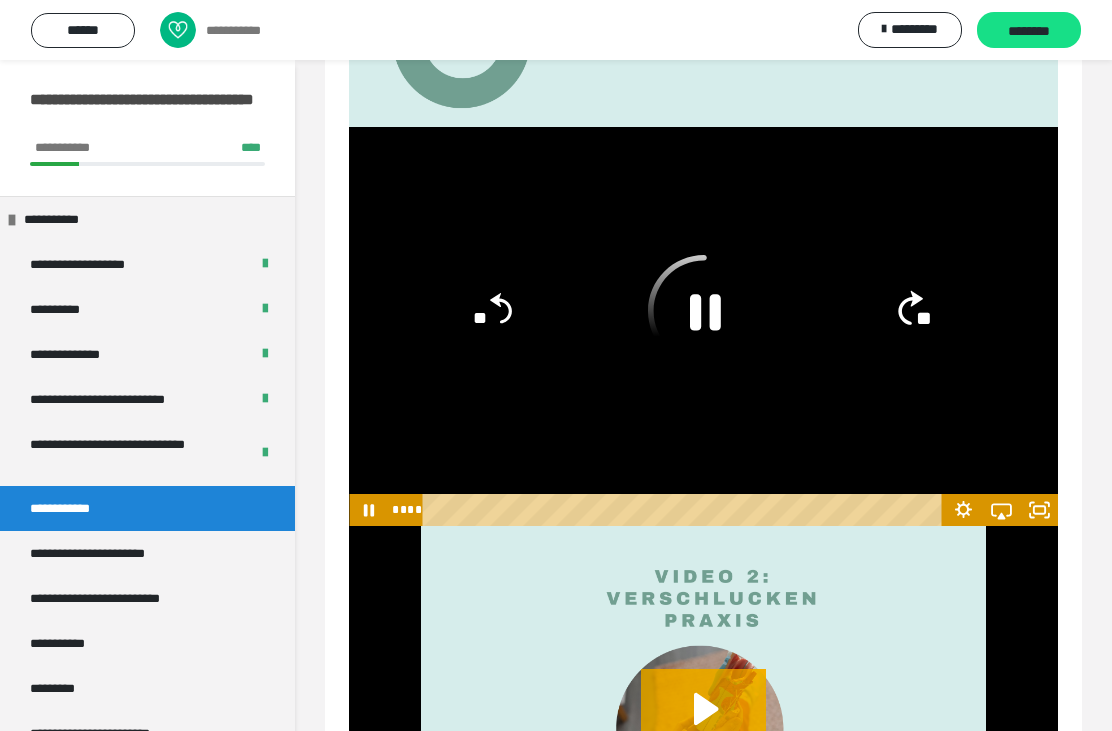 click on "**" 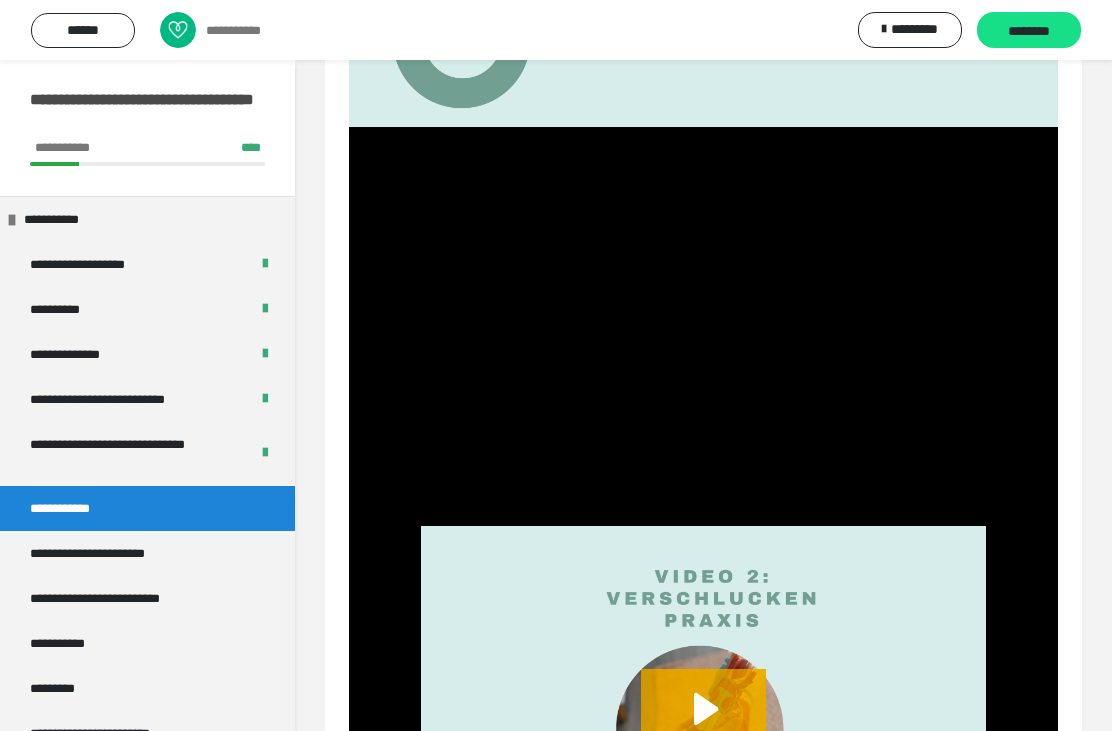 click at bounding box center (703, 326) 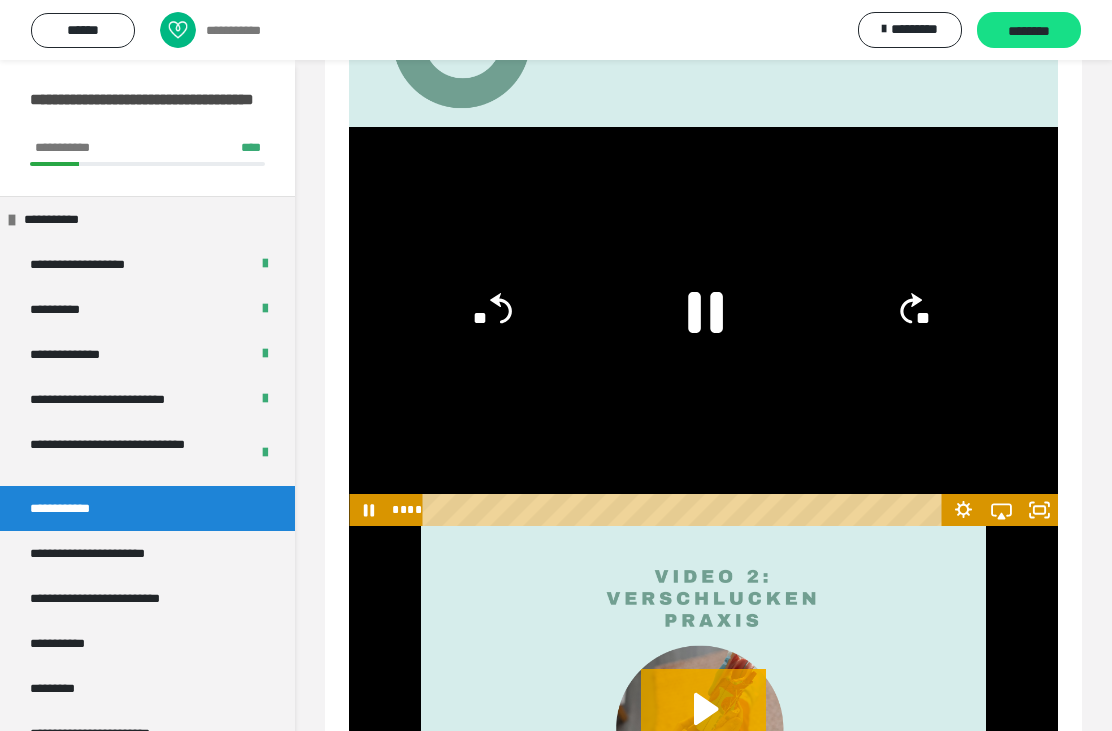 click 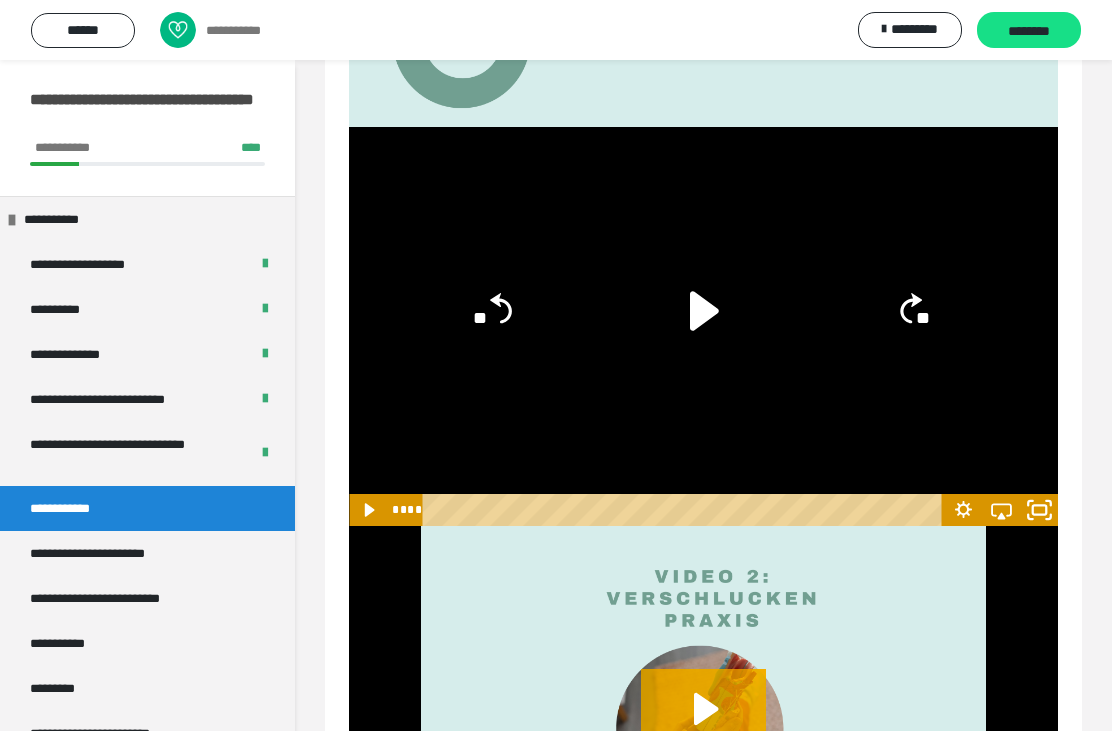 click 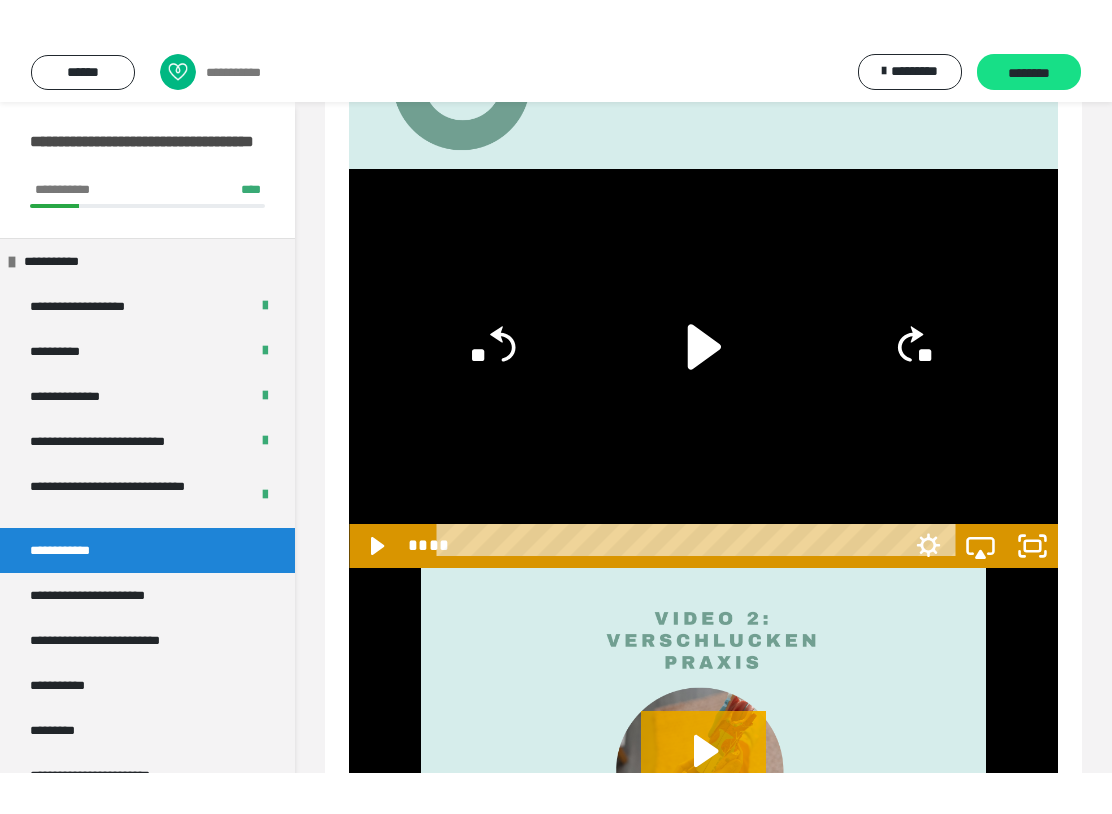 scroll, scrollTop: 0, scrollLeft: 0, axis: both 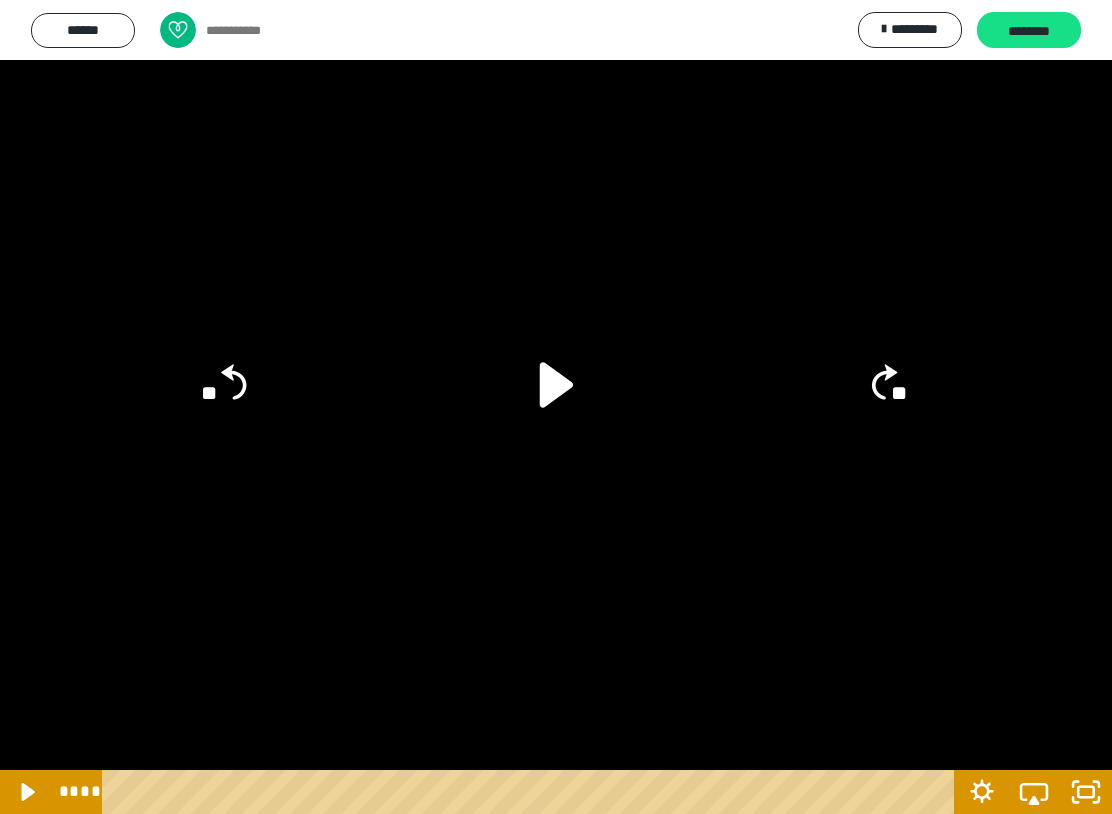 click 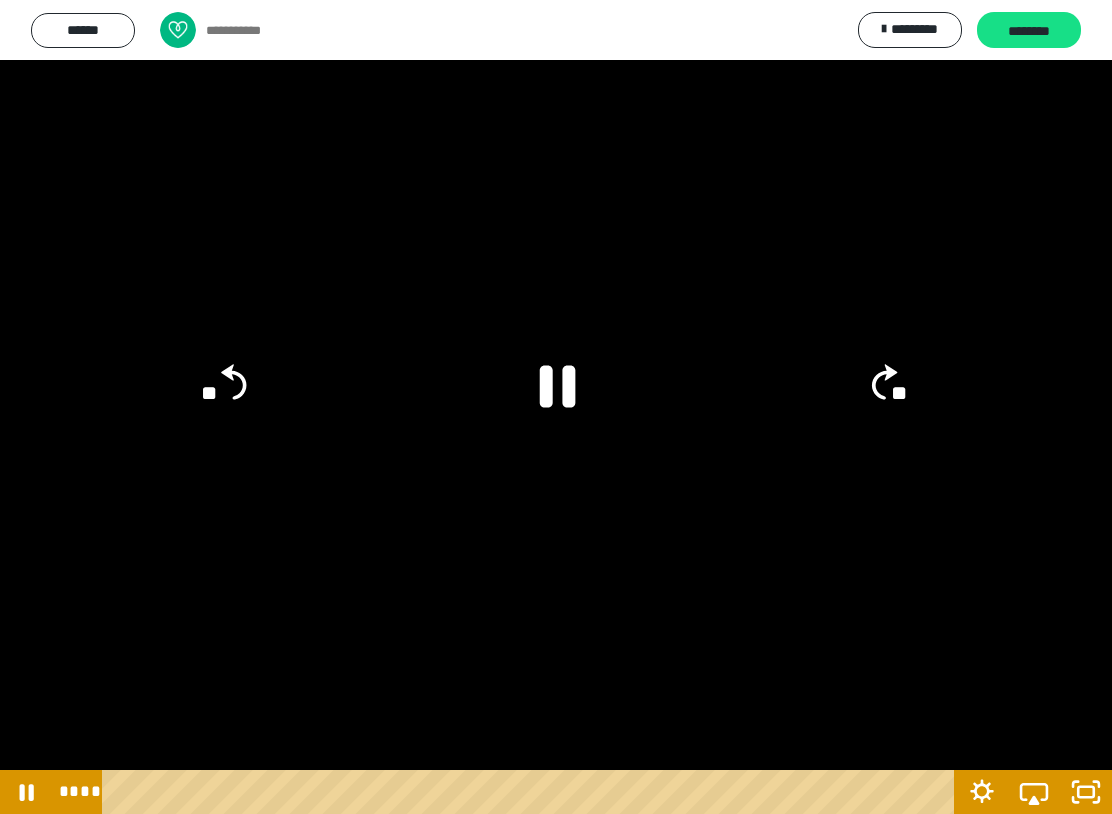 click at bounding box center [556, 407] 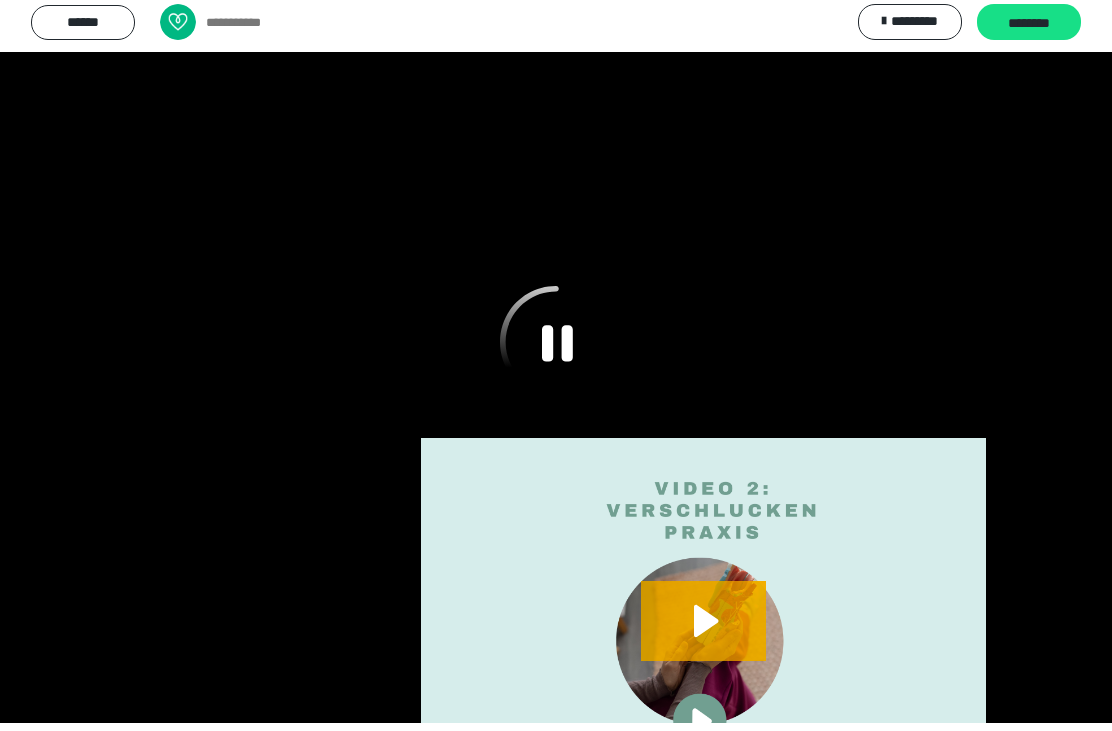 scroll, scrollTop: 590, scrollLeft: 0, axis: vertical 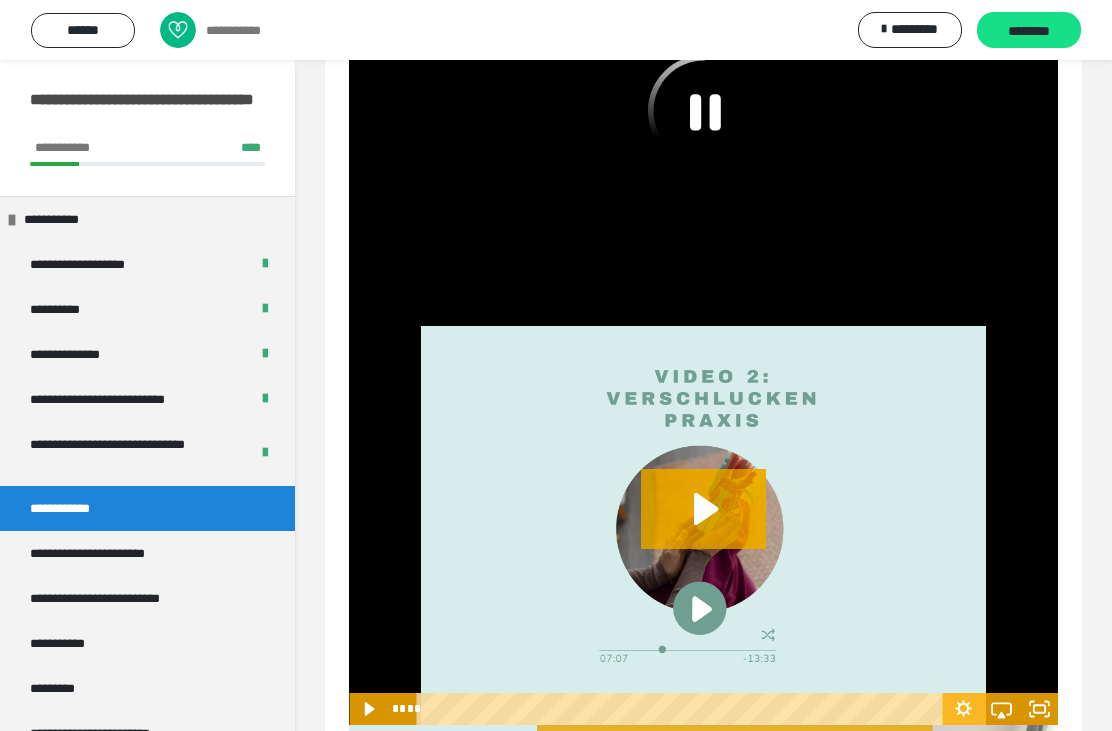 click 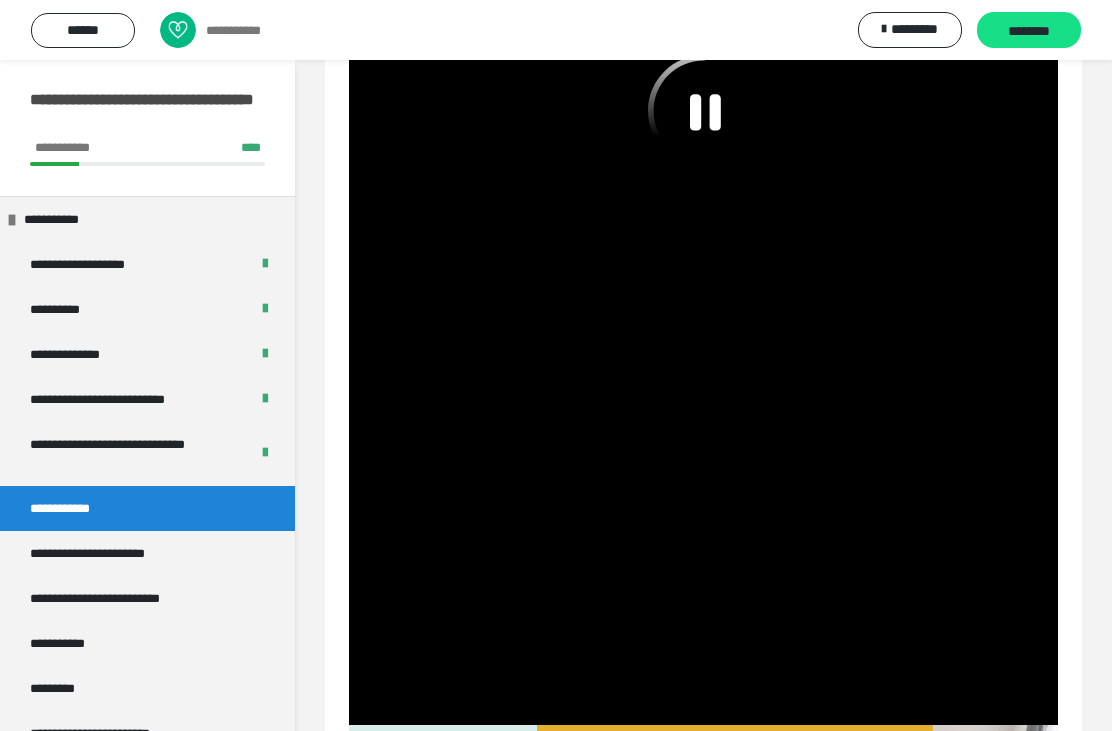 click at bounding box center [703, 525] 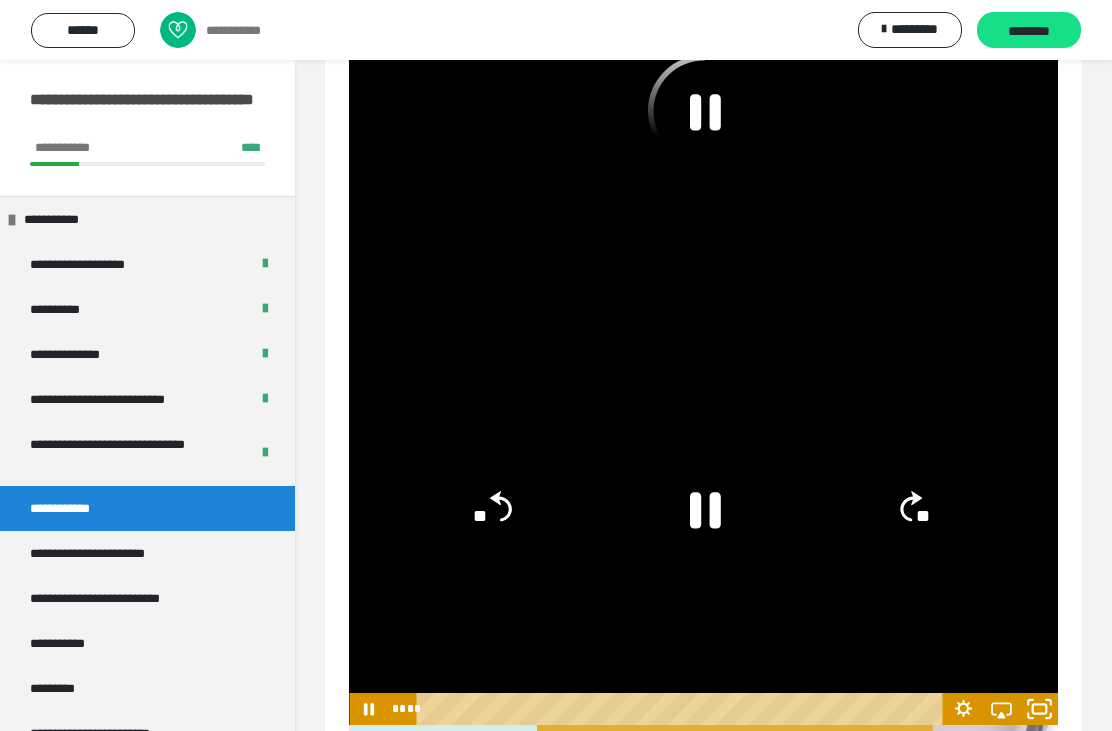 click 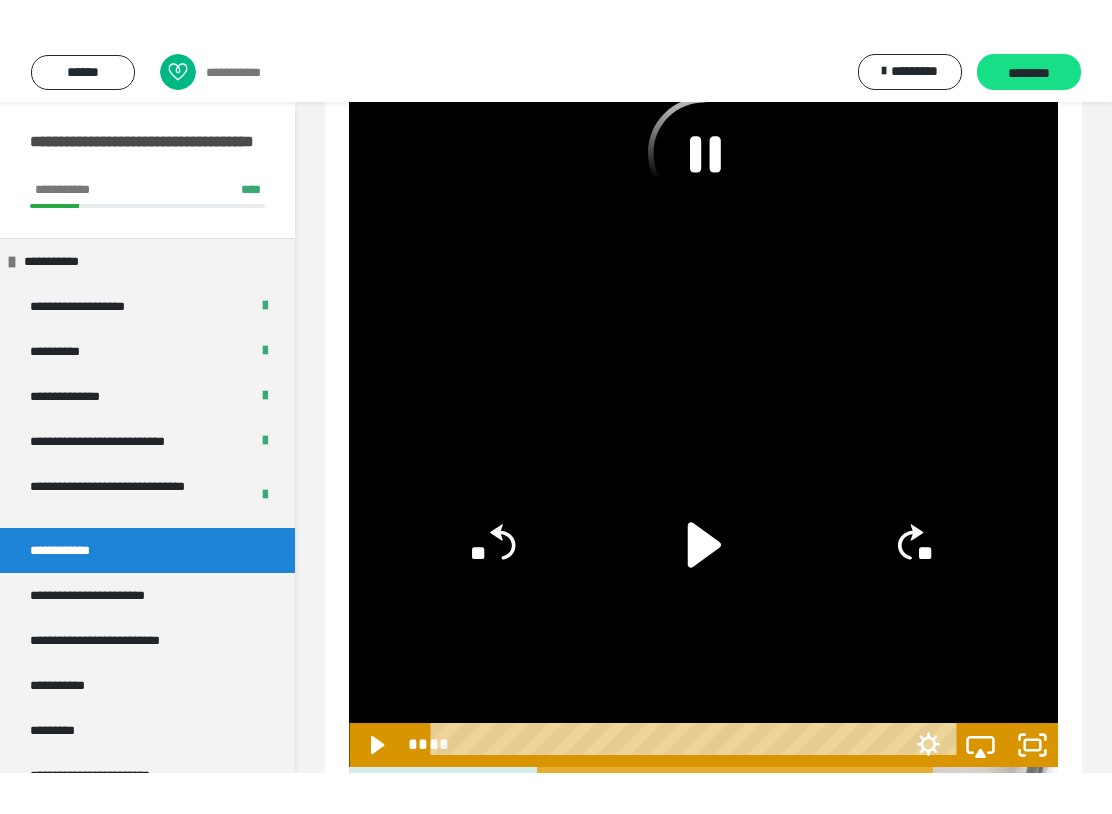 scroll, scrollTop: 0, scrollLeft: 0, axis: both 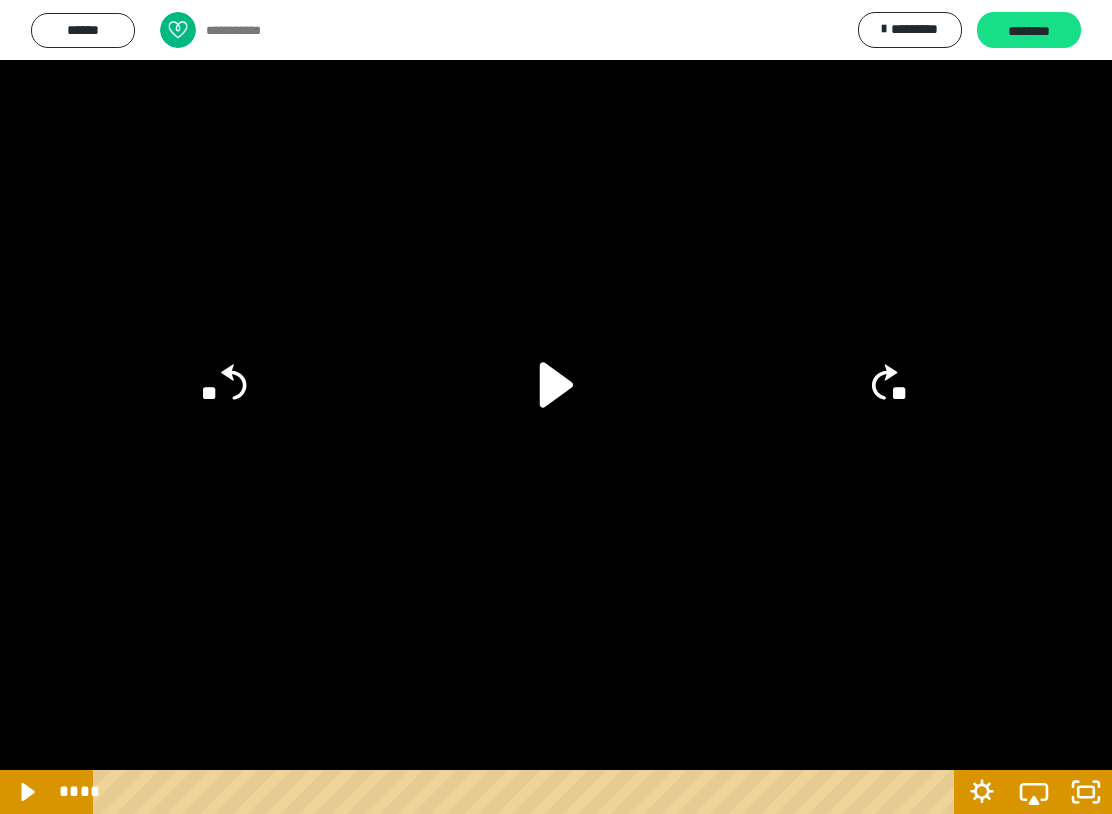 click 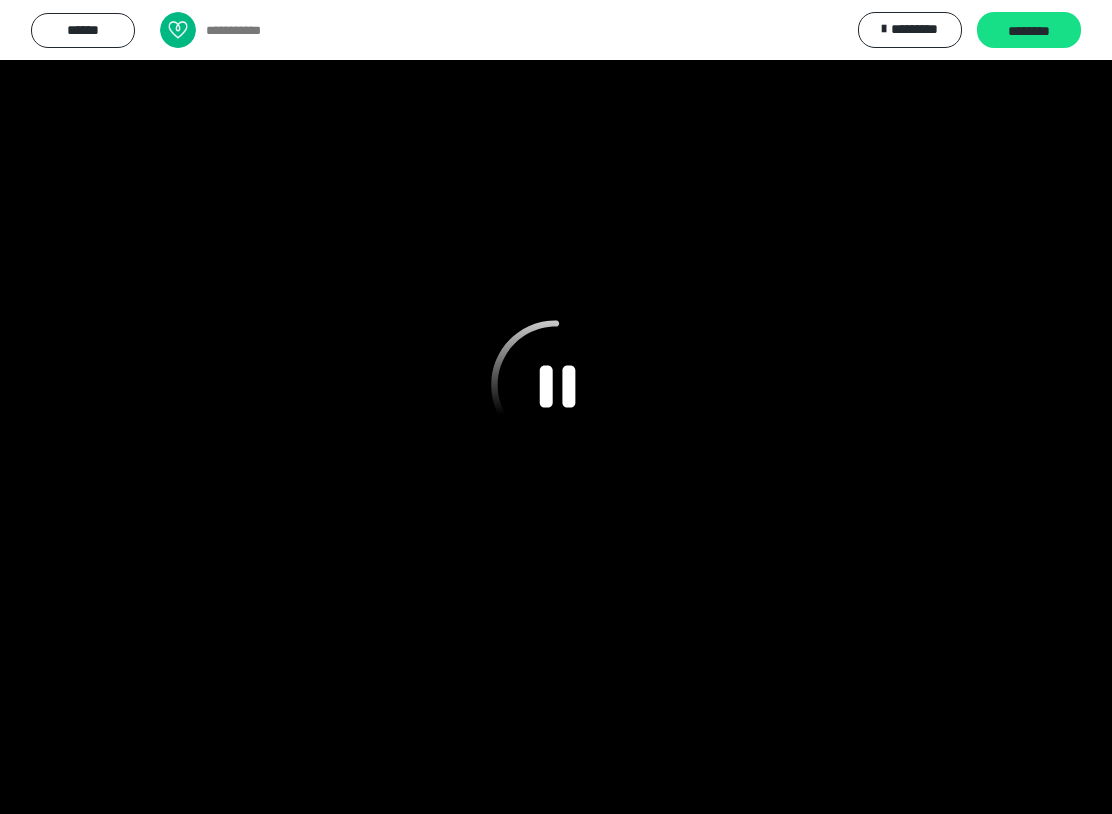 click at bounding box center [556, 407] 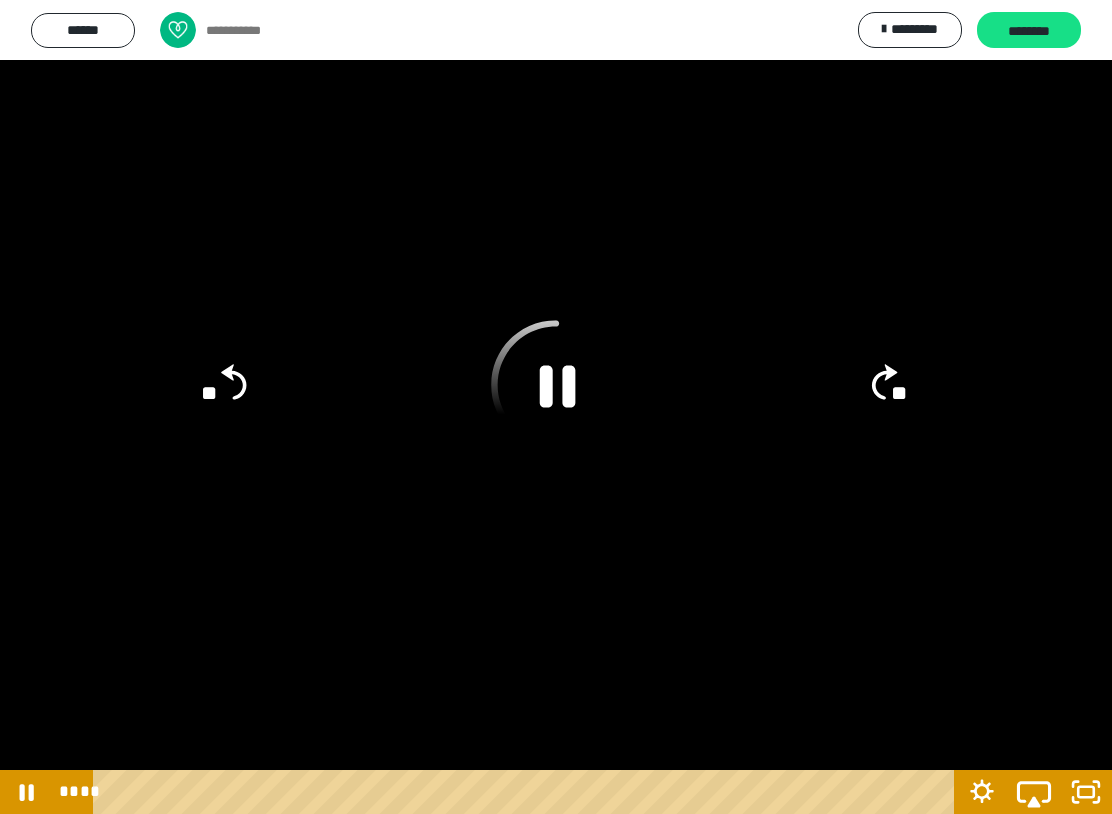 click 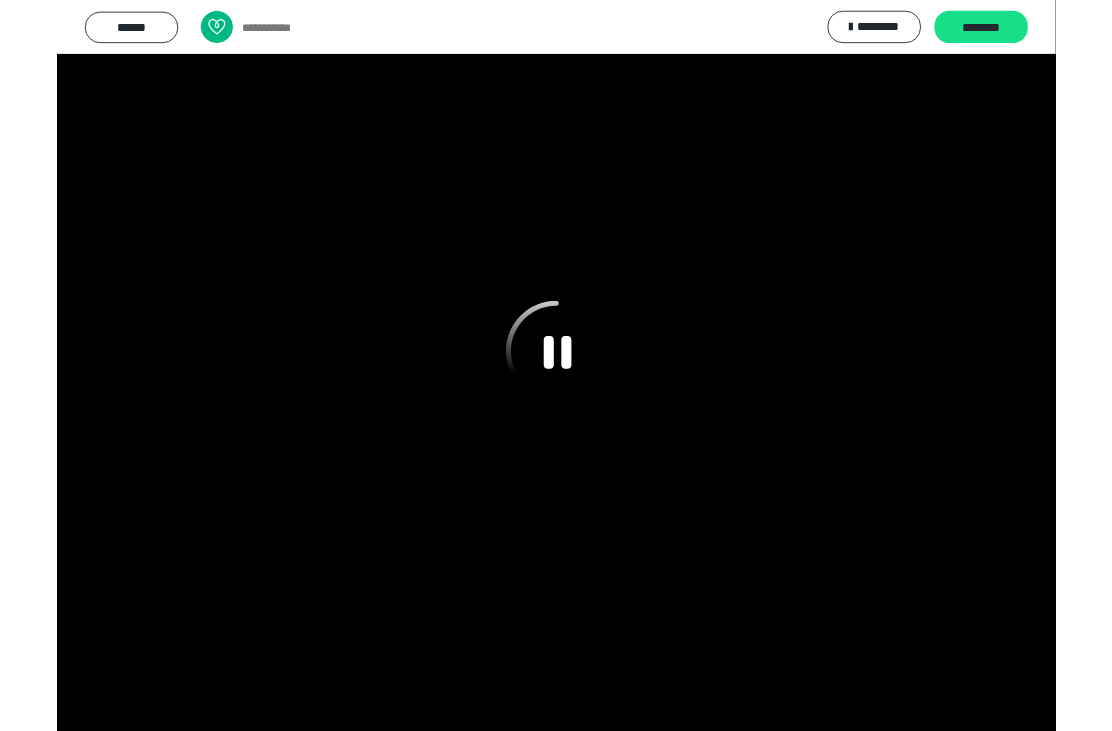 scroll, scrollTop: 750, scrollLeft: 0, axis: vertical 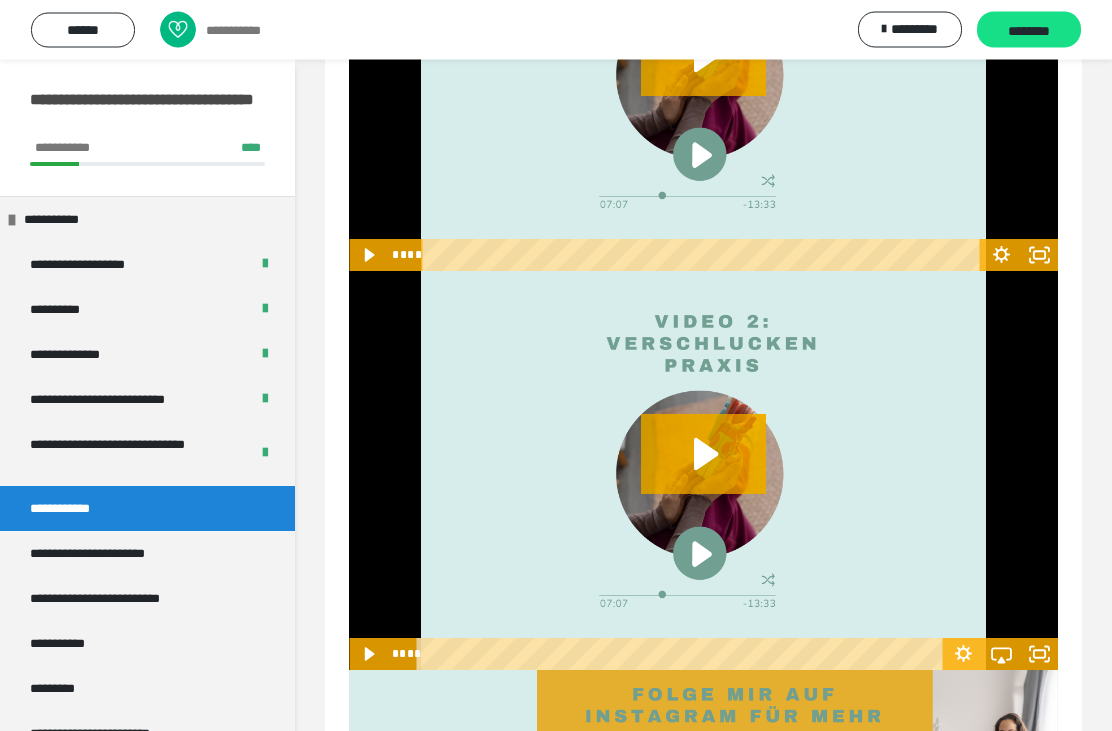 click 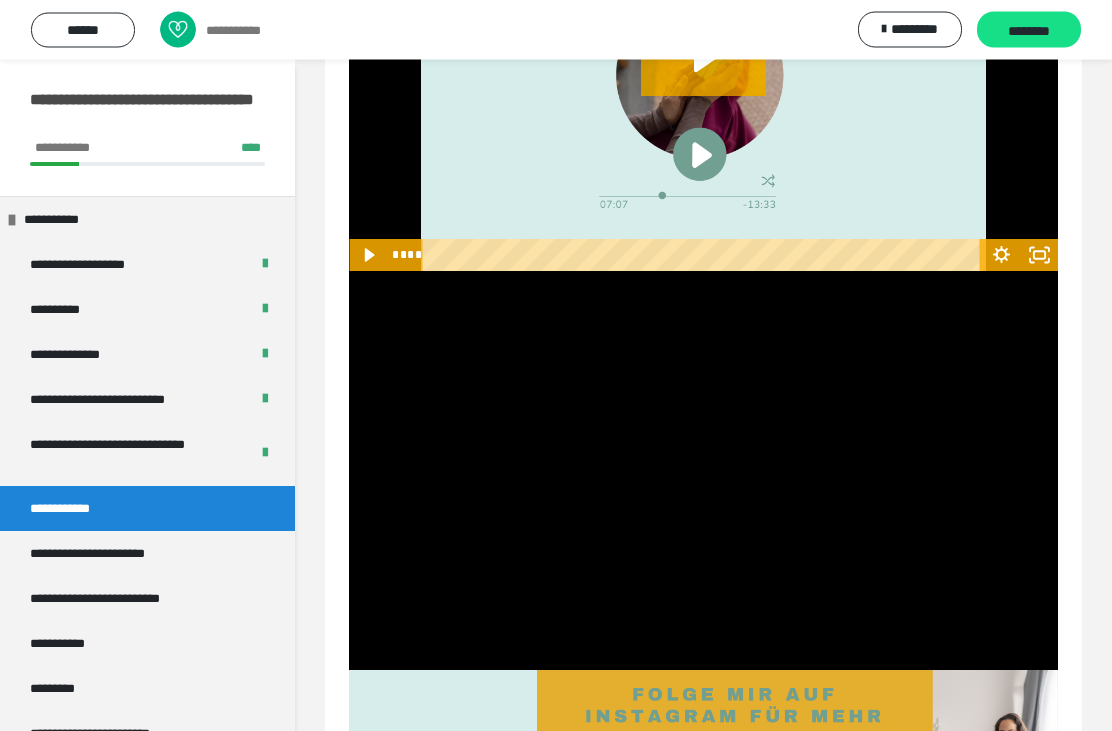 scroll, scrollTop: 645, scrollLeft: 0, axis: vertical 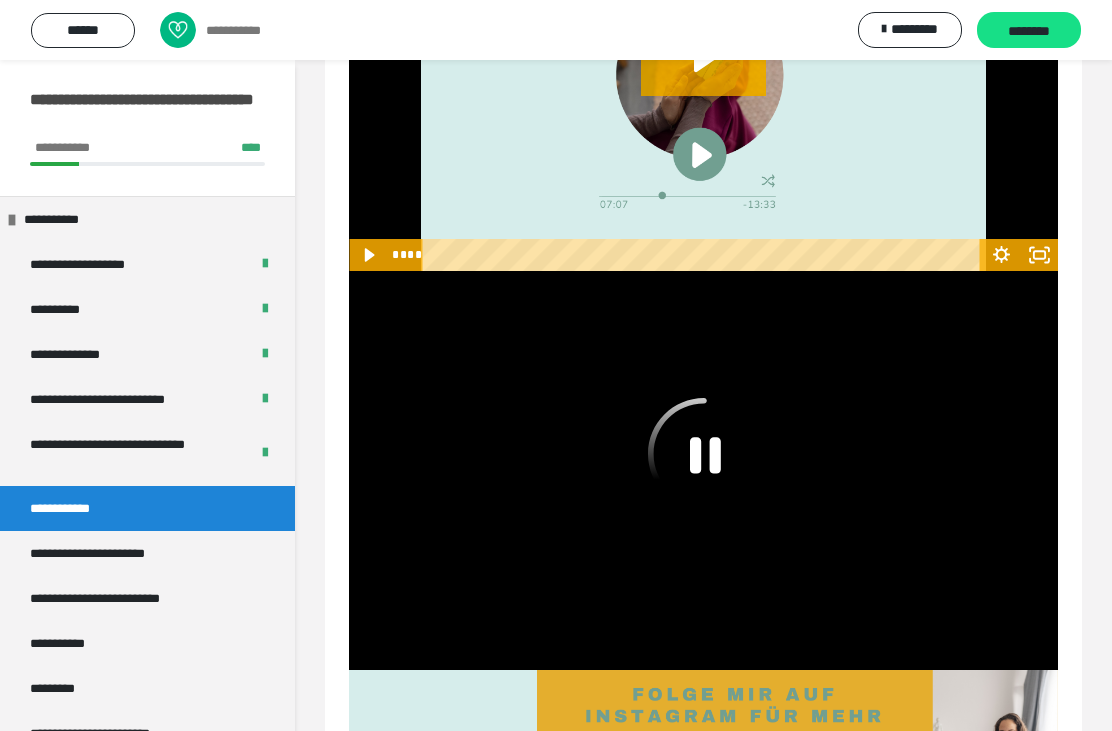 click on "**********" at bounding box center (110, 553) 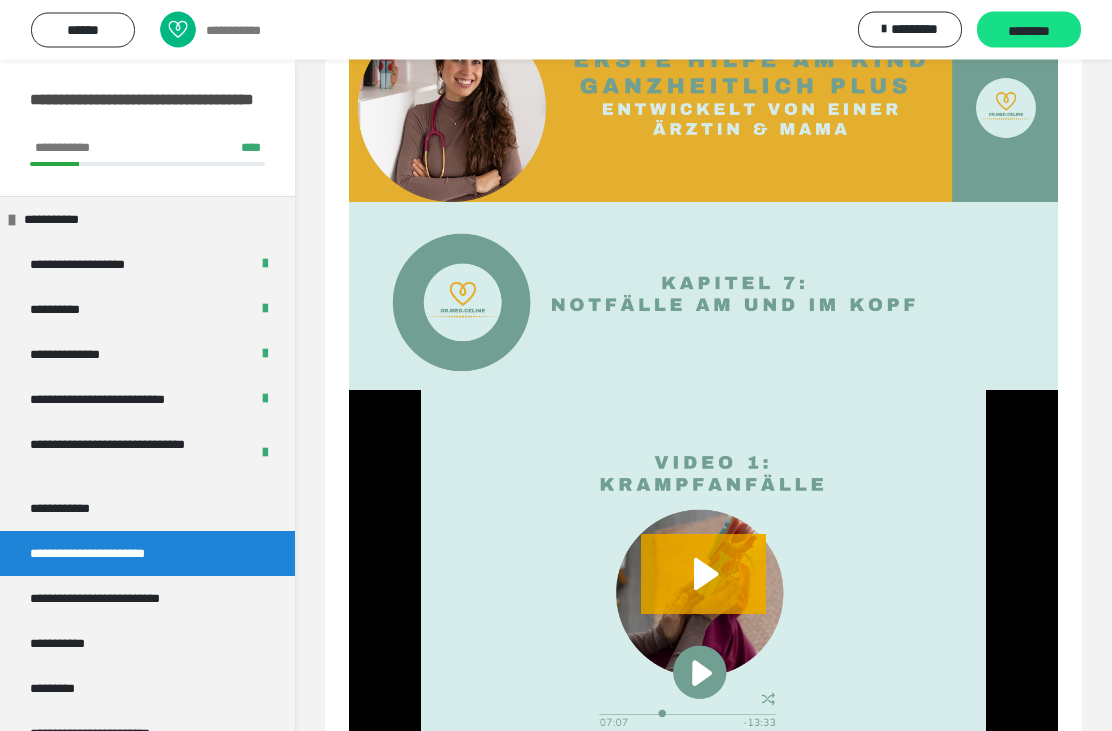 scroll, scrollTop: 0, scrollLeft: 0, axis: both 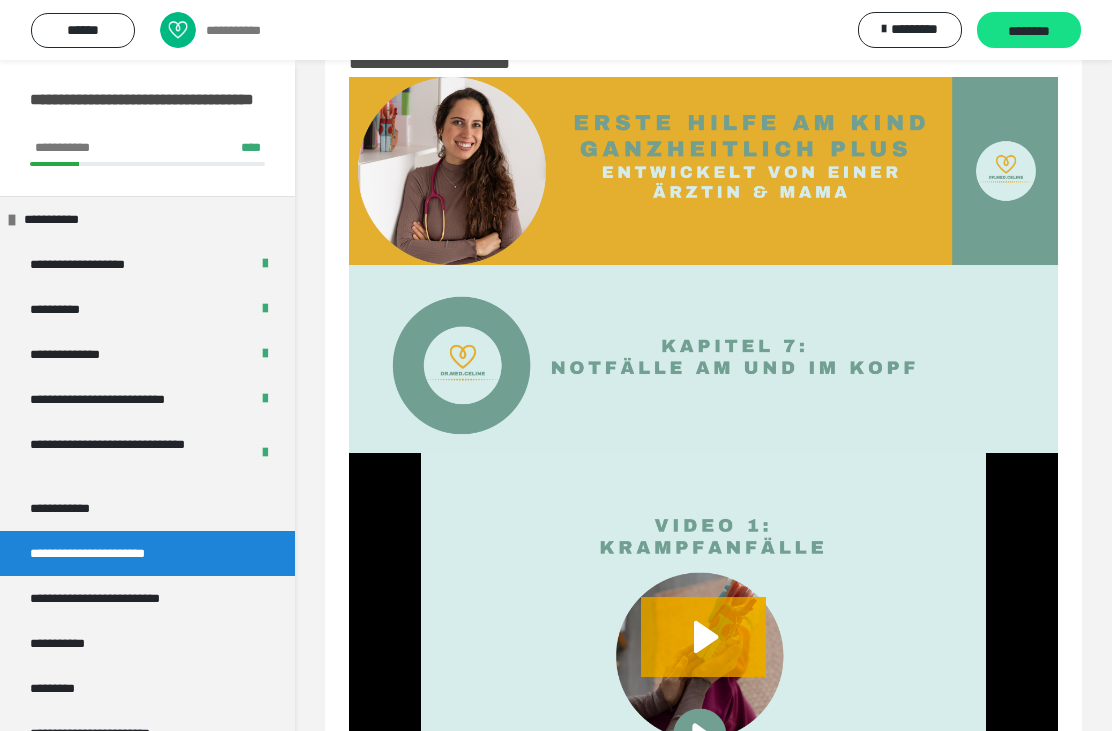 click on "**********" at bounding box center (73, 508) 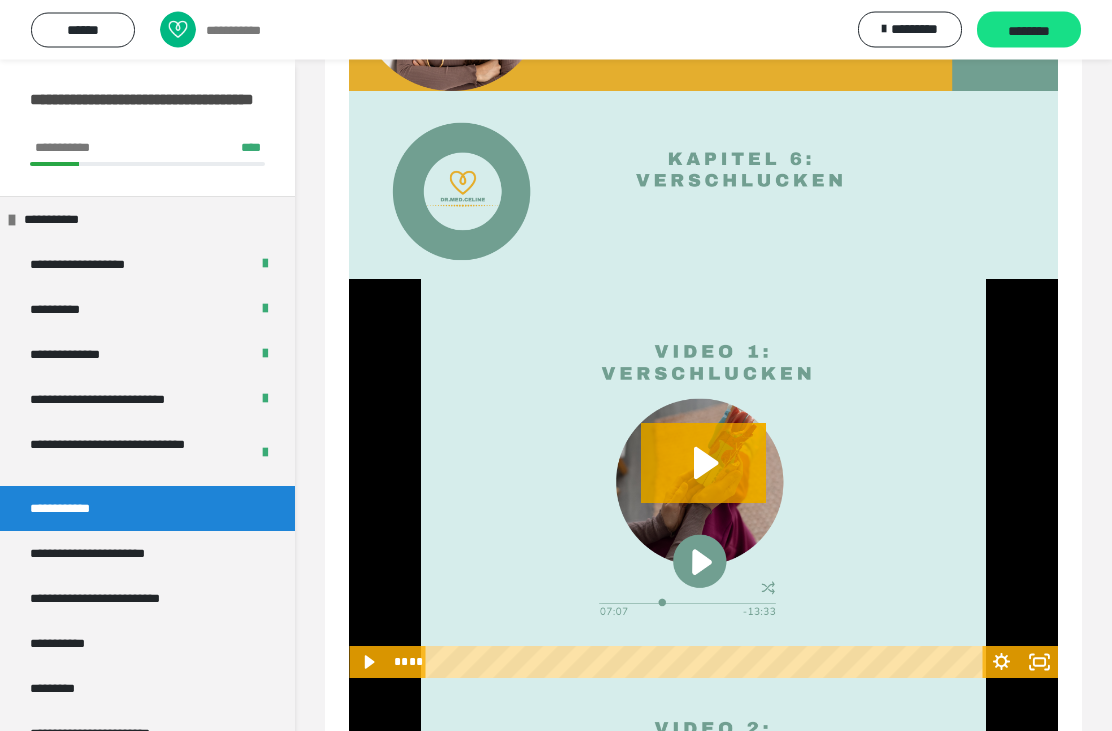 scroll, scrollTop: 238, scrollLeft: 0, axis: vertical 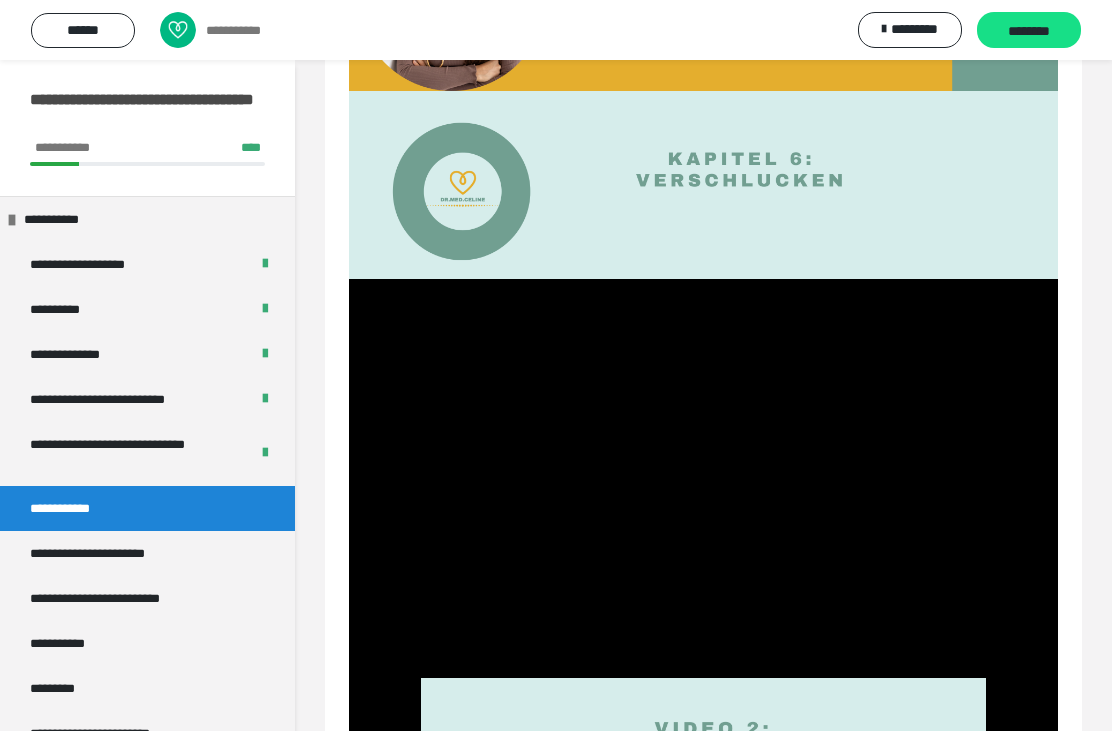 click at bounding box center [703, 478] 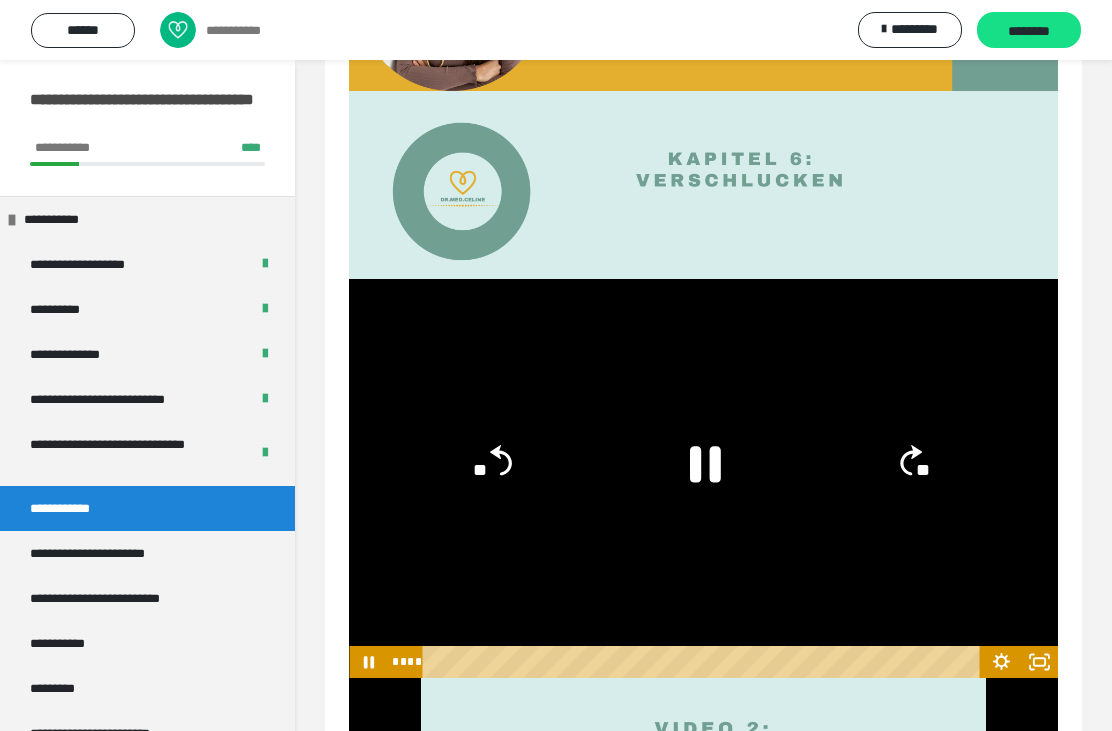 click 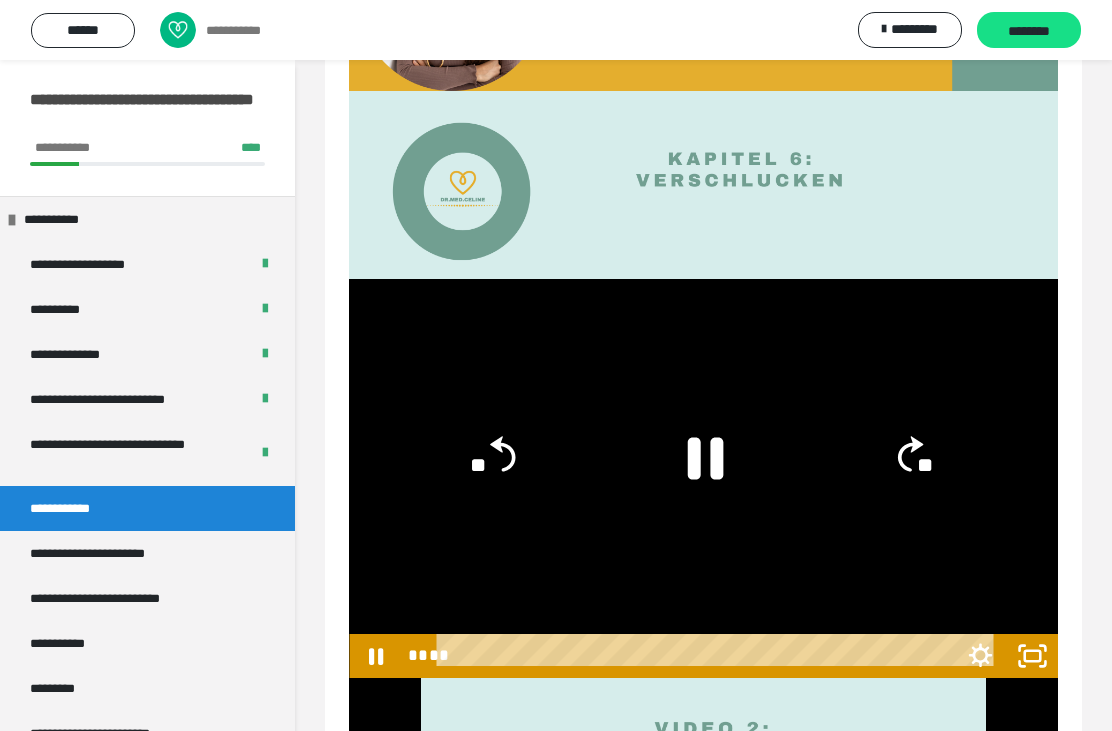 scroll, scrollTop: 0, scrollLeft: 0, axis: both 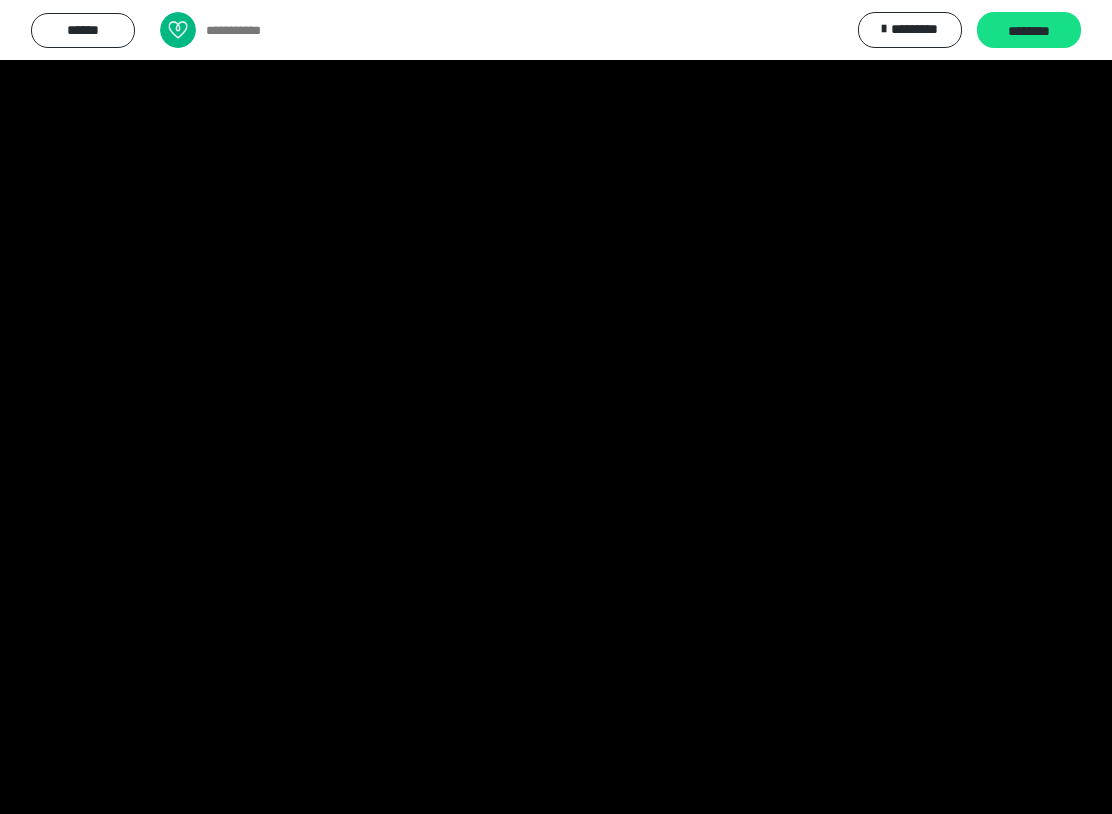click at bounding box center (556, 407) 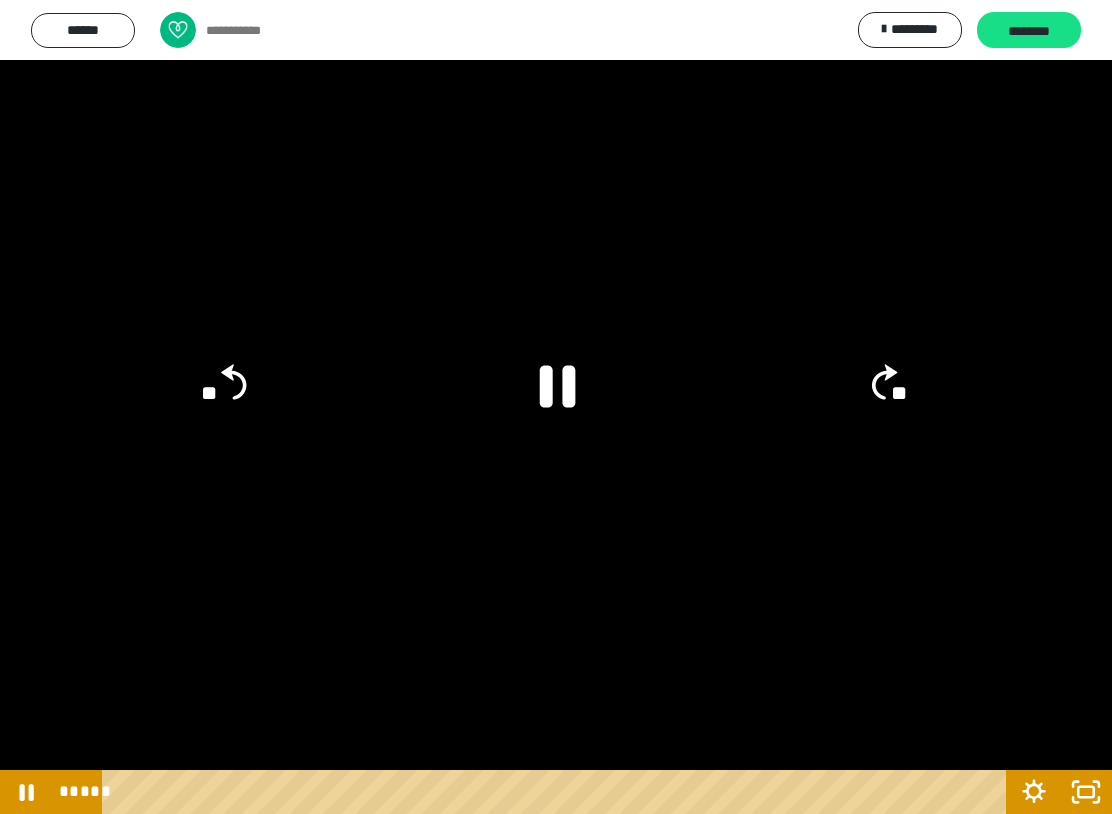 click at bounding box center (556, 407) 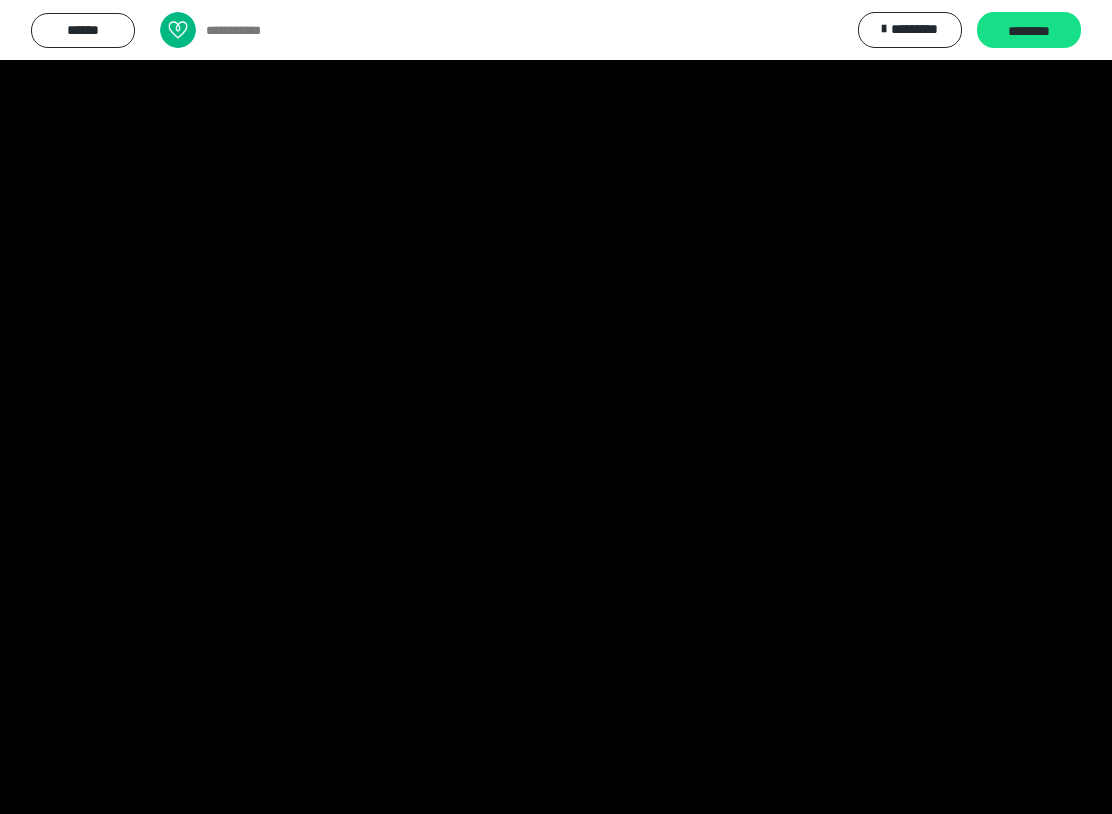 click at bounding box center [556, 407] 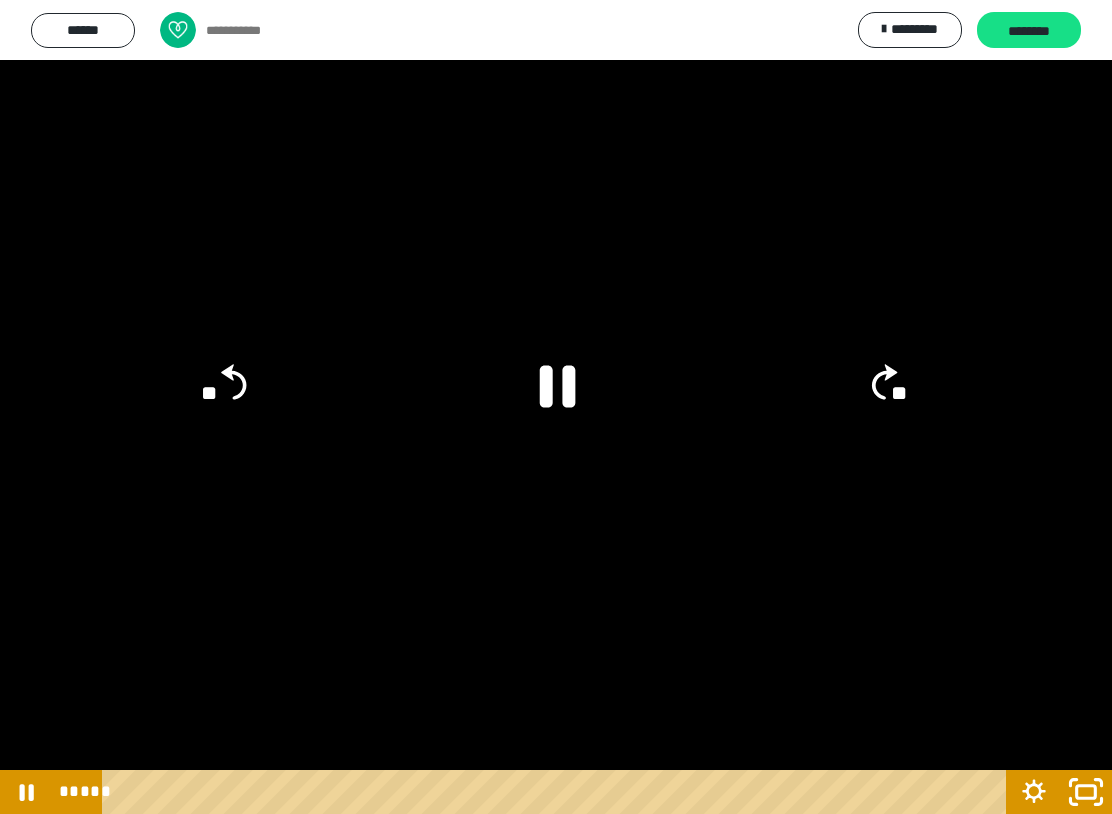 click 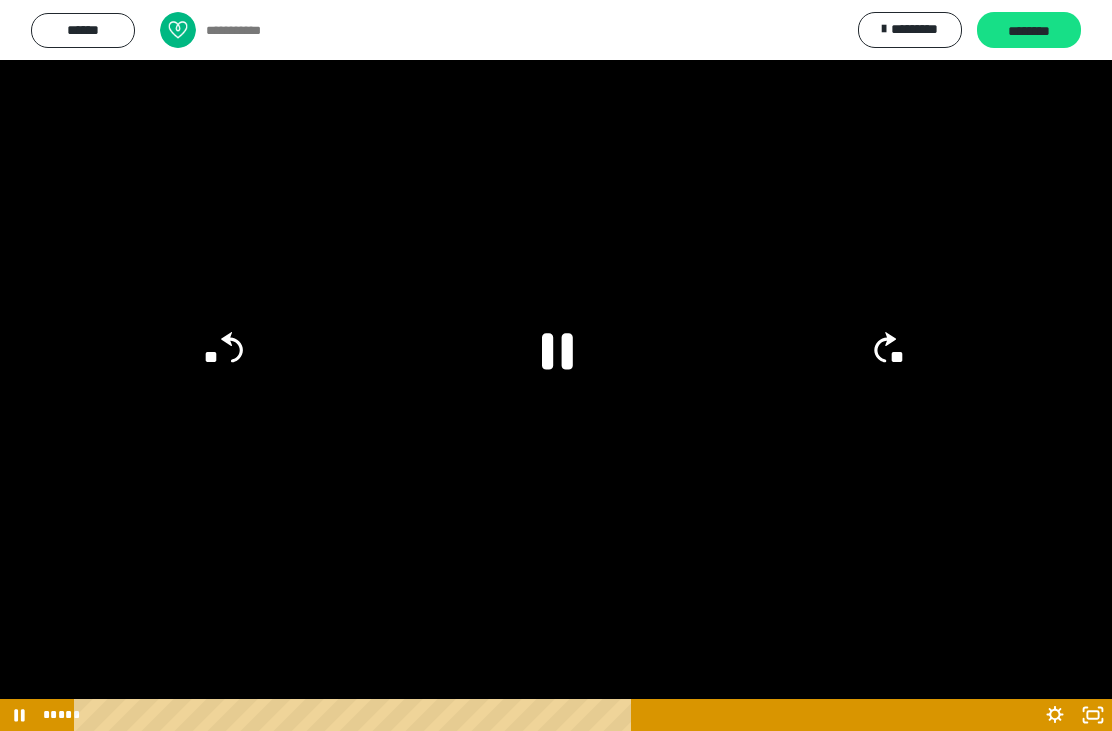 scroll, scrollTop: 238, scrollLeft: 0, axis: vertical 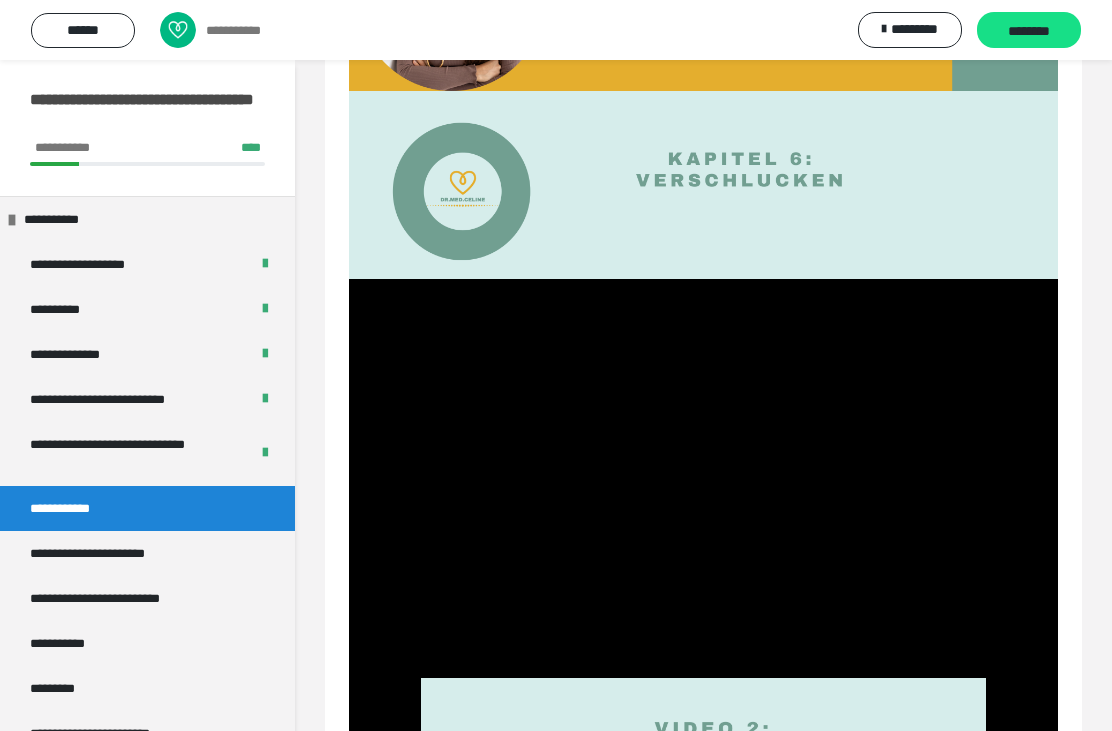 click at bounding box center [703, 478] 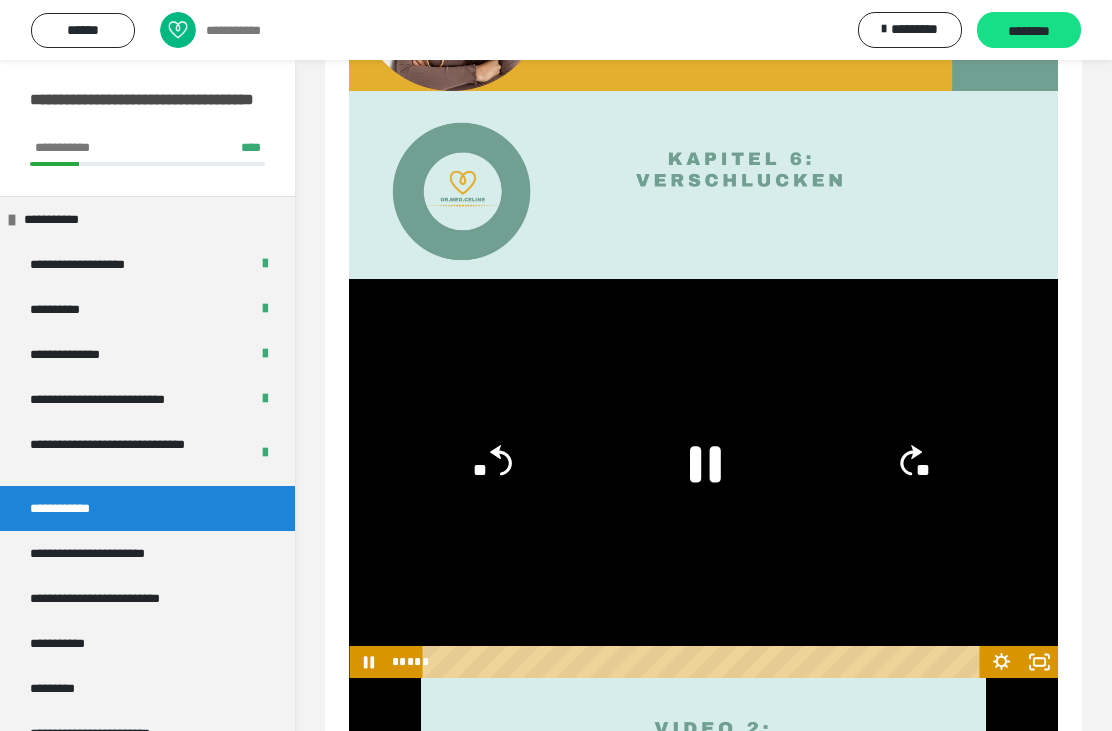 click 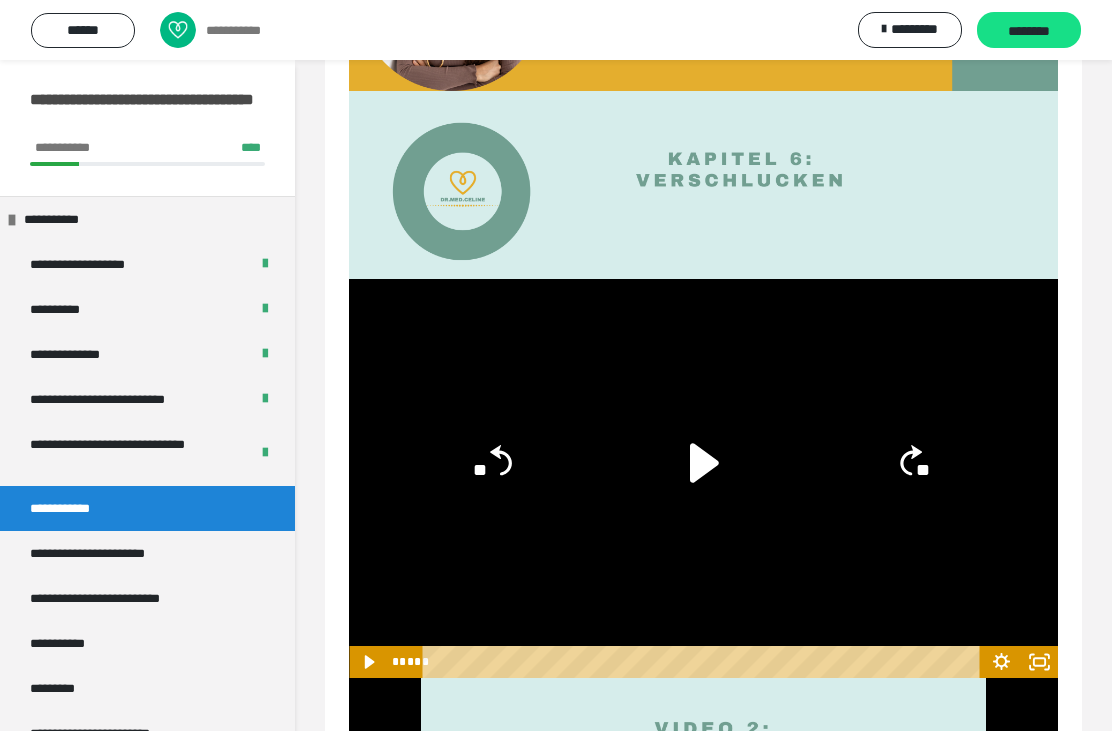 click 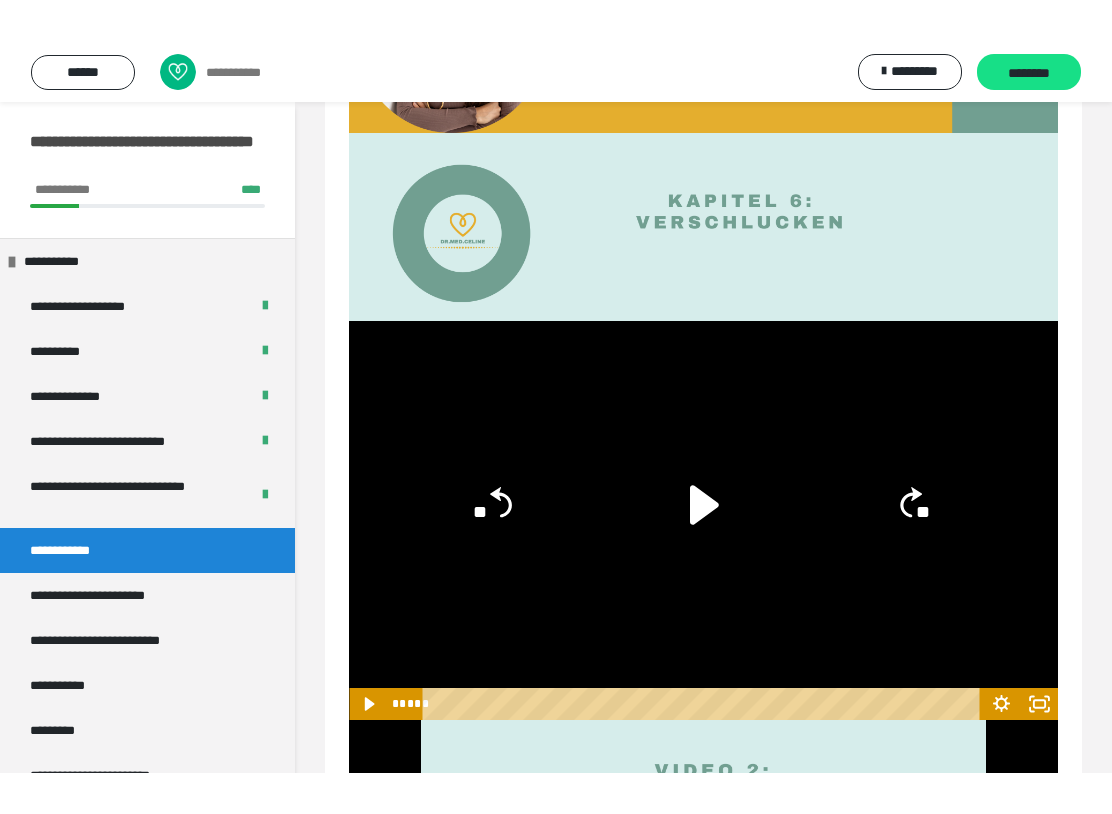scroll, scrollTop: 0, scrollLeft: 0, axis: both 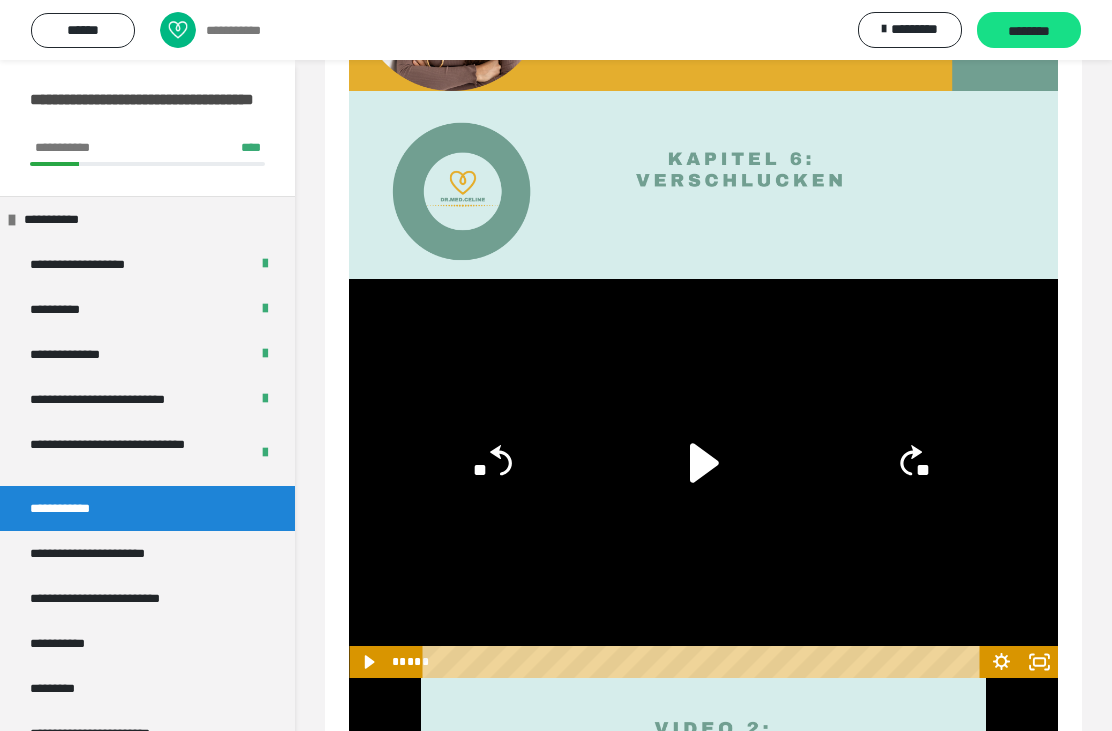 click 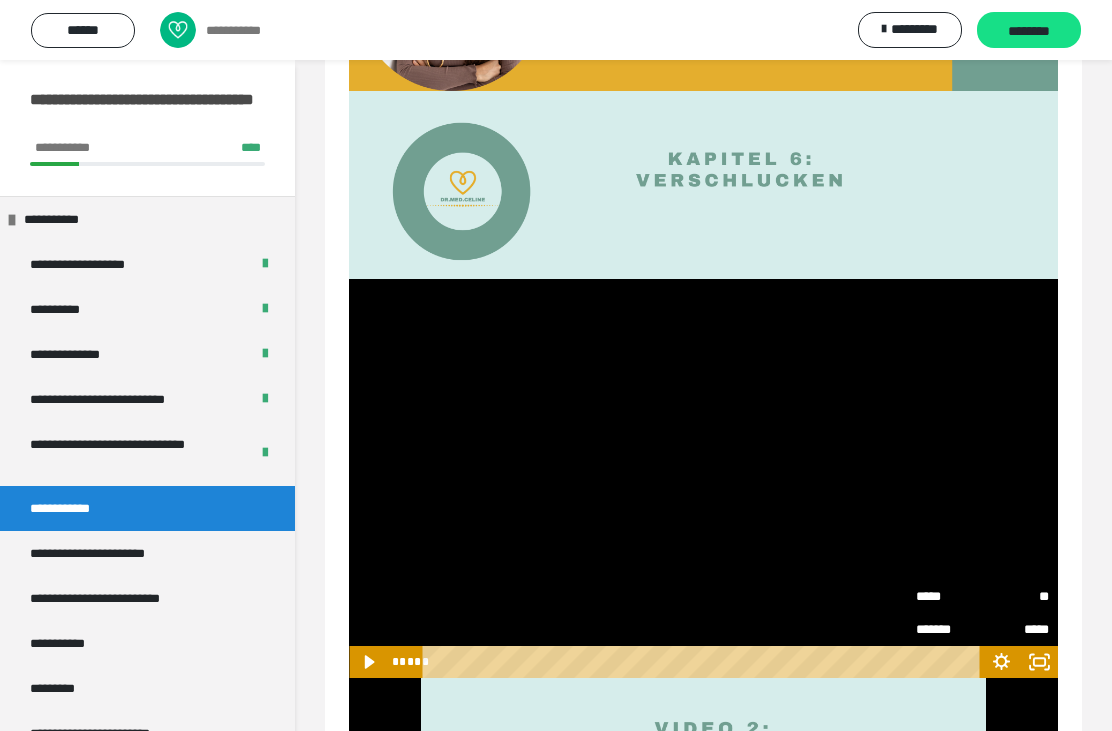 click at bounding box center (703, 478) 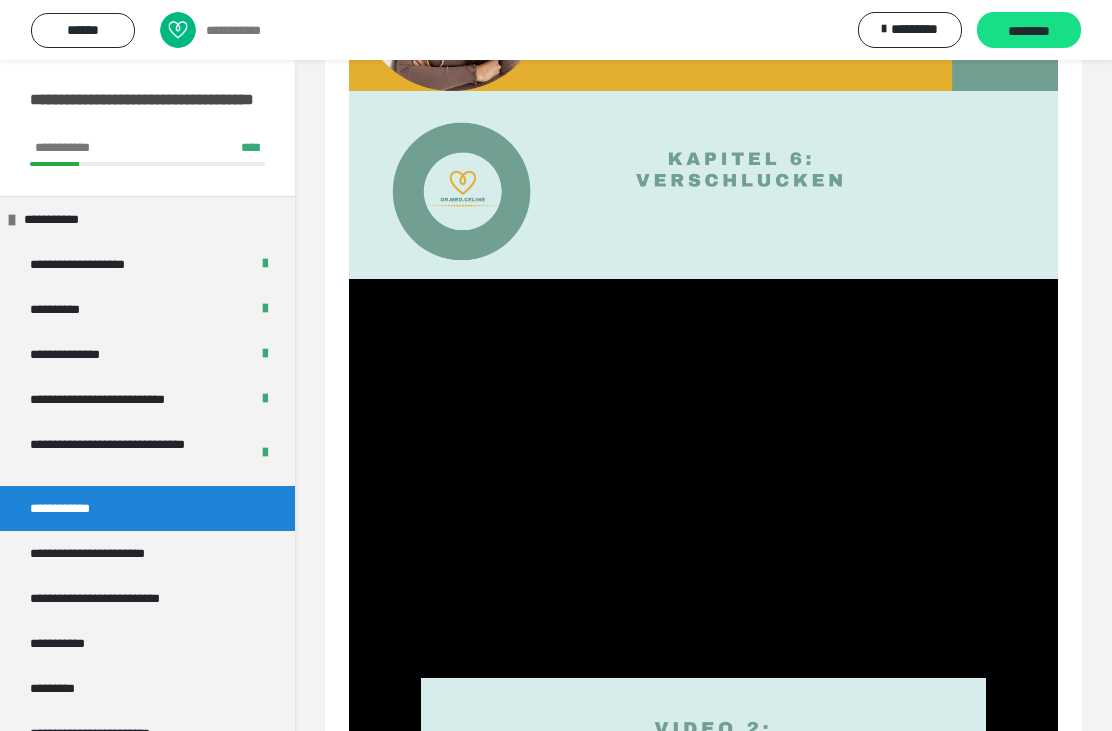 click at bounding box center (703, 478) 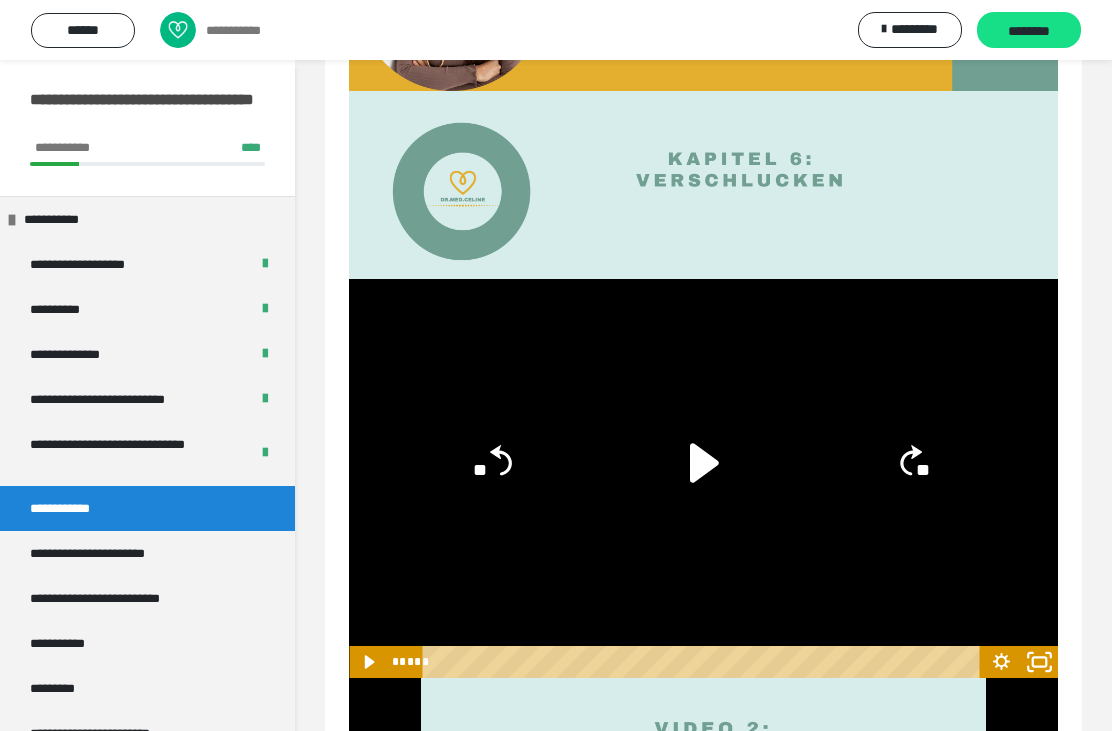 click 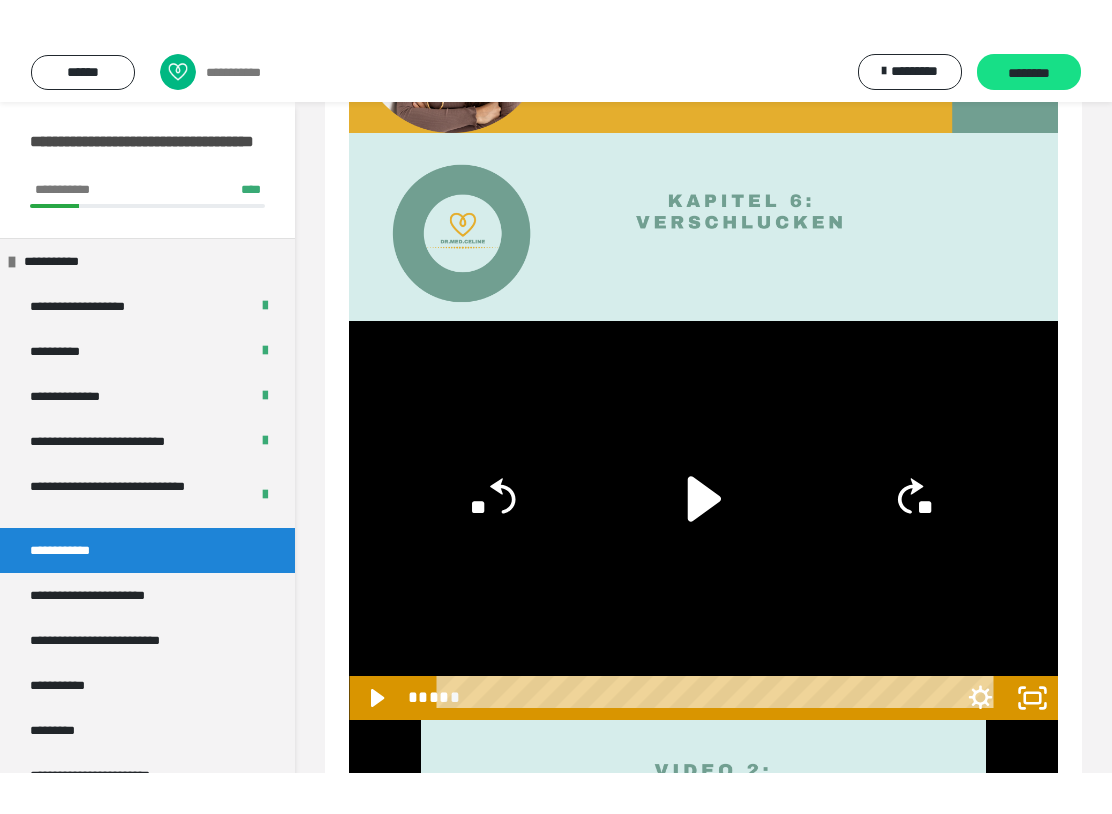 scroll, scrollTop: 0, scrollLeft: 0, axis: both 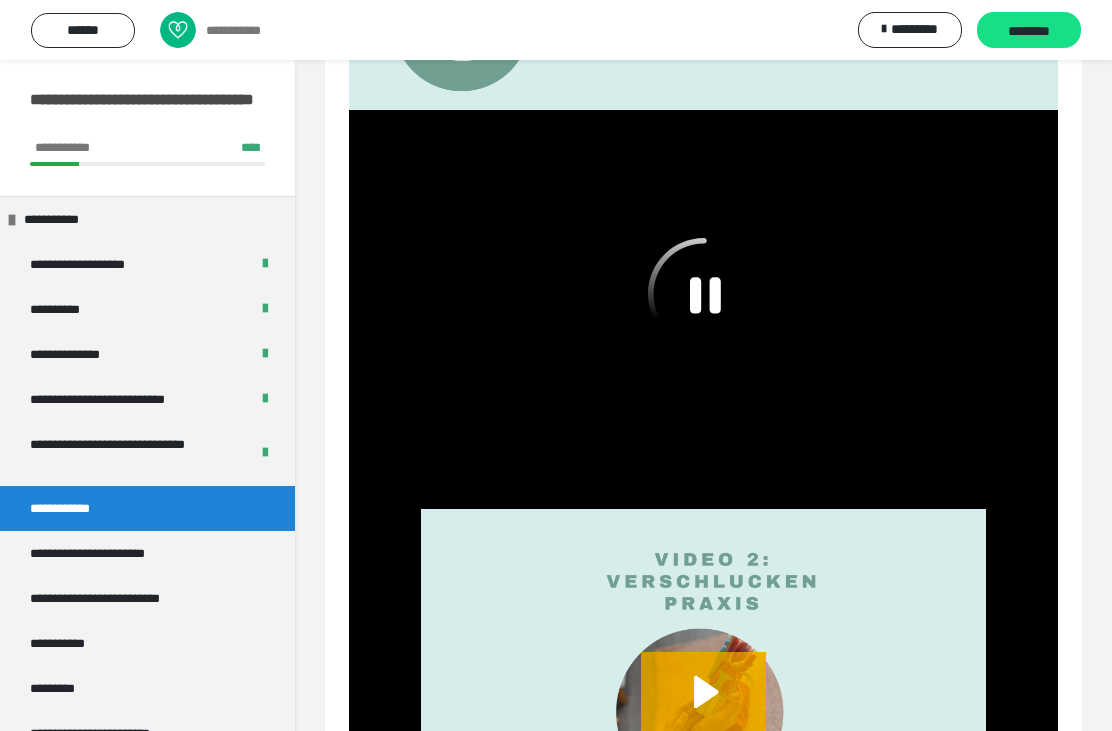click 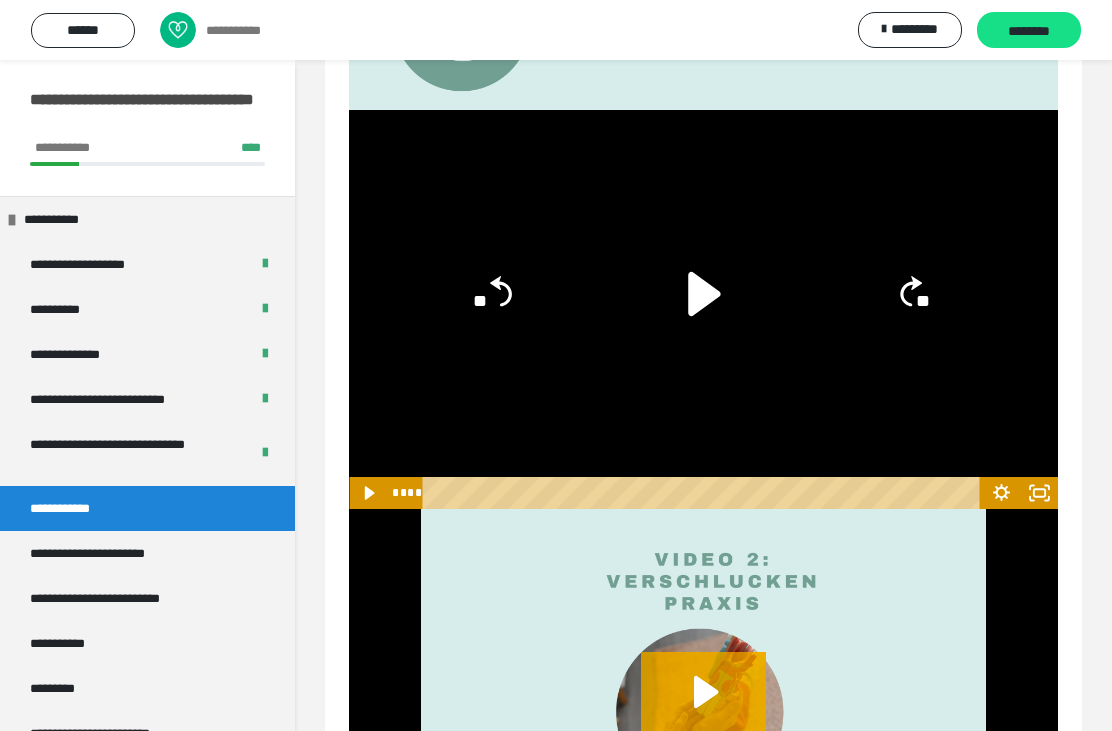 click 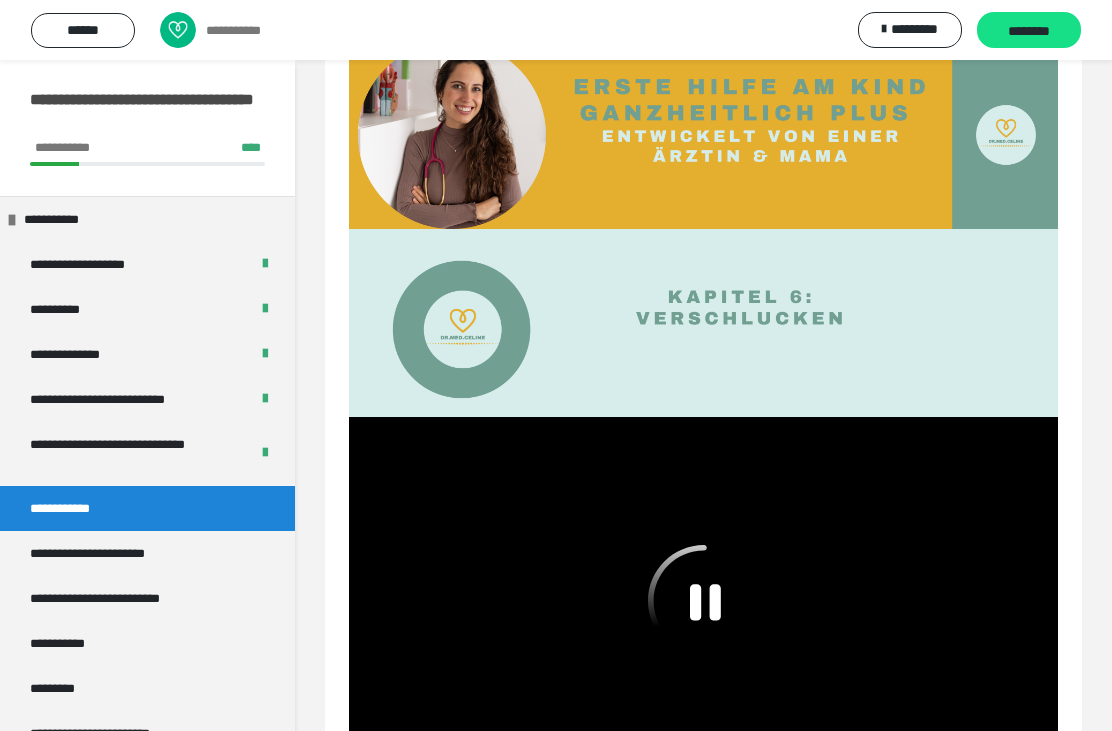 scroll, scrollTop: 95, scrollLeft: 0, axis: vertical 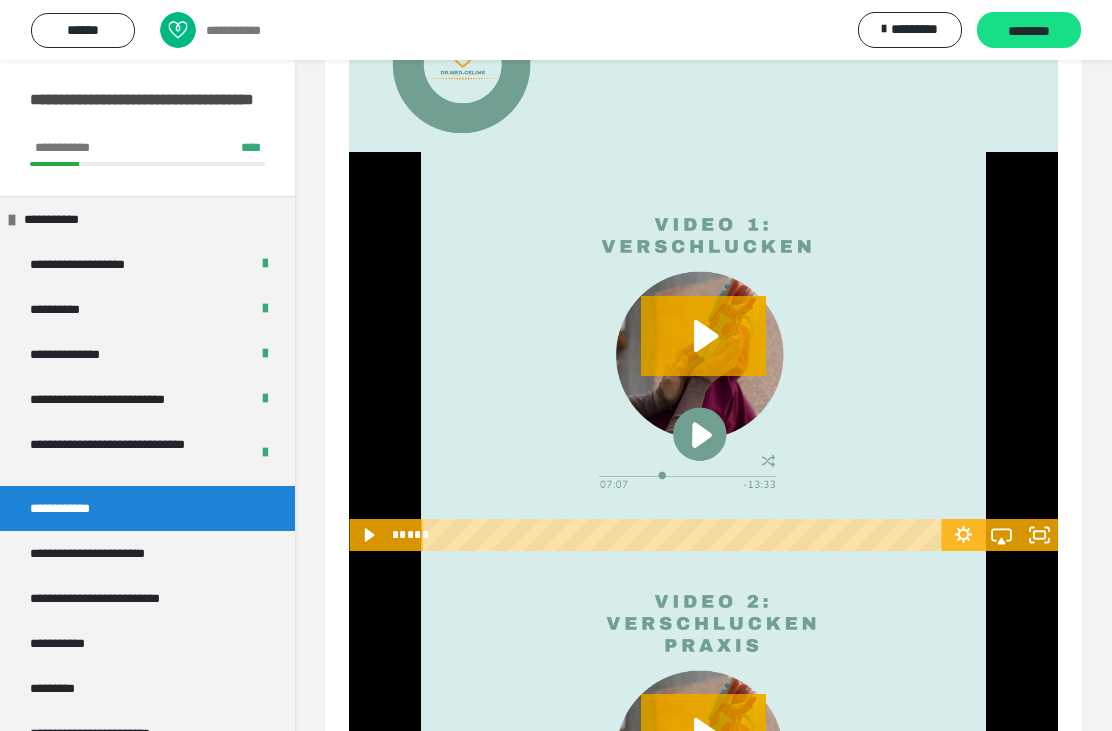 click 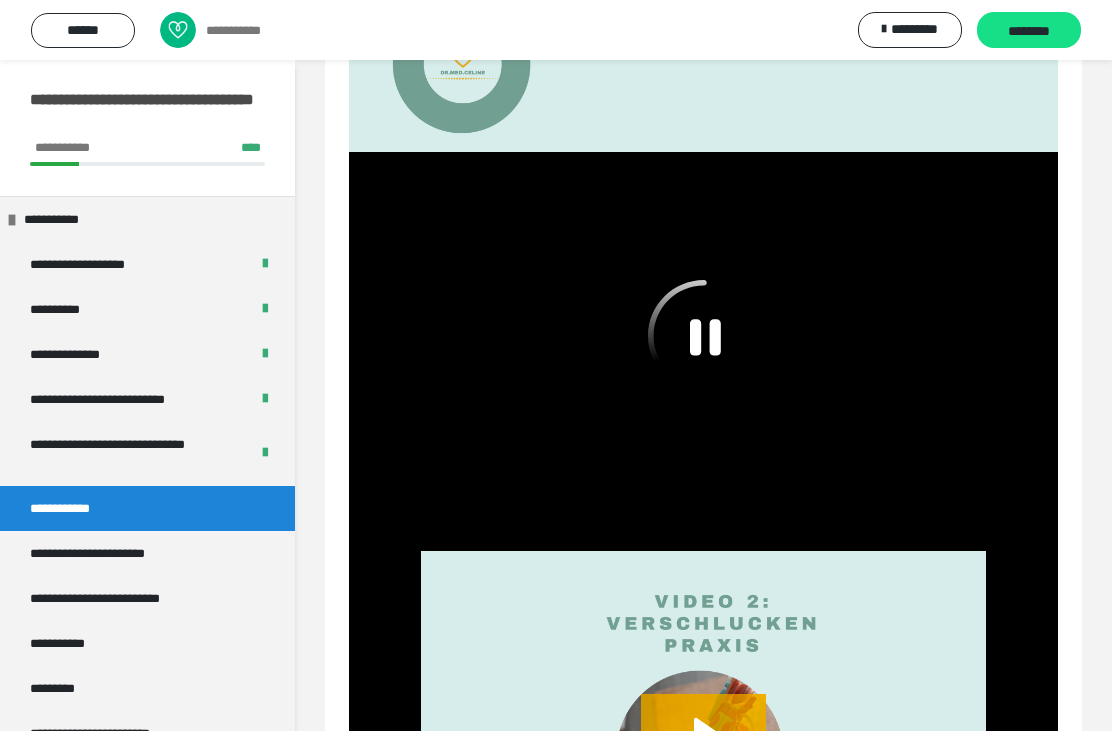 click 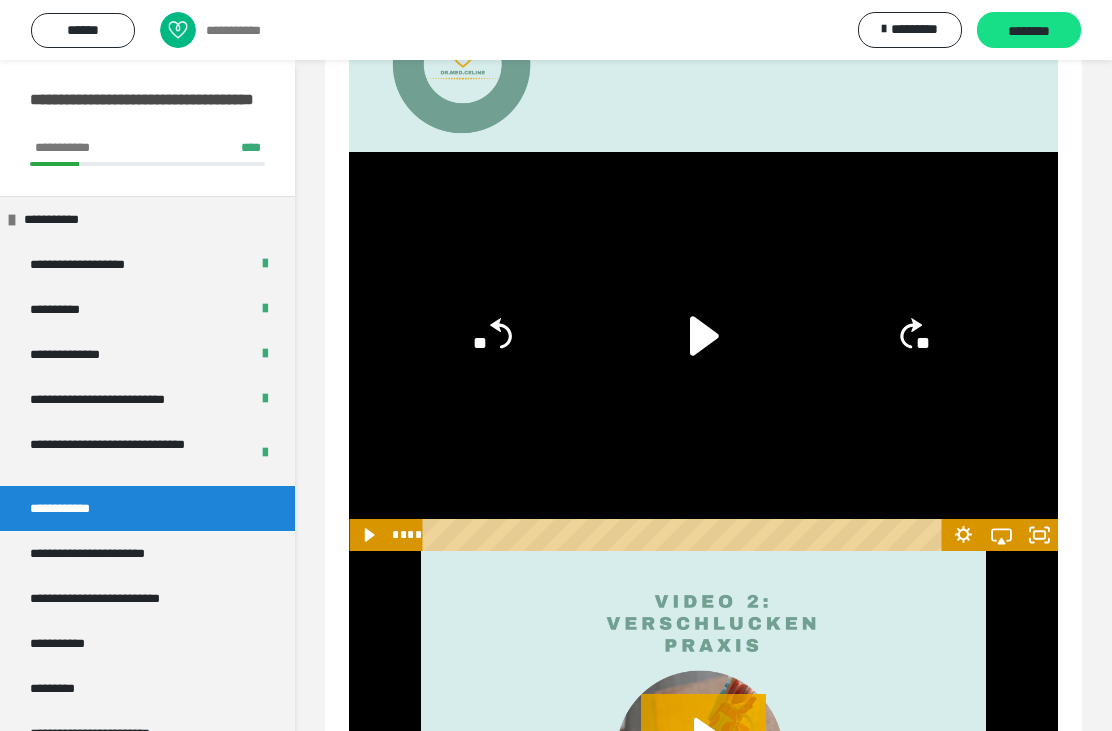 click 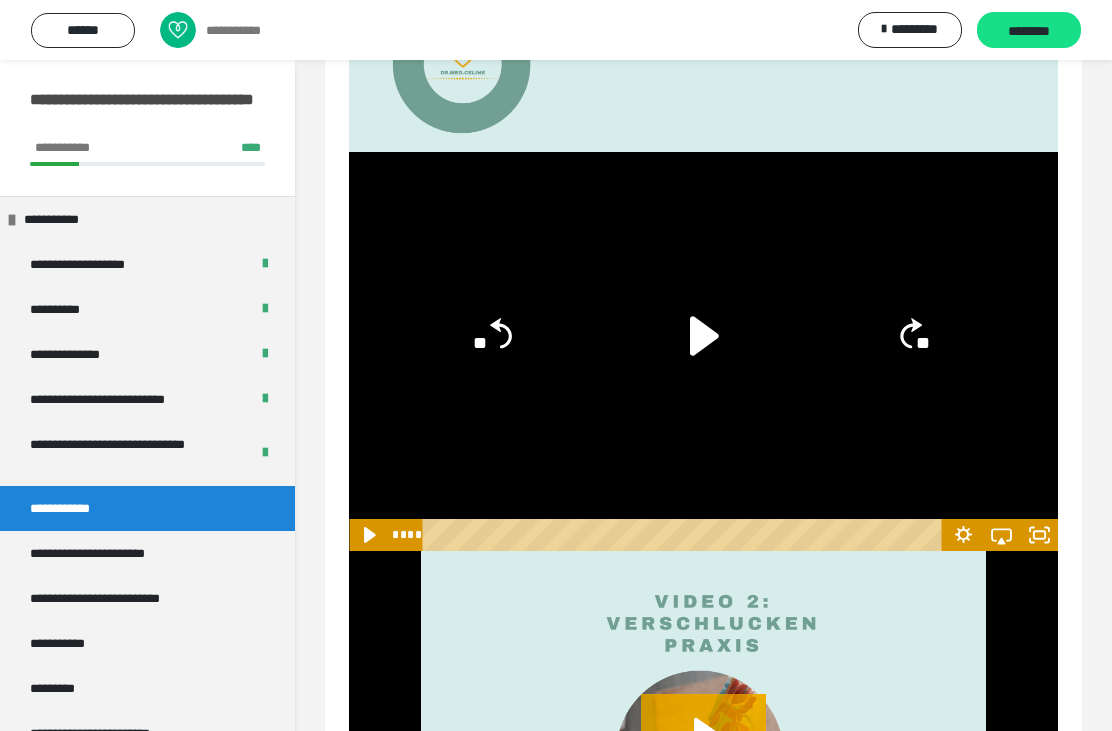 click 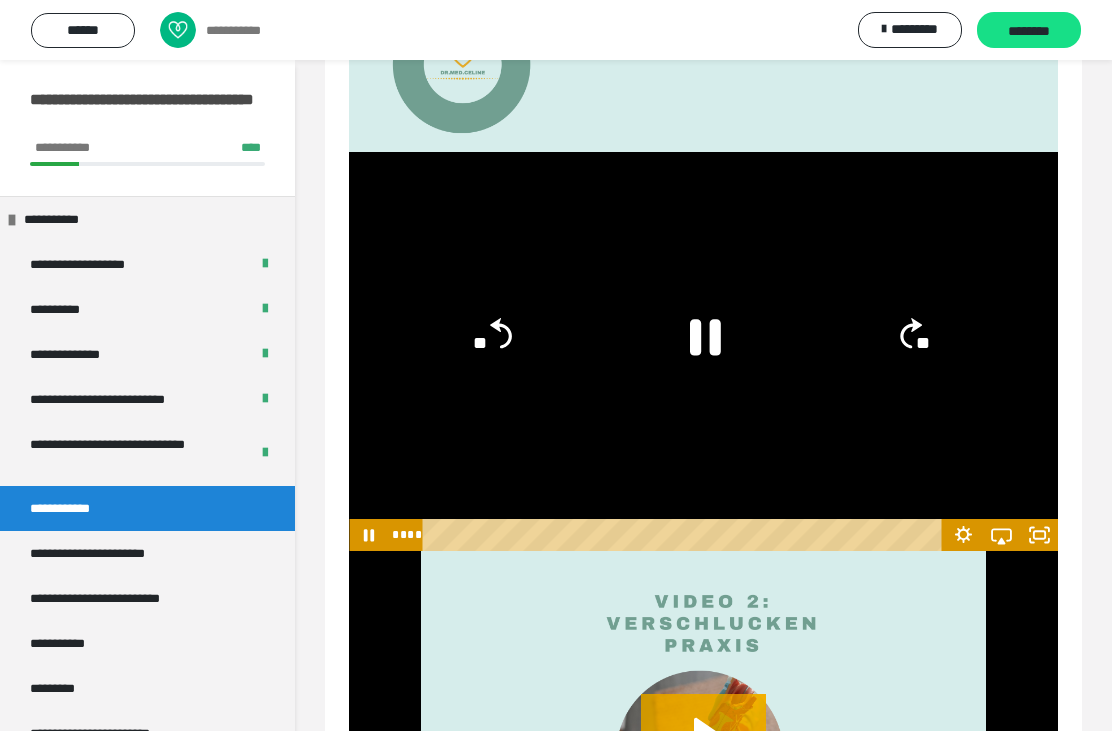 click 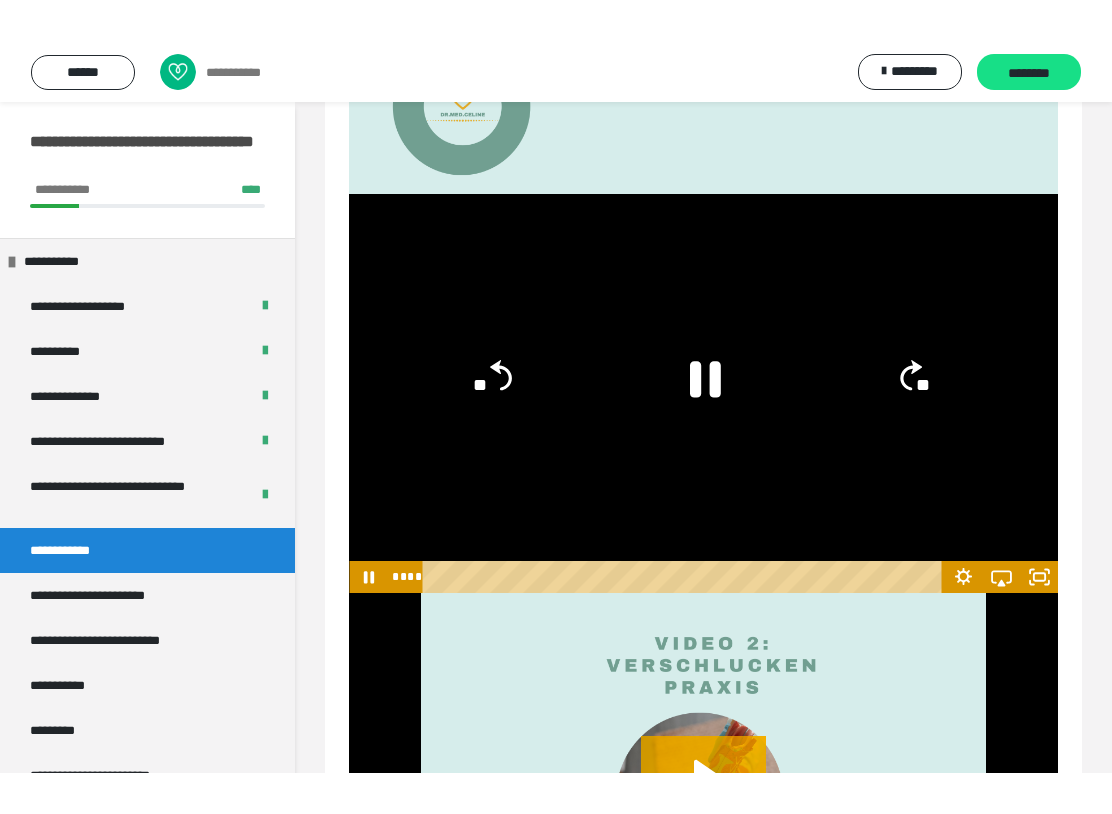 scroll, scrollTop: 0, scrollLeft: 0, axis: both 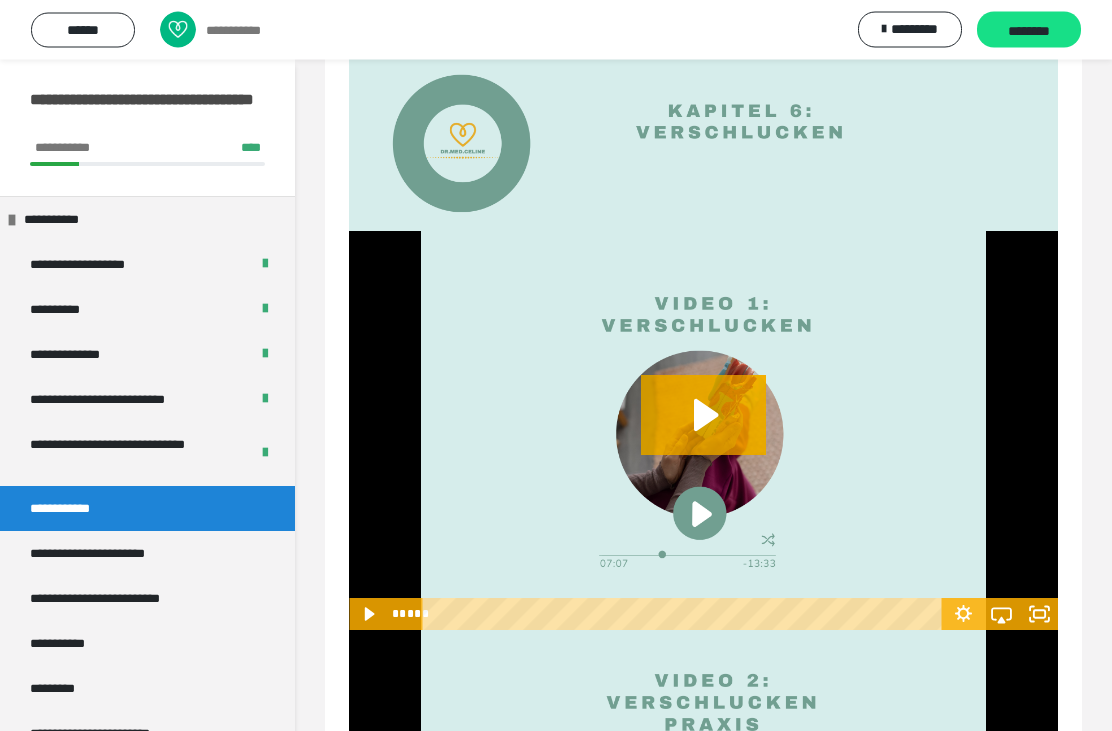 click 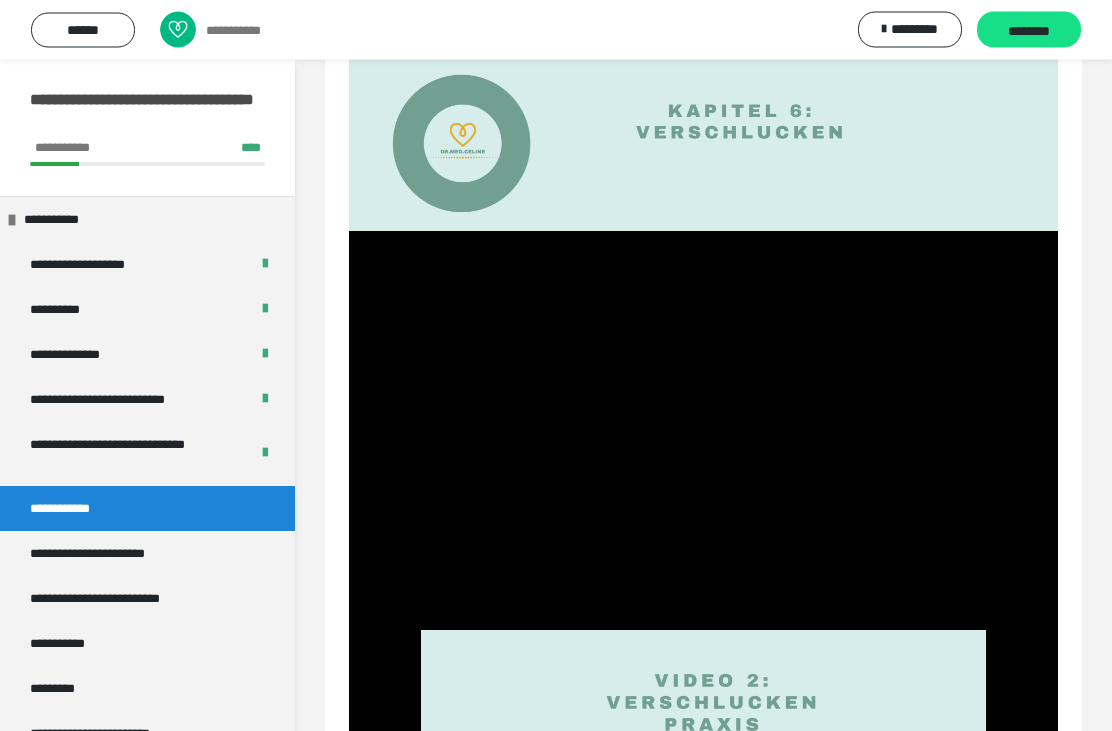 scroll, scrollTop: 286, scrollLeft: 0, axis: vertical 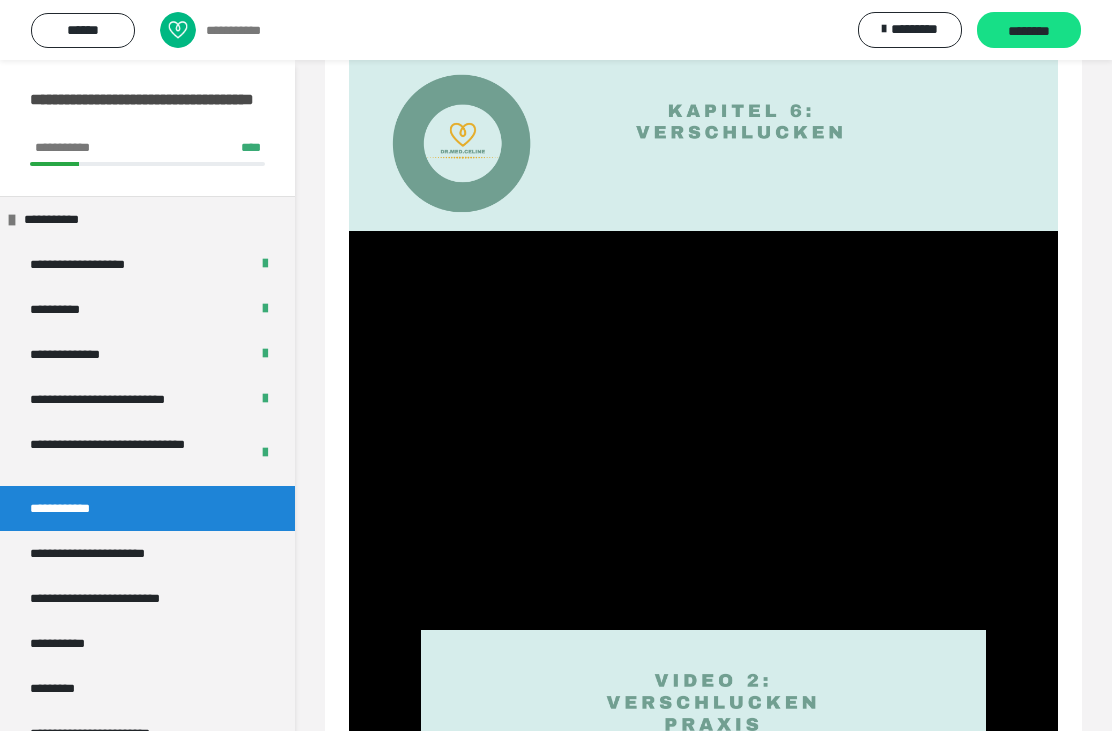 click at bounding box center [703, 430] 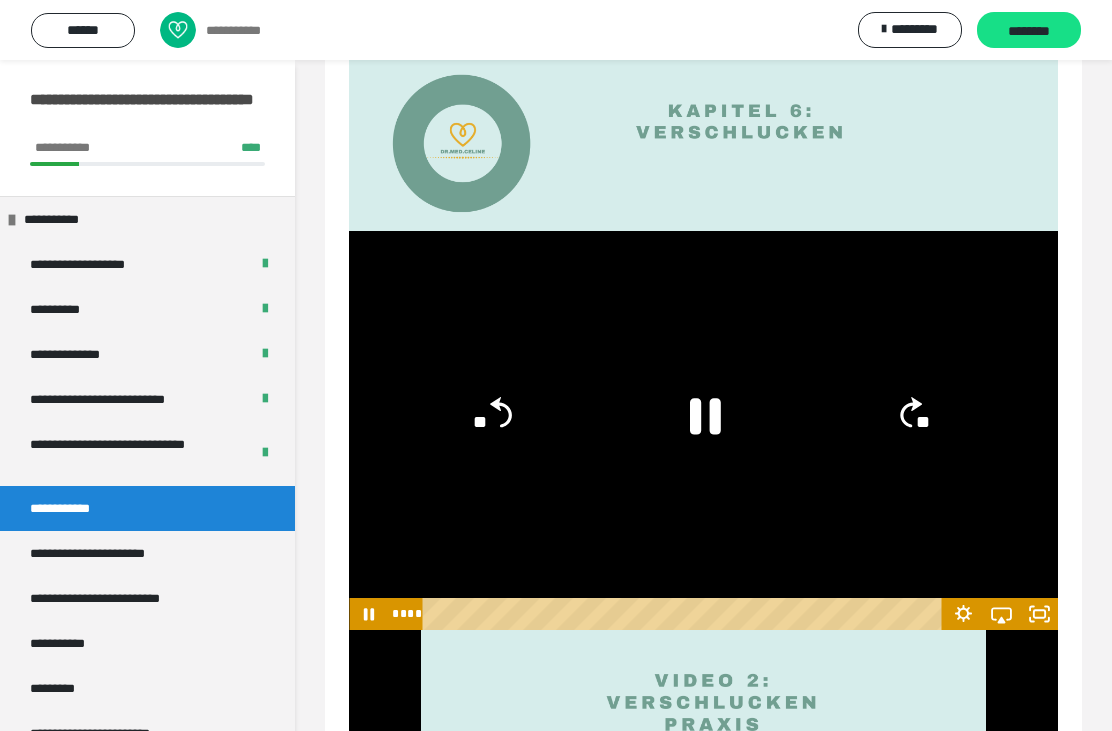 click 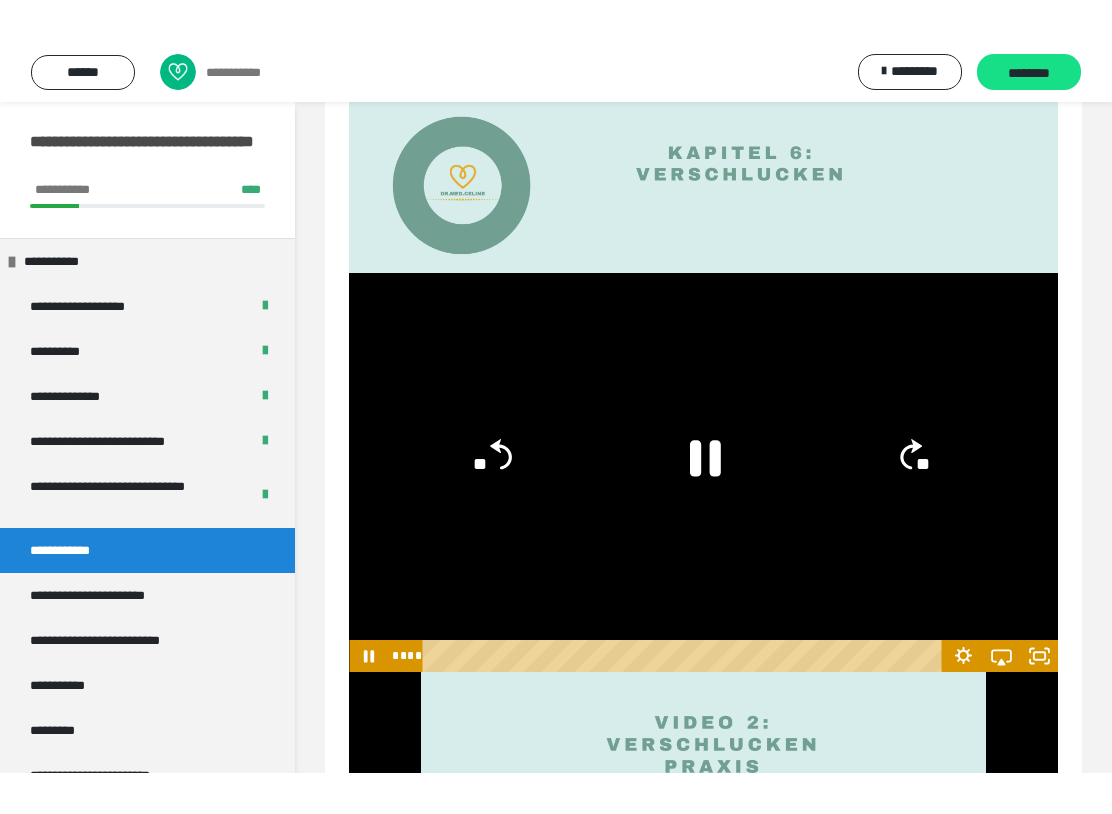 scroll, scrollTop: 0, scrollLeft: 0, axis: both 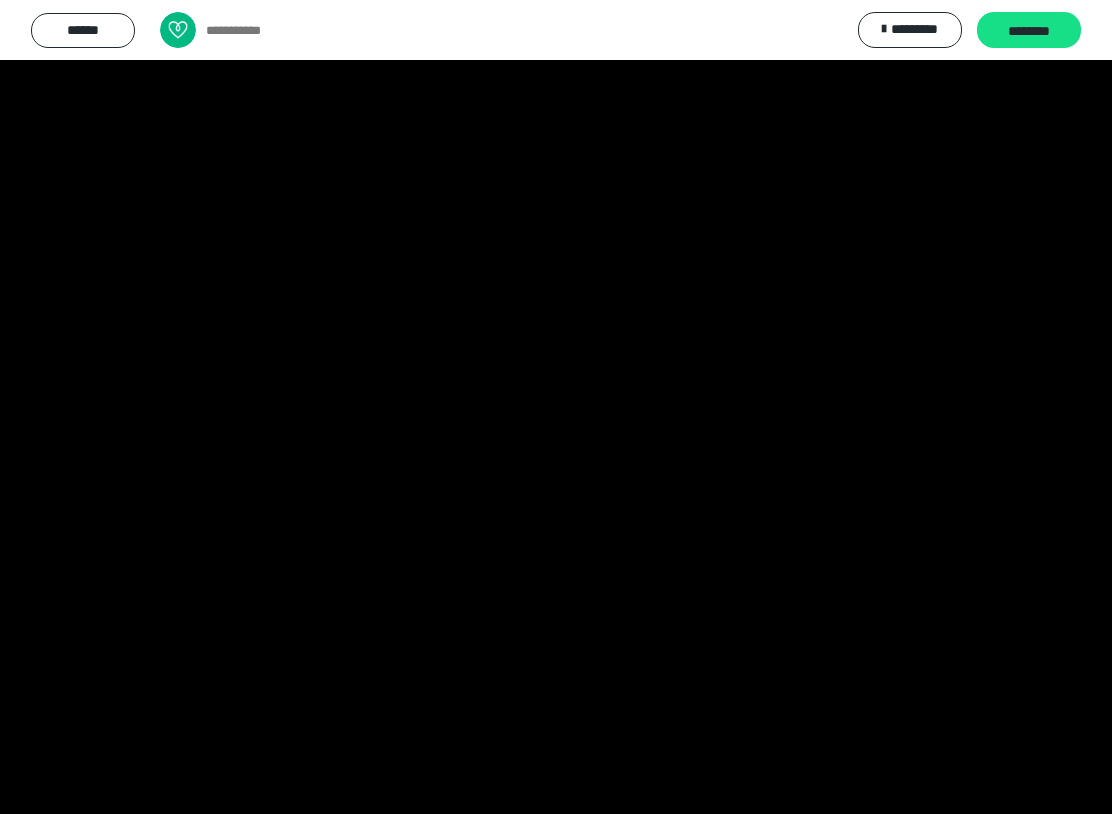 click at bounding box center (556, 407) 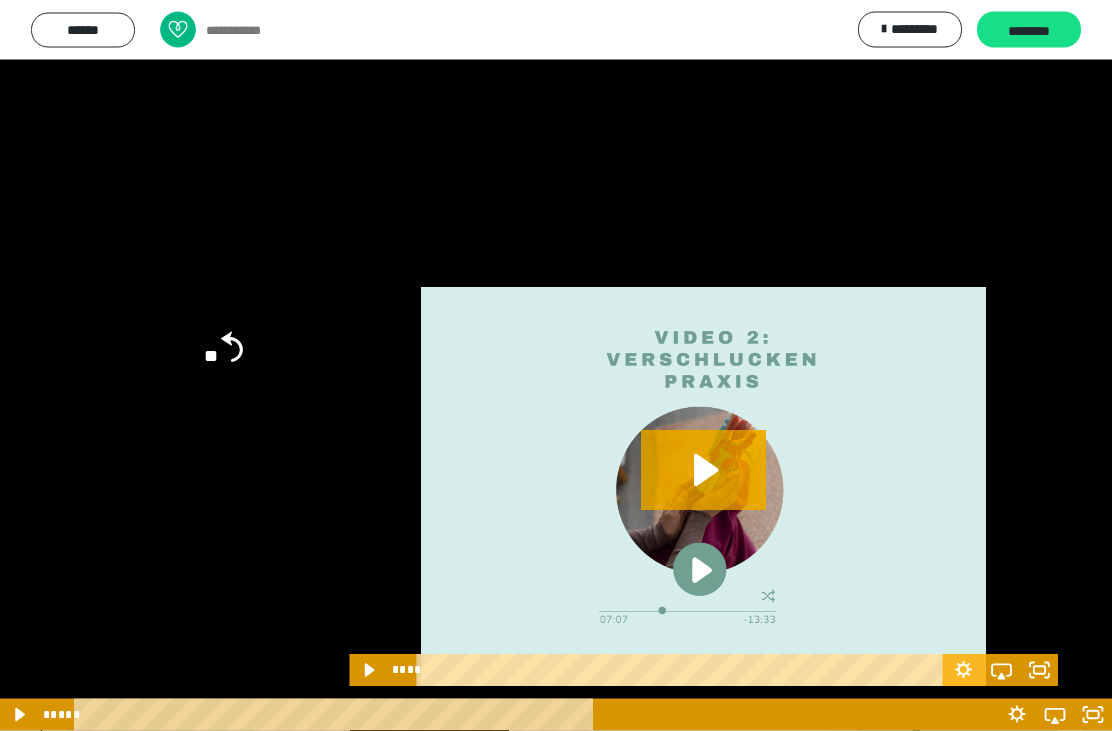 scroll, scrollTop: 643, scrollLeft: 0, axis: vertical 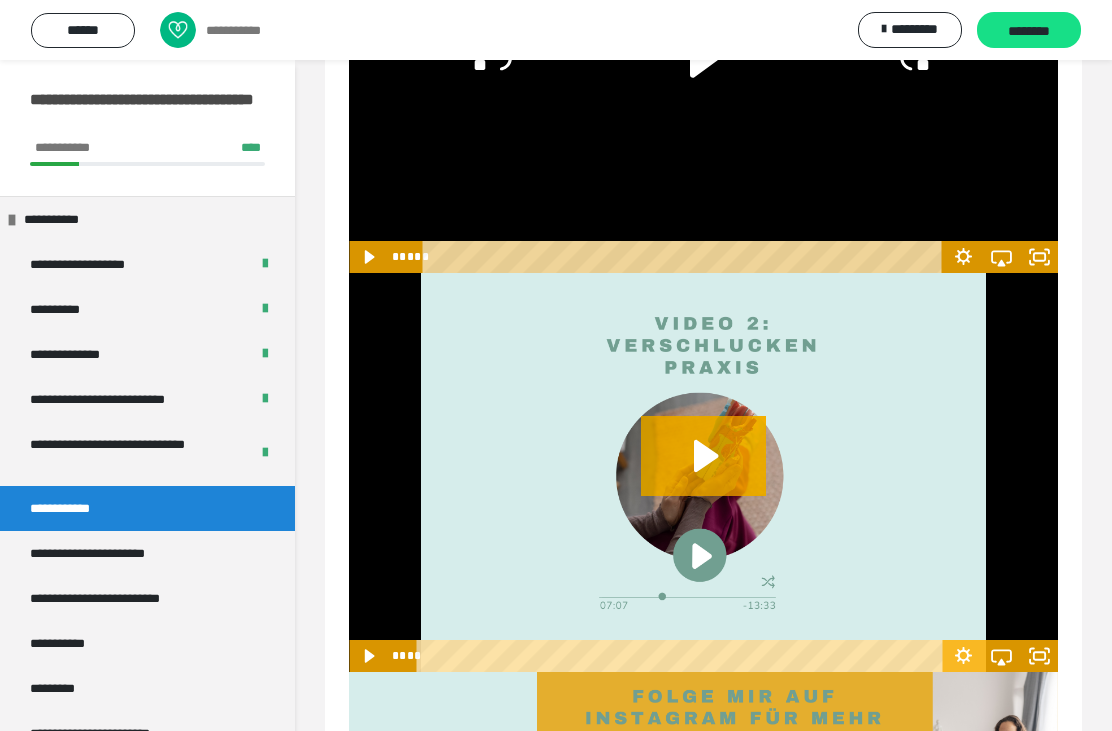 click 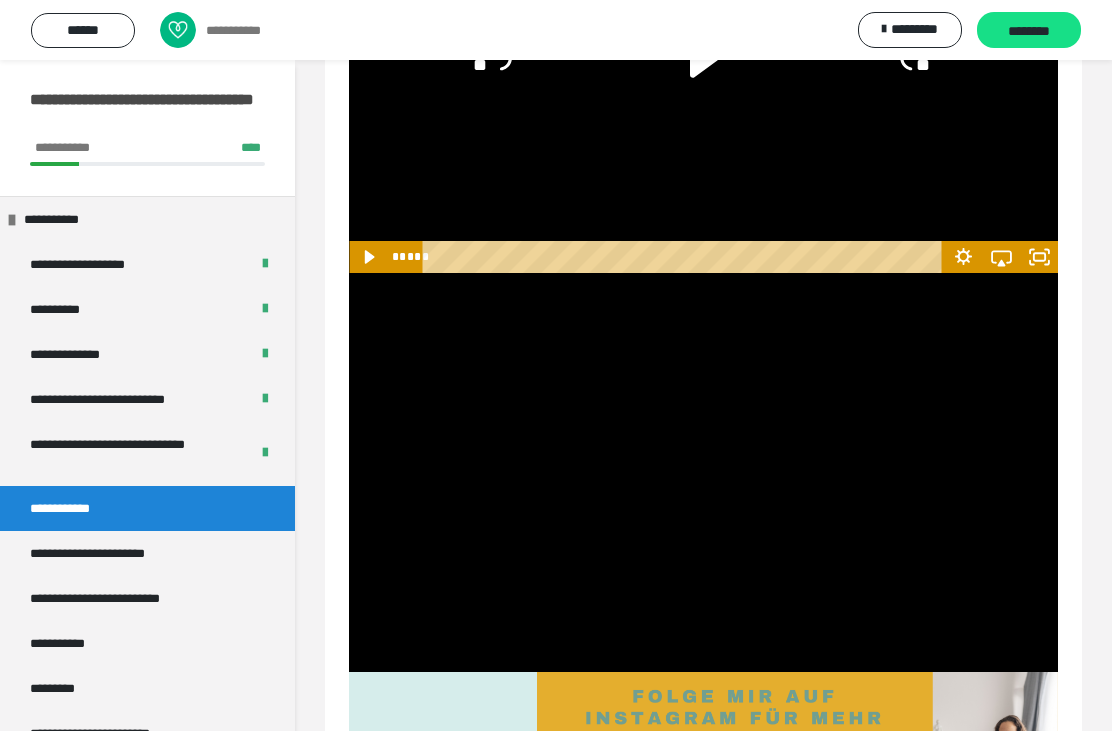 click at bounding box center (703, 472) 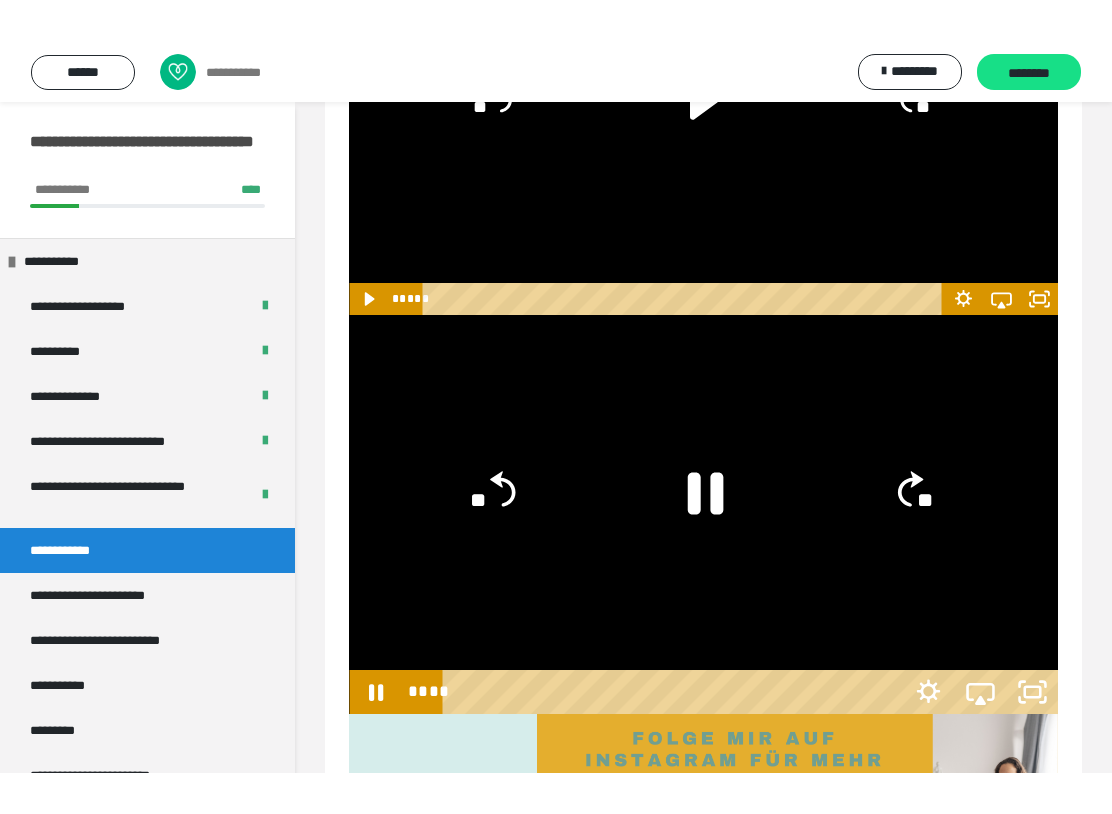 scroll, scrollTop: 0, scrollLeft: 0, axis: both 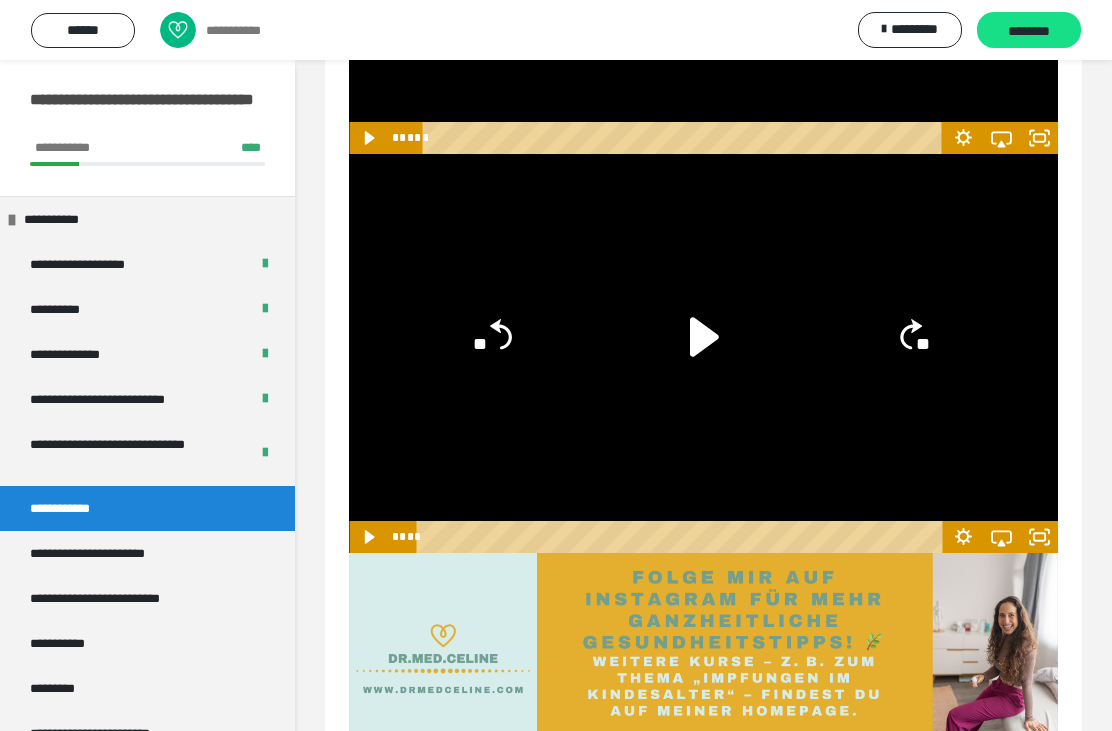 click on "********" at bounding box center [1029, 31] 